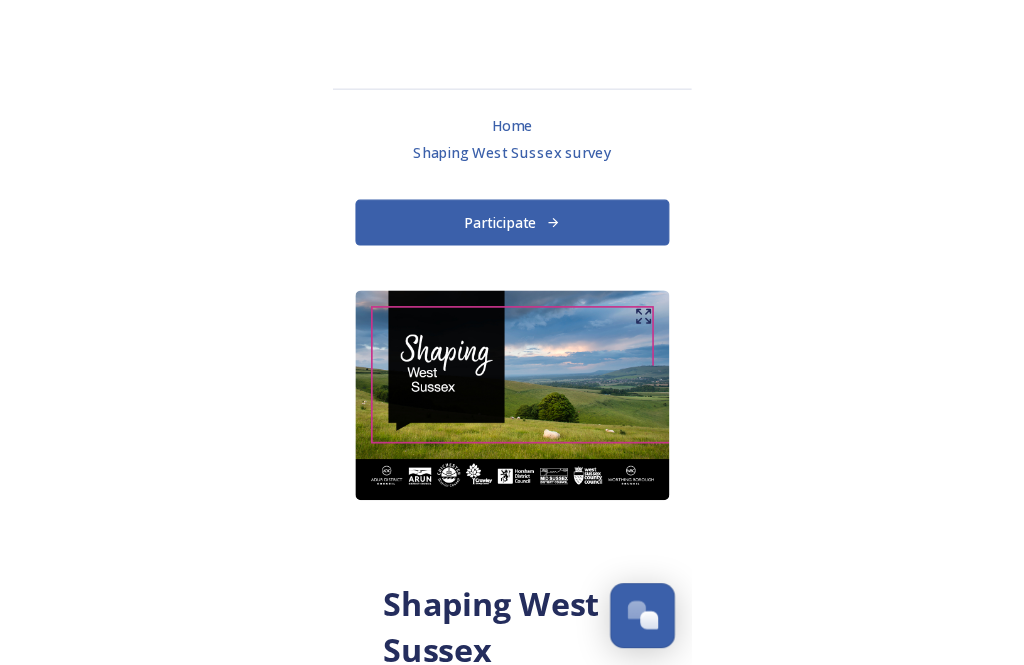 scroll, scrollTop: 0, scrollLeft: 0, axis: both 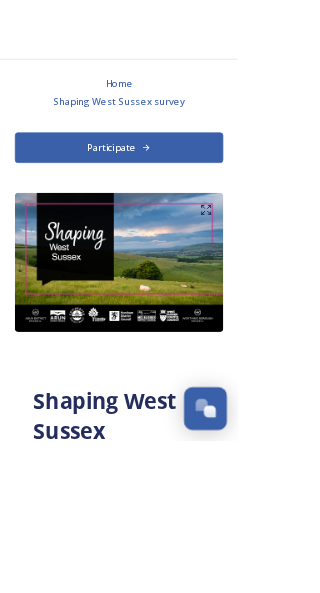 click on "Participate" at bounding box center [160, 198] 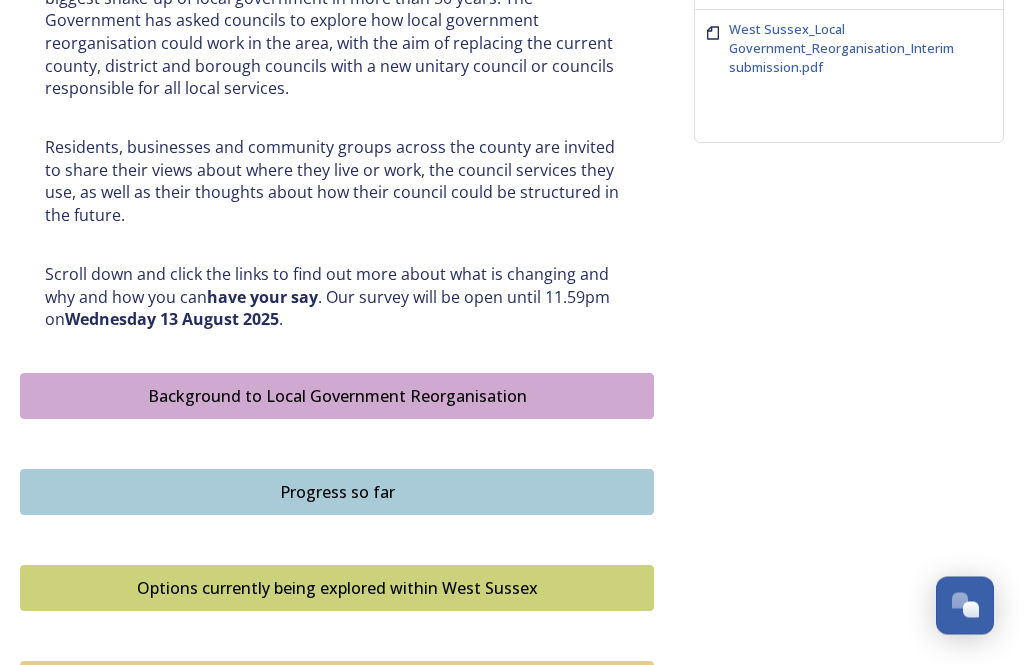 scroll, scrollTop: 848, scrollLeft: 0, axis: vertical 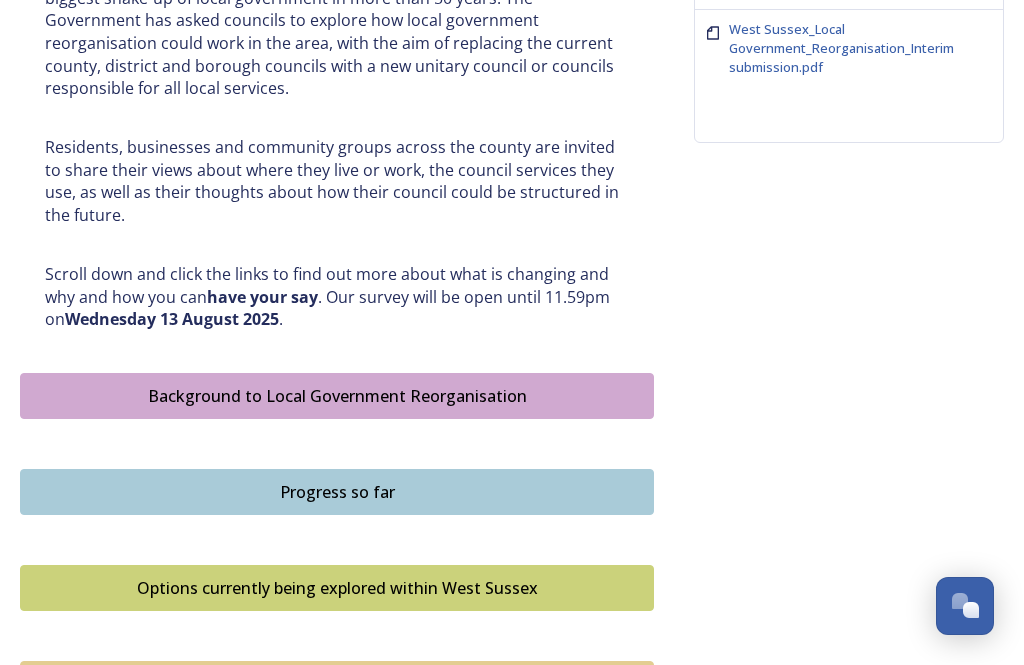 click on "Background to Local Government Reorganisation" at bounding box center (337, 396) 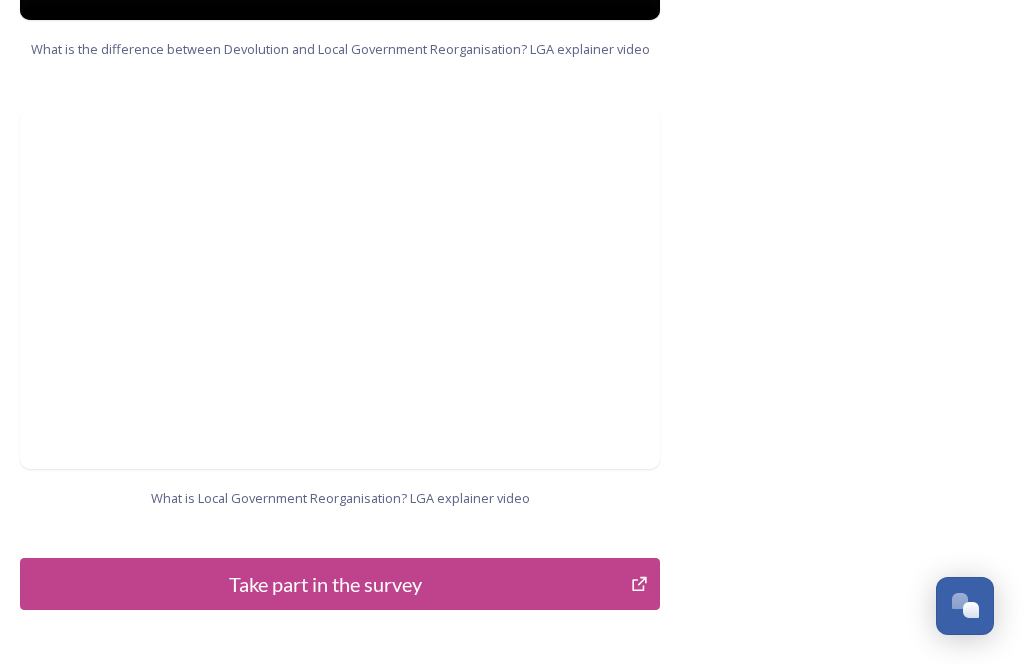 scroll, scrollTop: 2275, scrollLeft: 0, axis: vertical 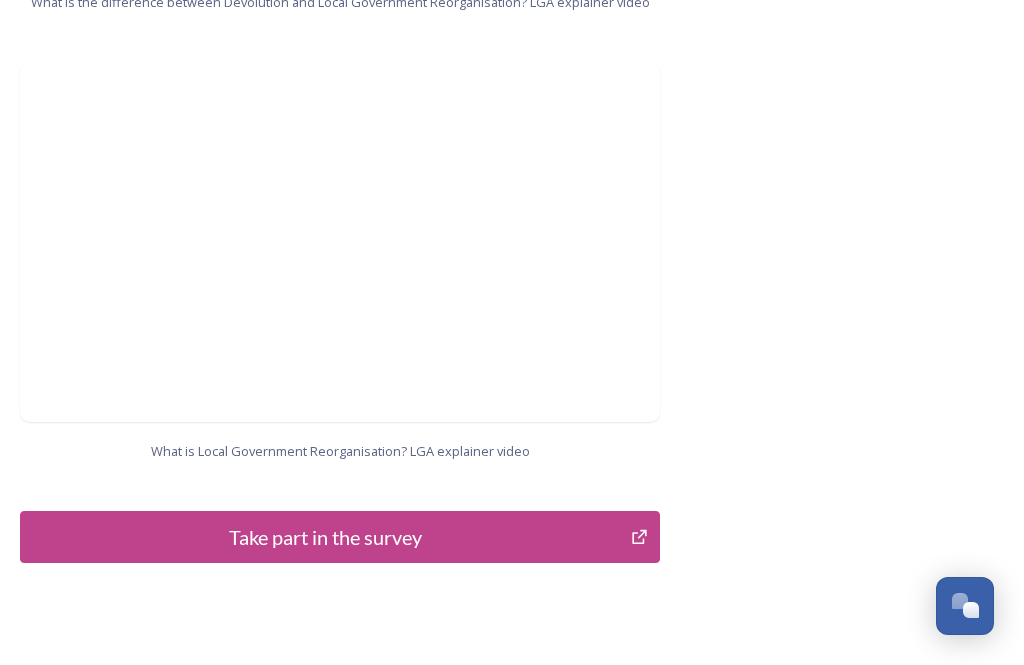 click on "Take part in the survey" at bounding box center (325, 537) 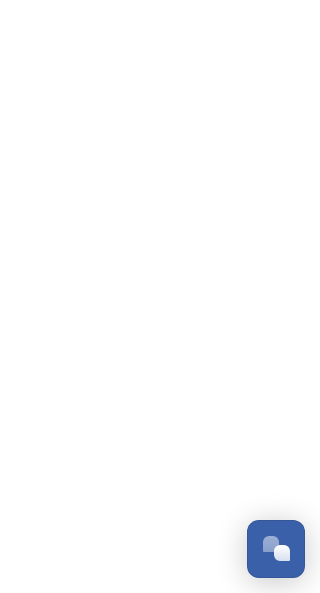 scroll, scrollTop: 1, scrollLeft: 0, axis: vertical 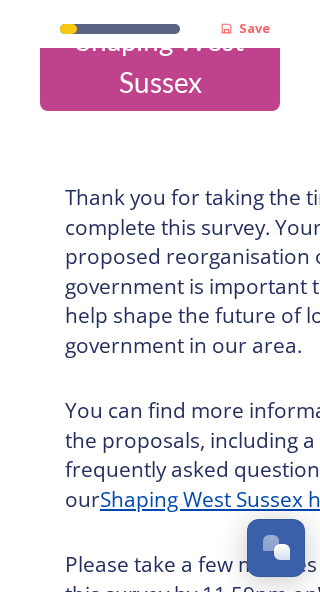 click at bounding box center (282, 553) 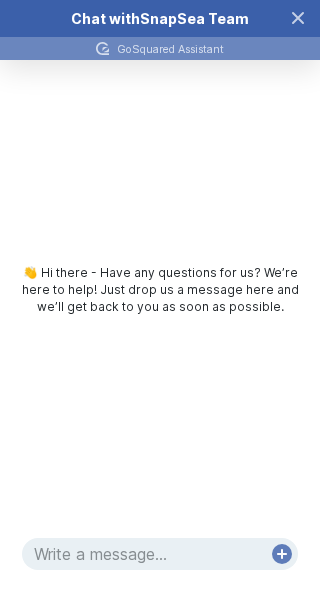 click 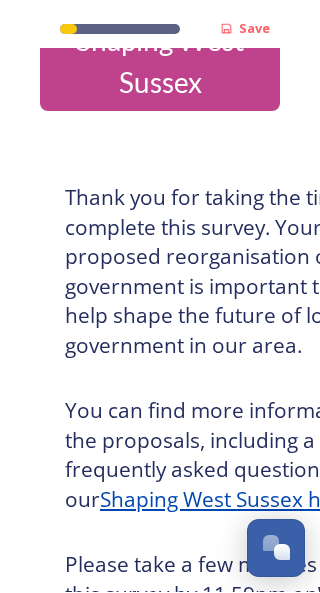 scroll, scrollTop: 1, scrollLeft: 0, axis: vertical 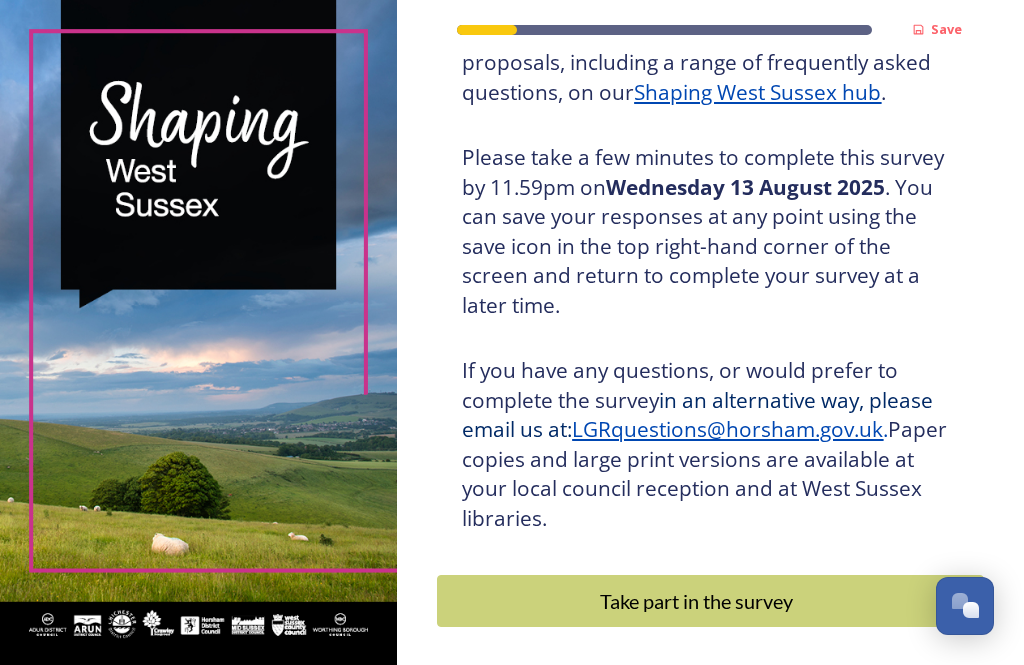 click on "Take part in the survey" at bounding box center (696, 601) 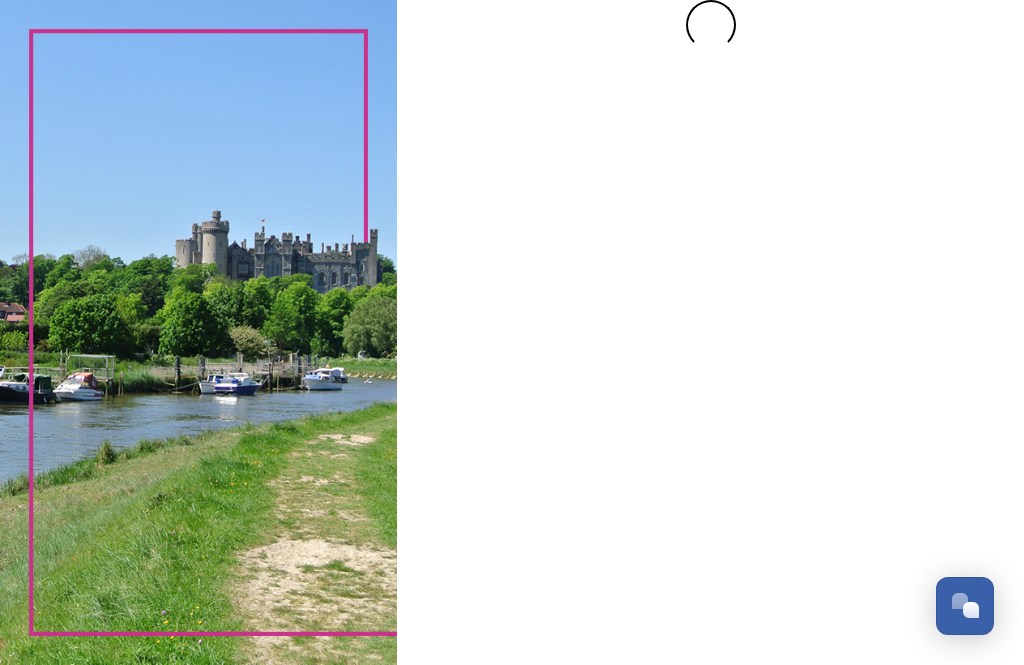 scroll, scrollTop: 0, scrollLeft: 0, axis: both 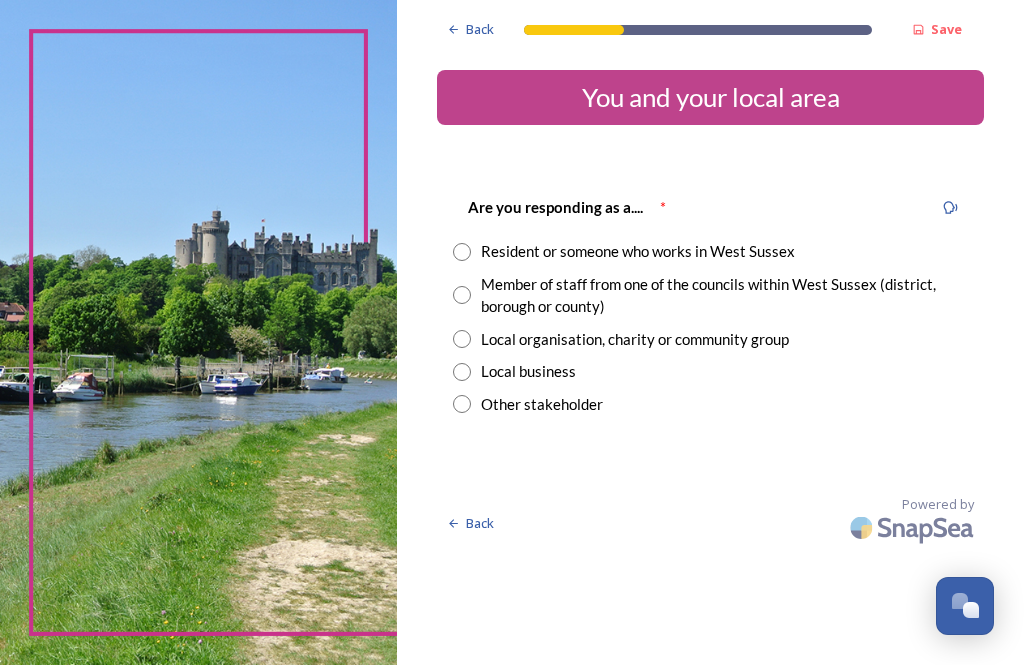 click at bounding box center (462, 252) 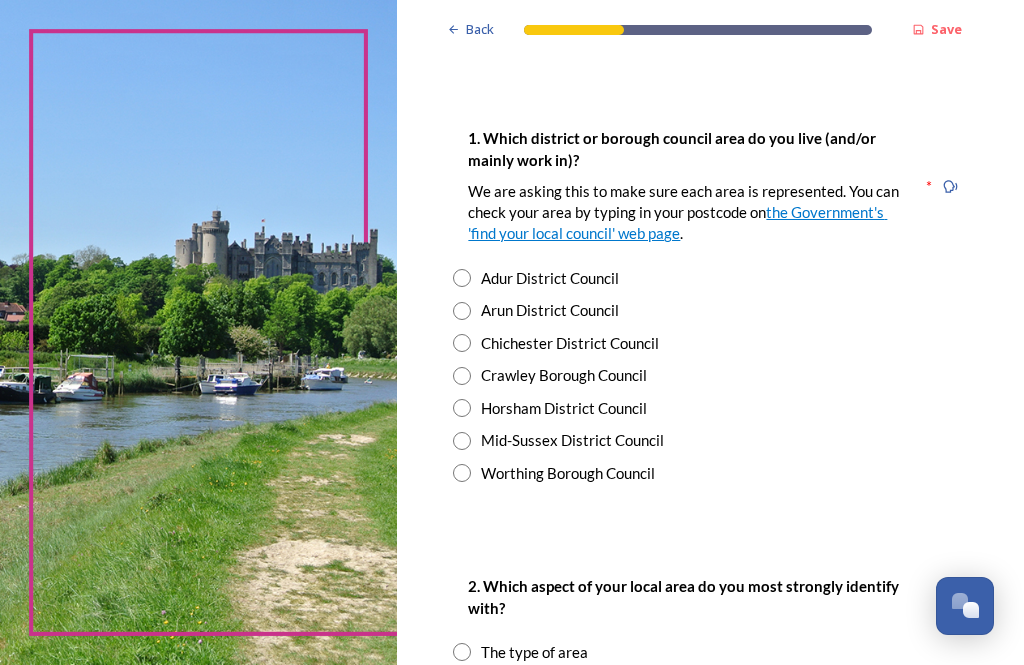scroll, scrollTop: 383, scrollLeft: 0, axis: vertical 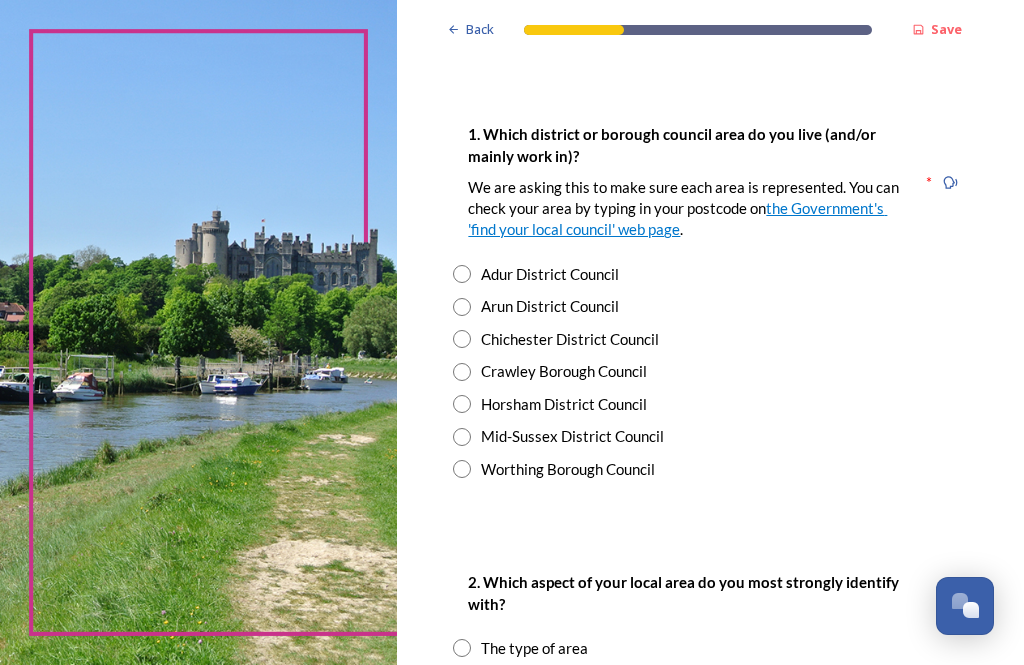 click at bounding box center [462, 307] 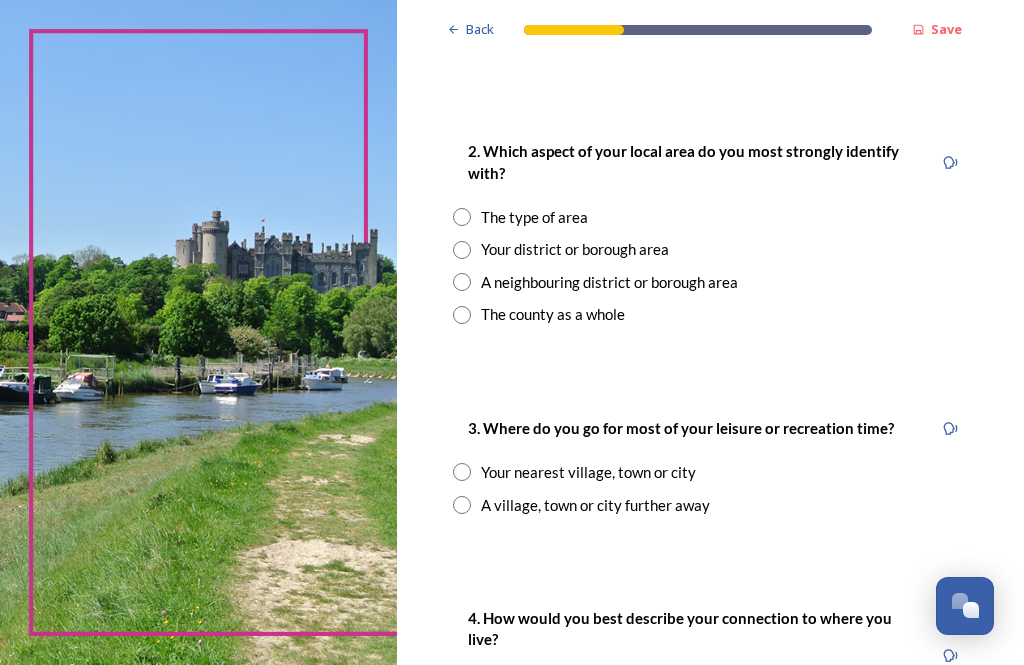 scroll, scrollTop: 814, scrollLeft: 0, axis: vertical 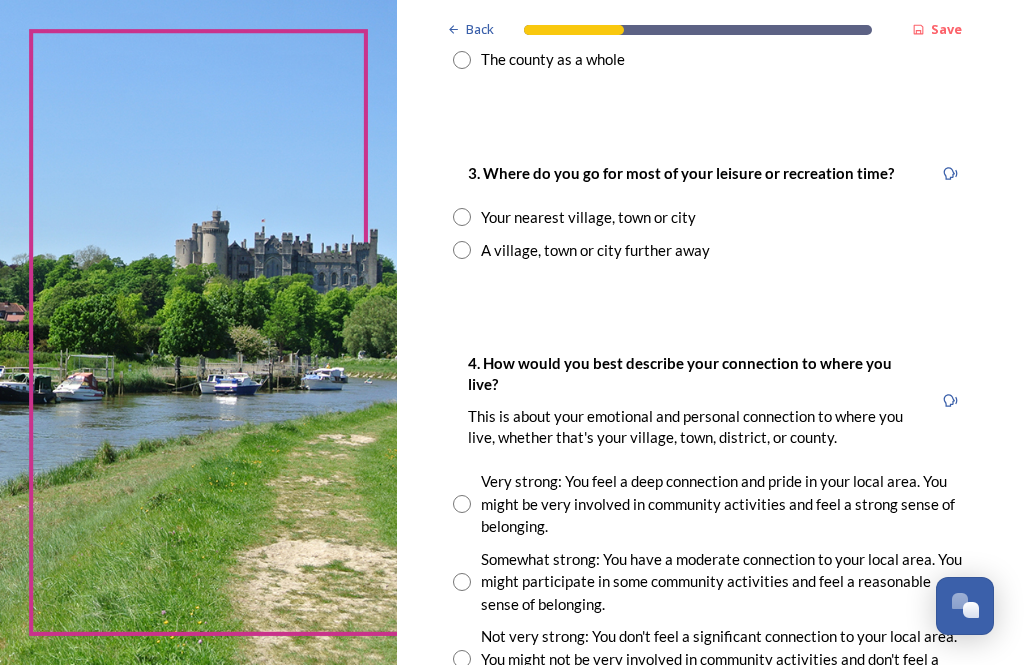 click on "Your nearest village, town or city" at bounding box center (710, 217) 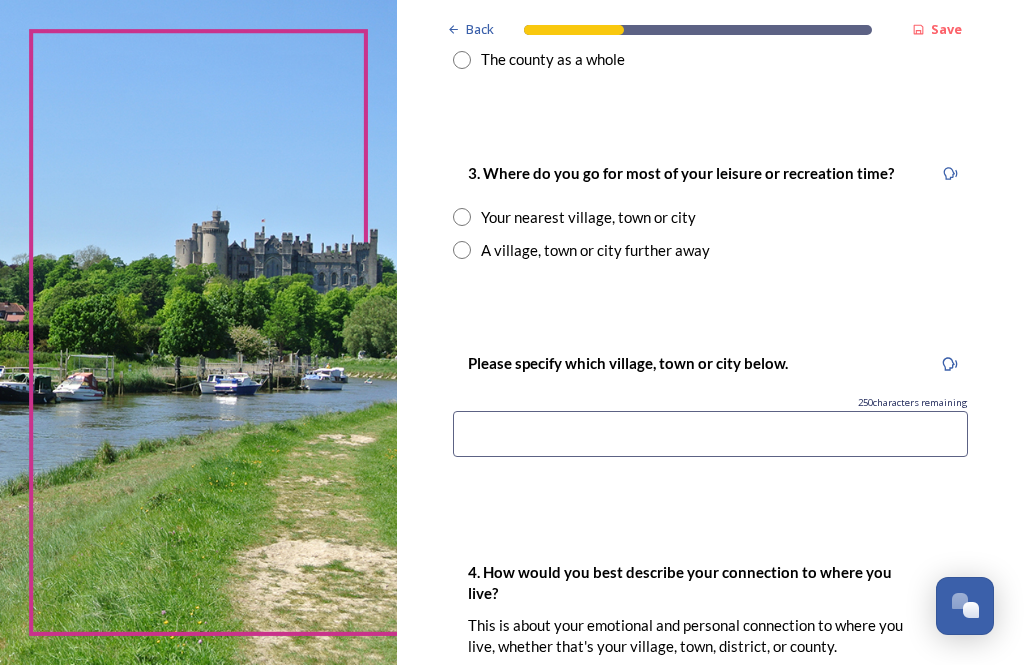 radio on "true" 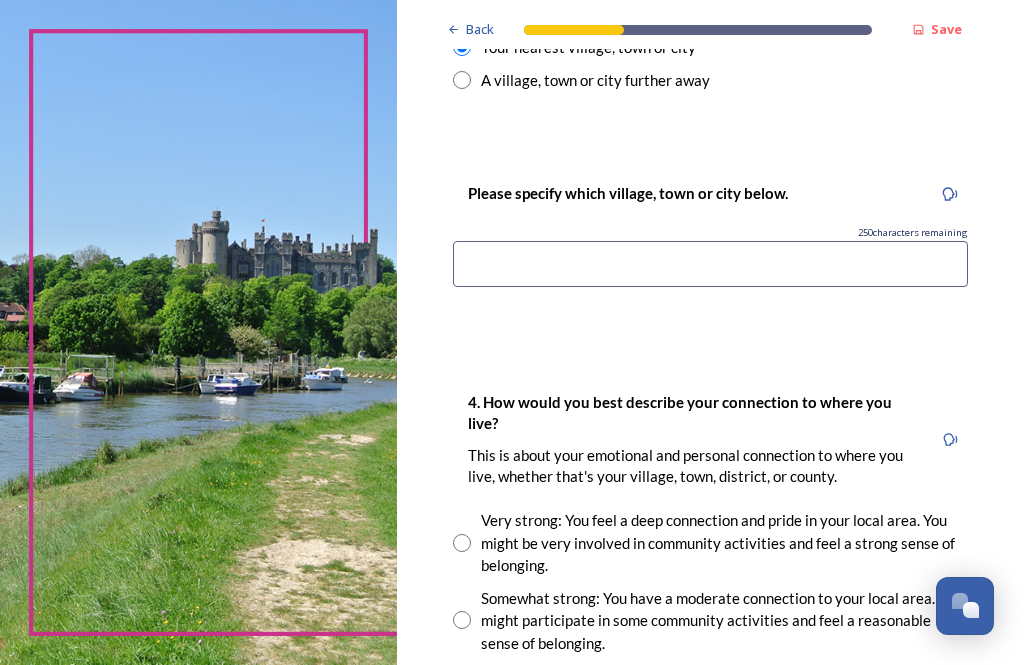 scroll, scrollTop: 1238, scrollLeft: 0, axis: vertical 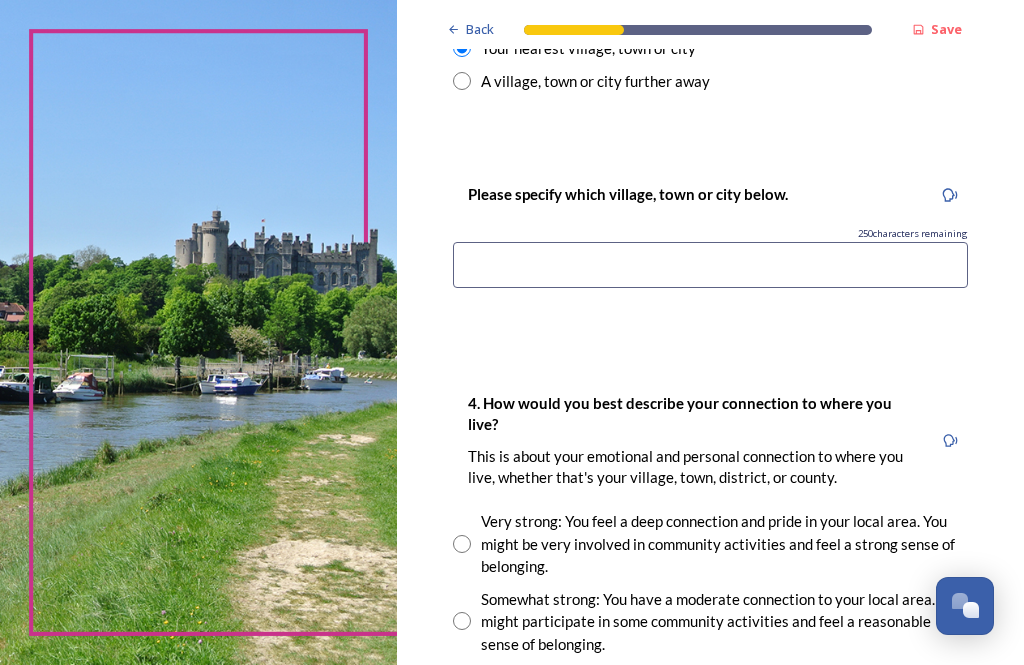 click at bounding box center [710, 265] 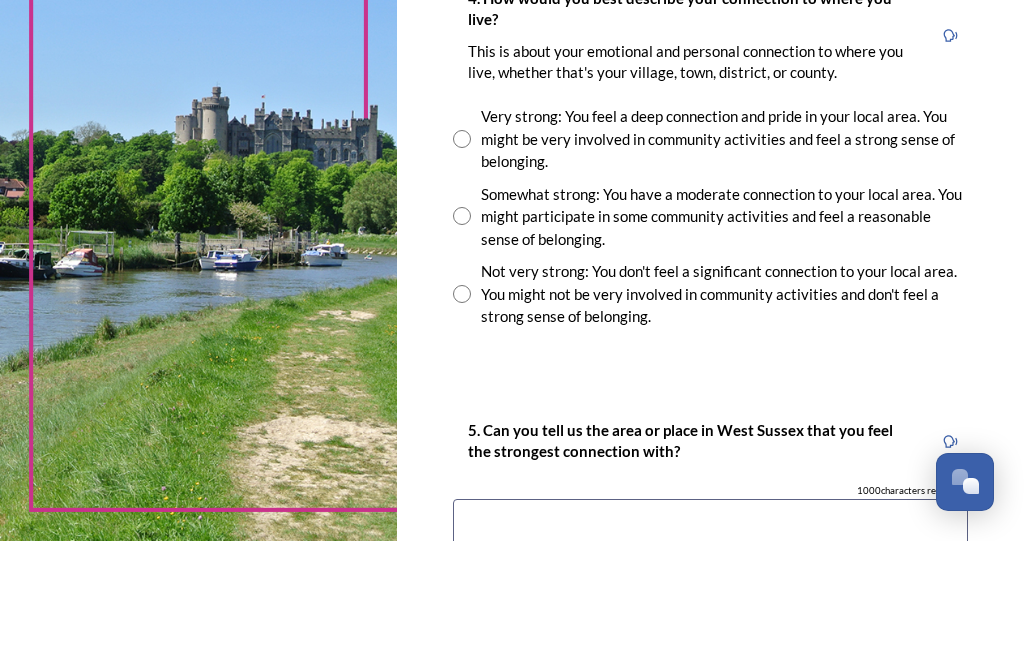 scroll, scrollTop: 1519, scrollLeft: 0, axis: vertical 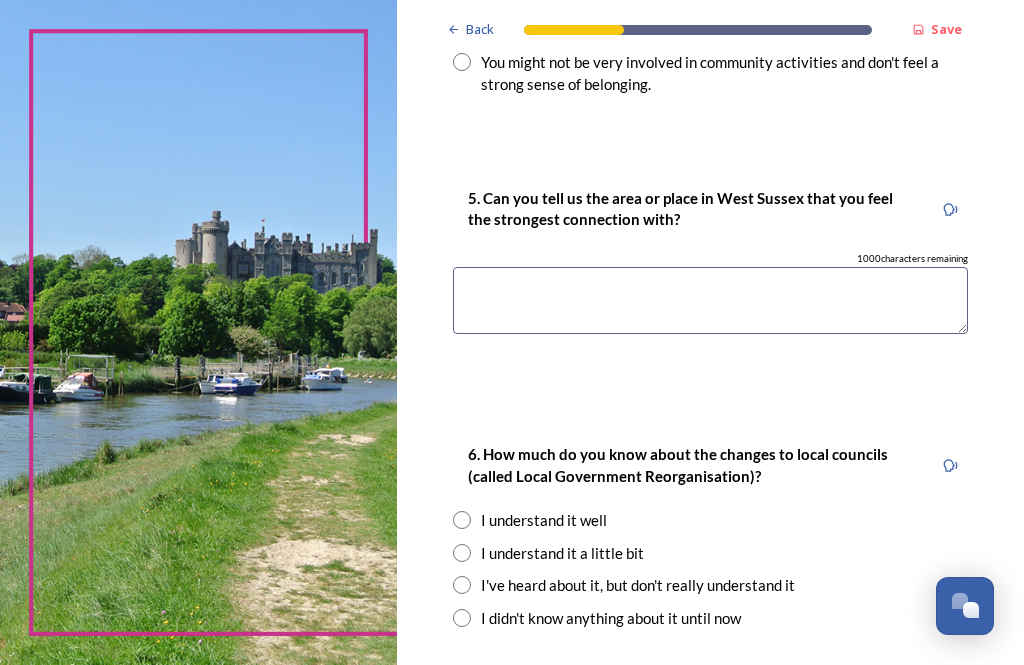 click at bounding box center [710, 300] 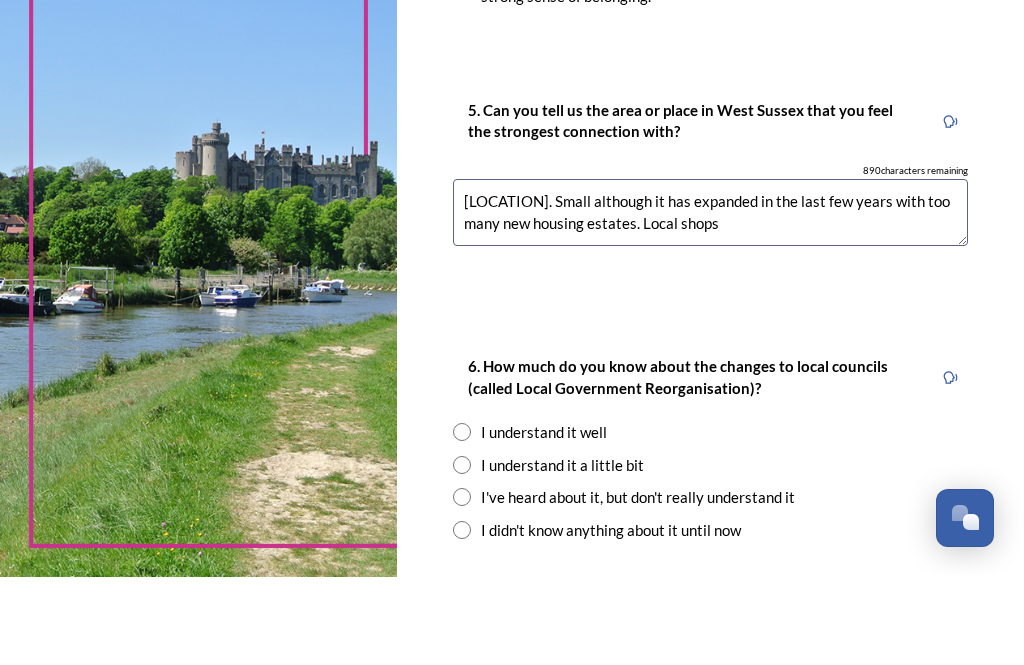 click on "[LOCATION]. Small although it has expanded in the last few years with too many new housing estates. Local shops" at bounding box center [710, 300] 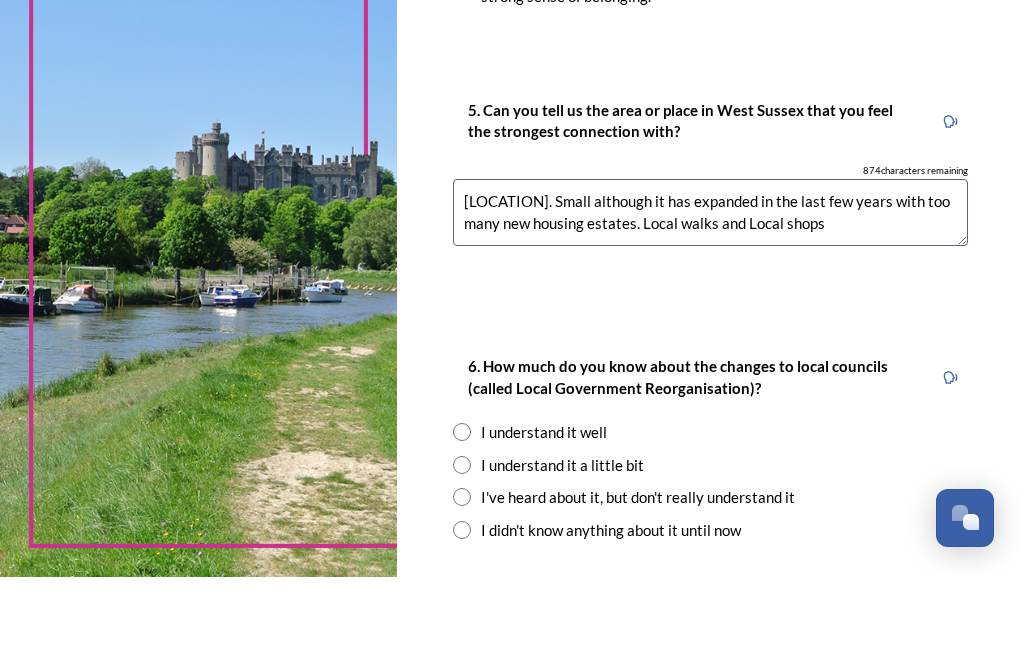 click on "[LOCATION]. Small although it has expanded in the last few years with too many new housing estates. Local walks and Local shops" at bounding box center (710, 300) 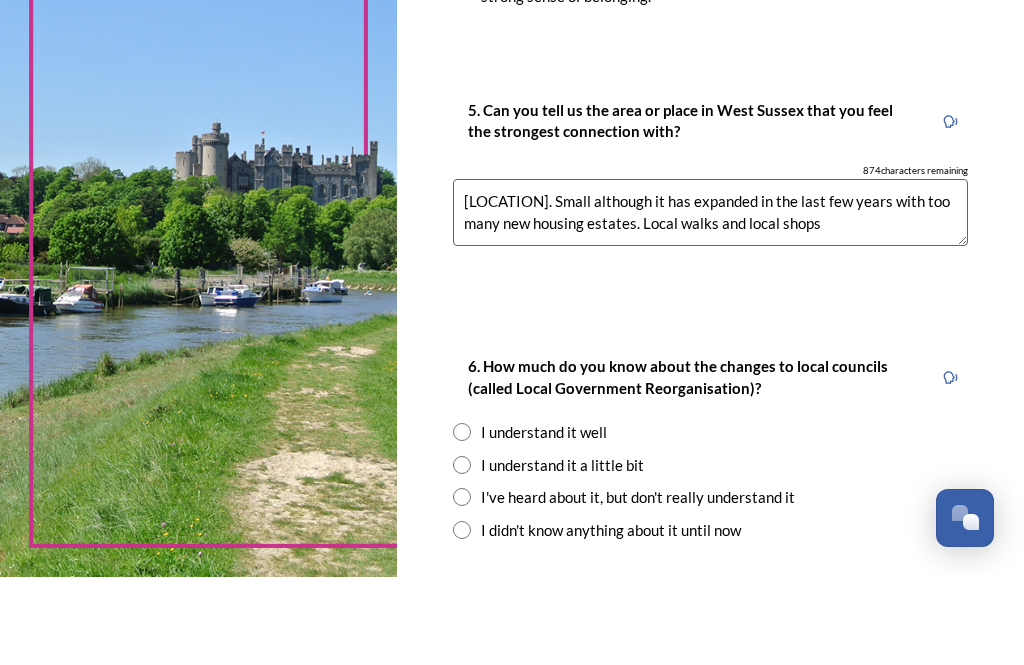 click on "[LOCATION]. Small although it has expanded in the last few years with too many new housing estates. Local walks and local shops" at bounding box center (710, 300) 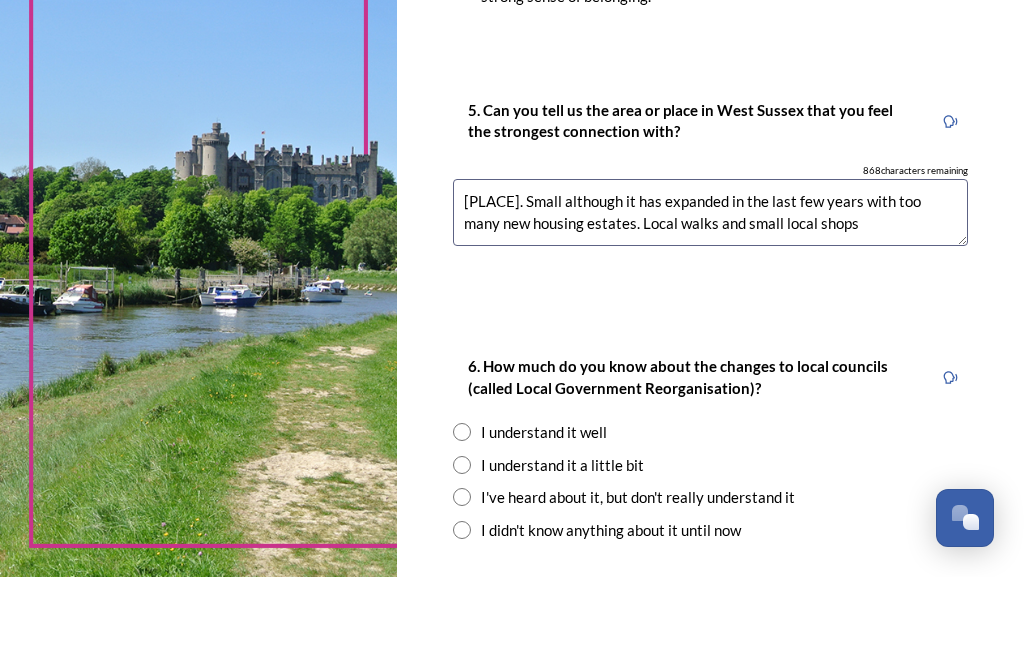 click on "[PLACE]. Small although it has expanded in the last few years with too many new housing estates. Local walks and small local shops" at bounding box center [710, 300] 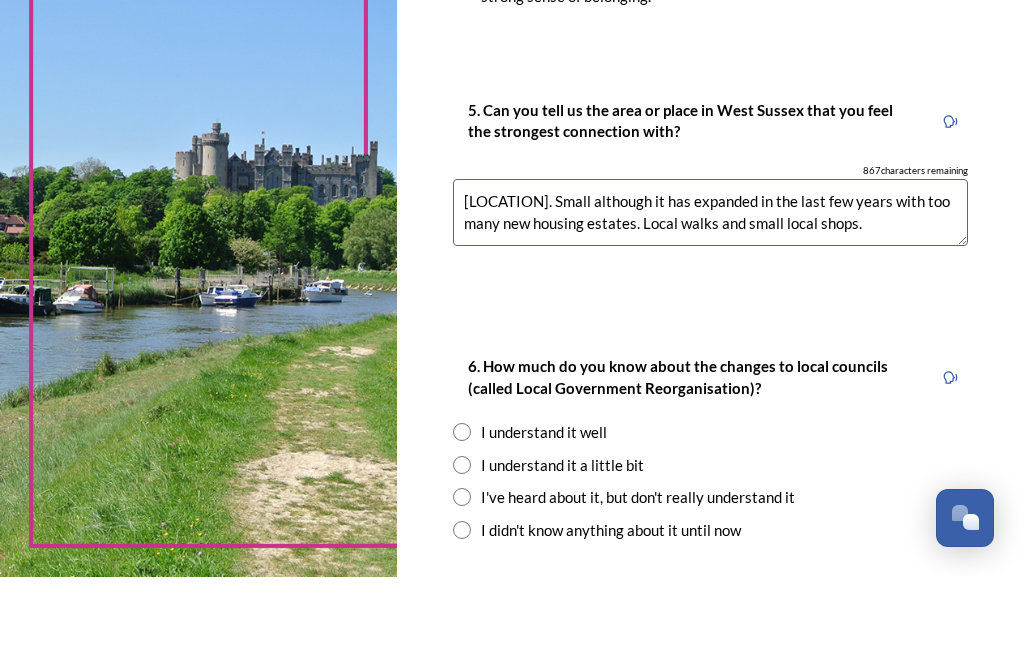 click on "[LOCATION]. Small although it has expanded in the last few years with too many new housing estates. Local walks and small local shops." at bounding box center (710, 300) 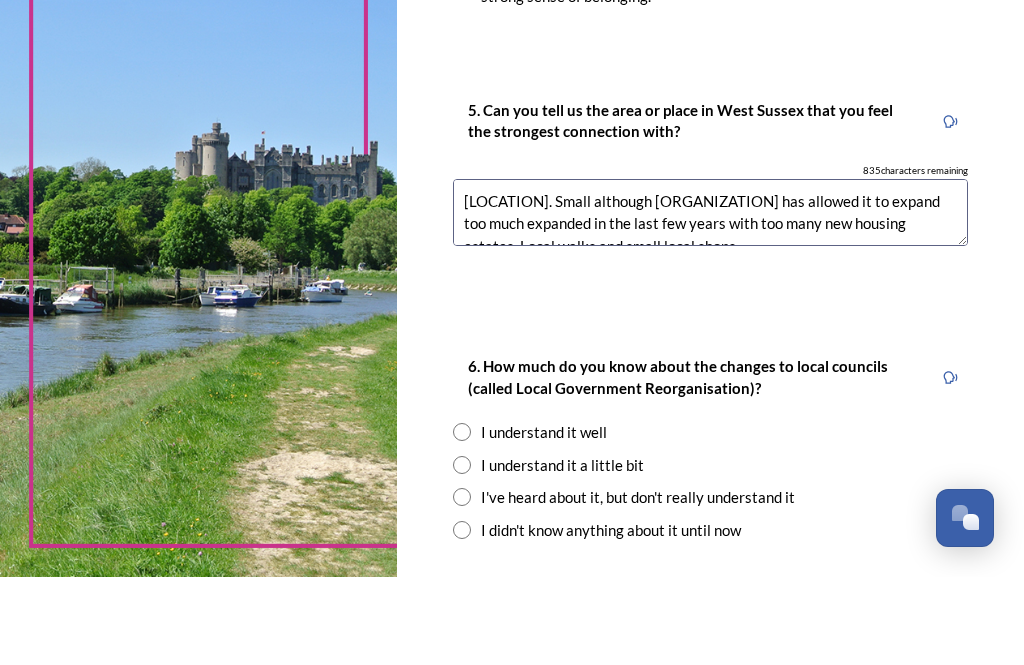 click on "[LOCATION]. Small although [ORGANIZATION] has allowed it to expand too much expanded in the last few years with too many new housing estates. Local walks and small local shops." at bounding box center (710, 300) 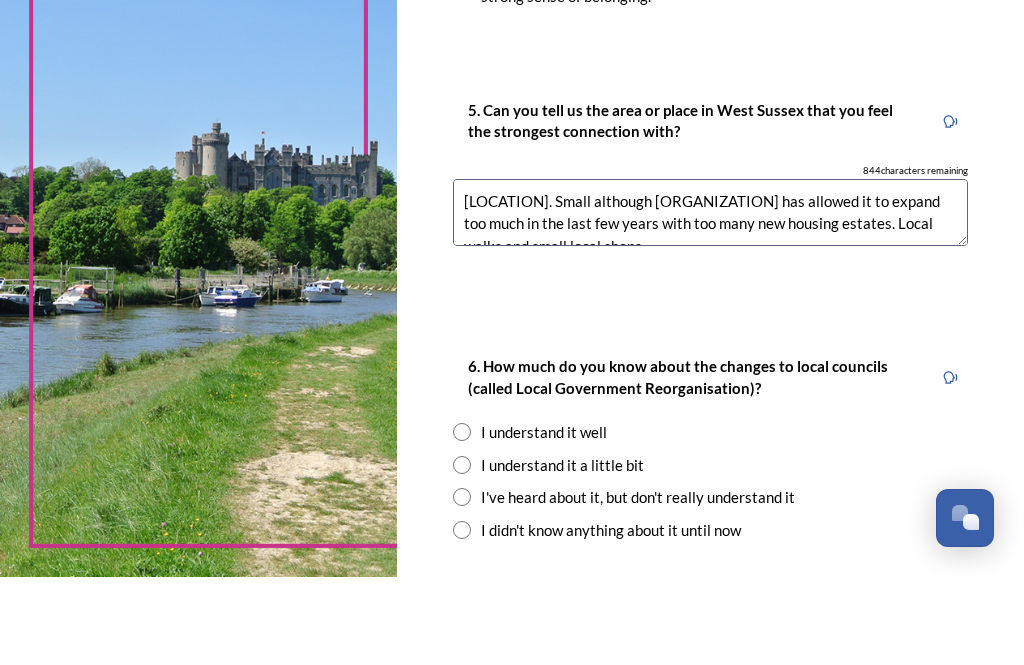 click on "[LOCATION]. Small although [ORGANIZATION] has allowed it to expand too much in the last few years with too many new housing estates. Local walks and small local shops." at bounding box center [710, 300] 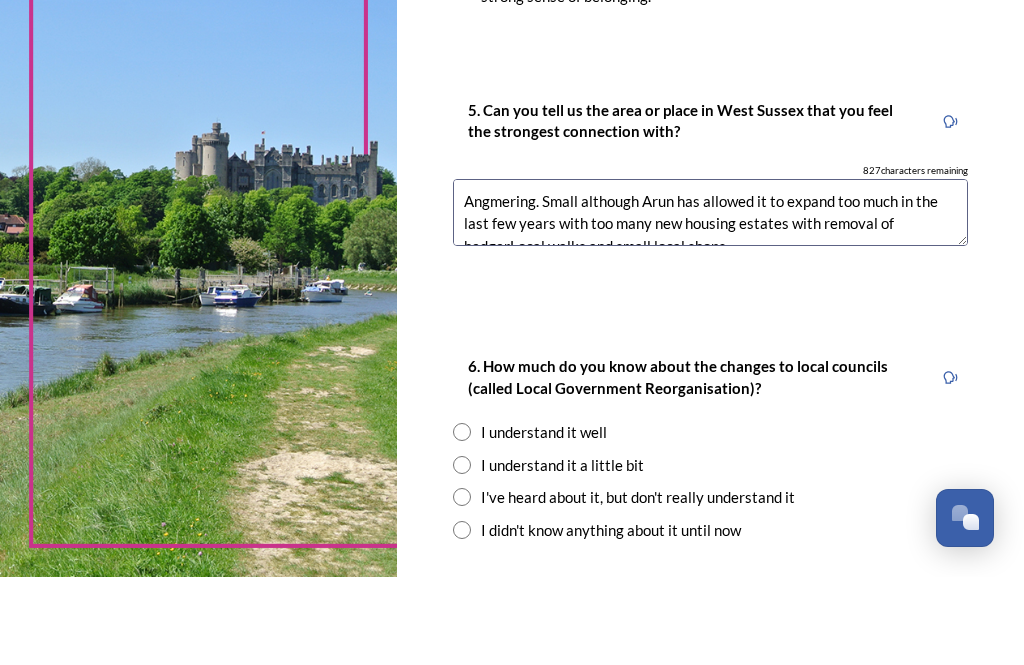 scroll, scrollTop: 10, scrollLeft: 0, axis: vertical 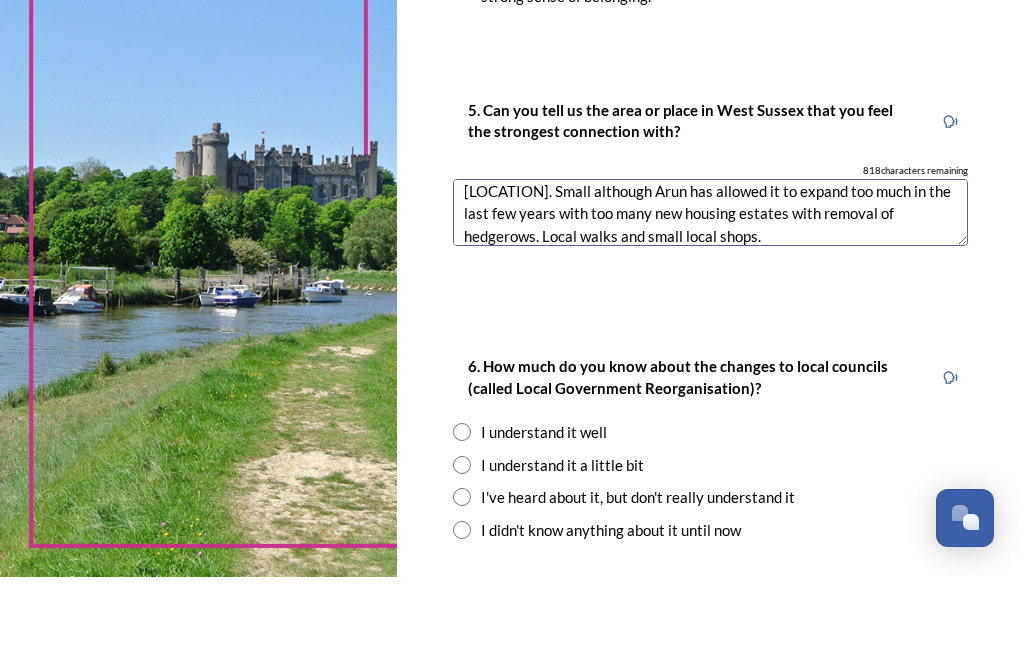 click on "[LOCATION]. Small although Arun has allowed it to expand too much in the last few years with too many new housing estates with removal of hedgerows. Local walks and small local shops." at bounding box center [710, 300] 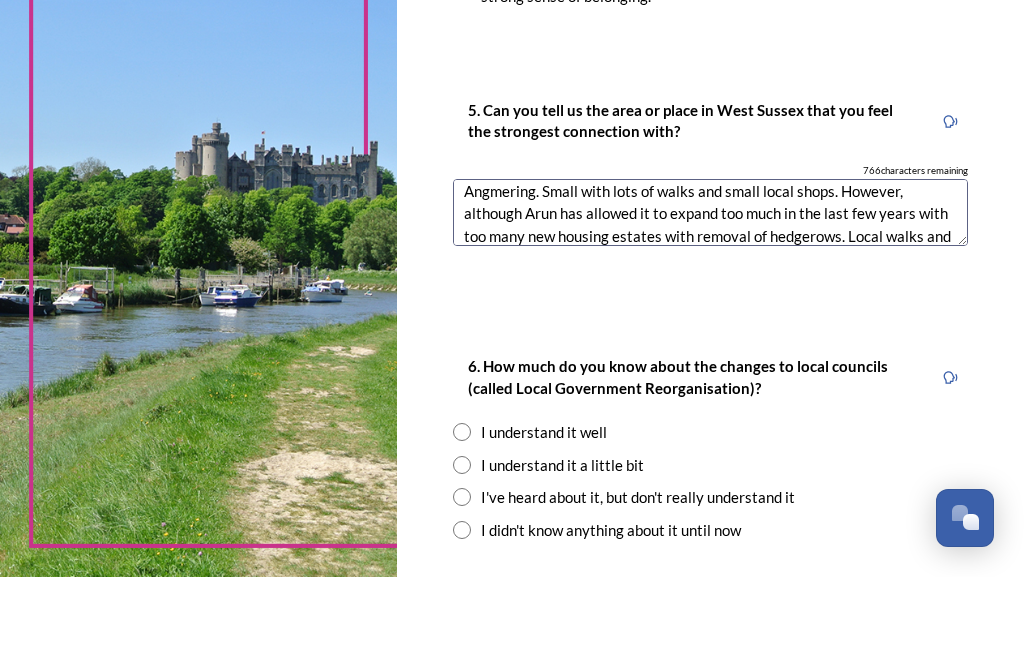 click on "Angmering. Small with lots of walks and small local shops. However, although Arun has allowed it to expand too much in the last few years with too many new housing estates with removal of hedgerows. Local walks and small local shops." at bounding box center [710, 300] 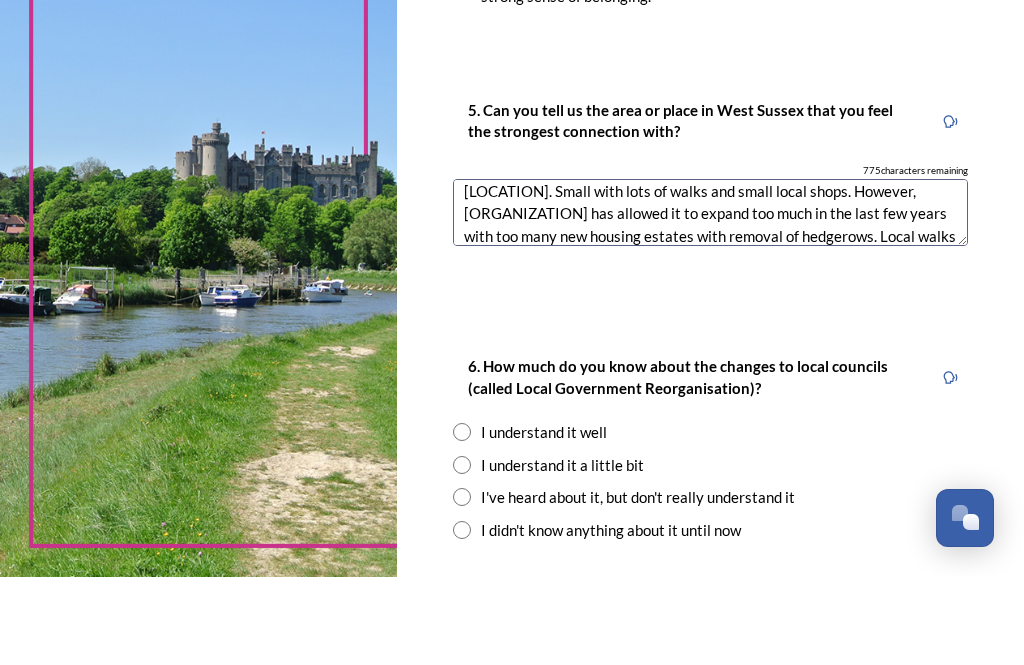 click on "[LOCATION]. Small with lots of walks and small local shops. However, [ORGANIZATION] has allowed it to expand too much in the last few years with too many new housing estates with removal of hedgerows. Local walks and small local shops." at bounding box center [710, 300] 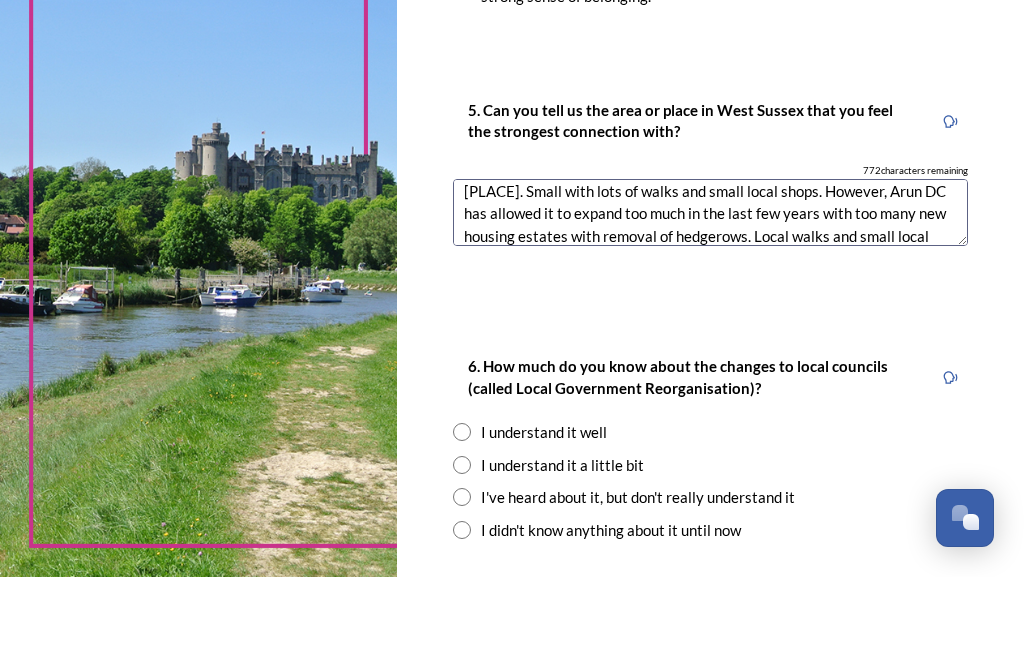click on "[PLACE]. Small with lots of walks and small local shops. However, Arun DC has allowed it to expand too much in the last few years with too many new housing estates with removal of hedgerows. Local walks and small local shops." at bounding box center (710, 300) 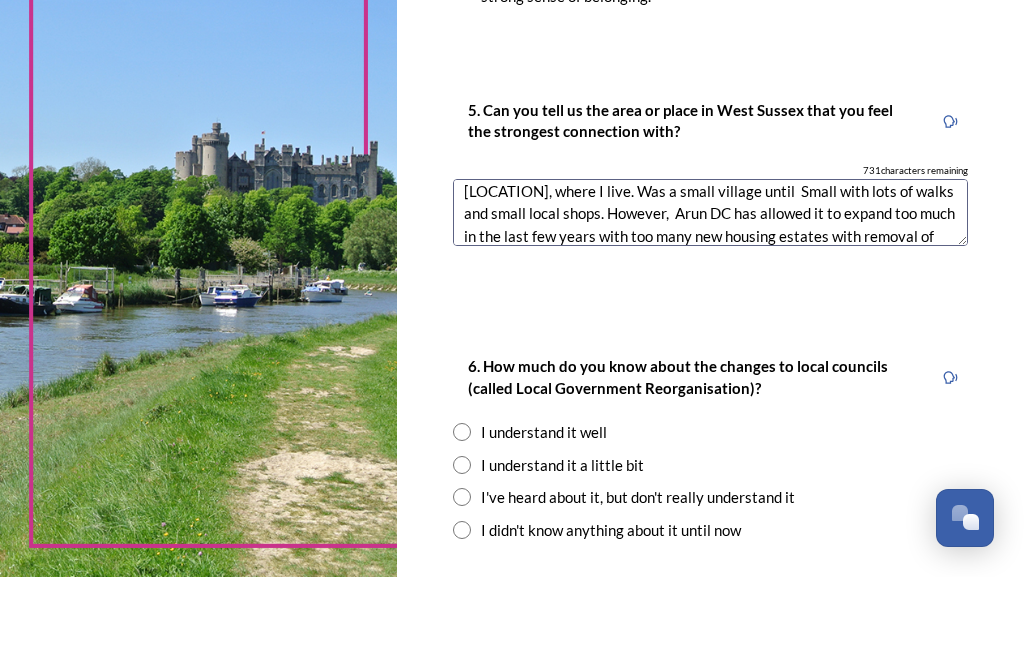 click on "[LOCATION], where I live. Was a small village until  Small with lots of walks and small local shops. However,  Arun DC has allowed it to expand too much in the last few years with too many new housing estates with removal of hedgerows. Local walks and small local shops." at bounding box center [710, 300] 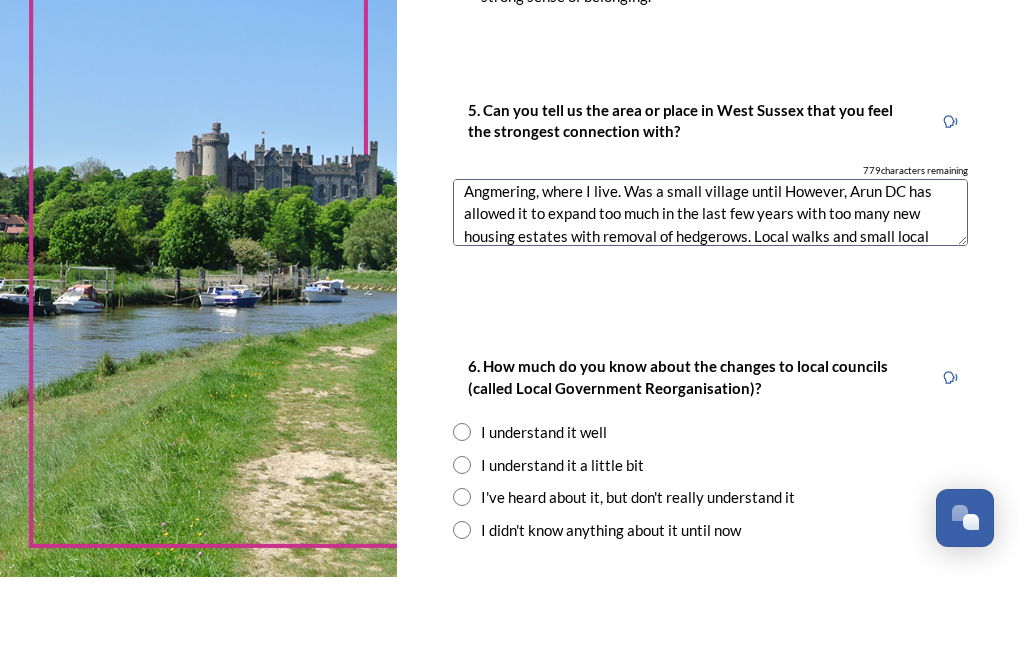 click on "Angmering, where I live. Was a small village until However, Arun DC has allowed it to expand too much in the last few years with too many new housing estates with removal of hedgerows. Local walks and small local shops." at bounding box center (710, 300) 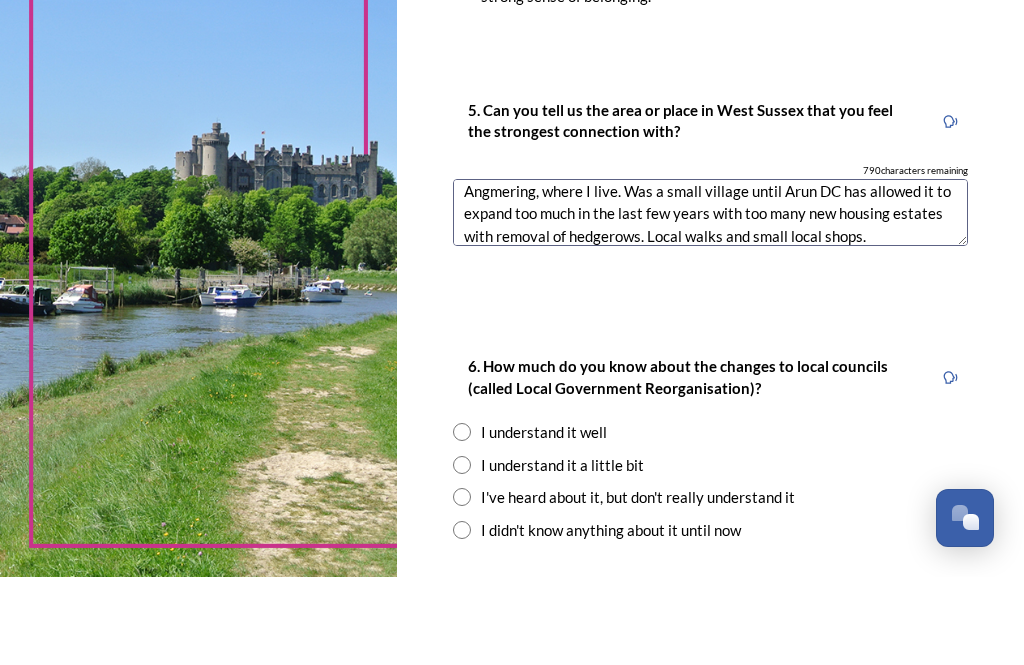 click on "Angmering, where I live. Was a small village until Arun DC has allowed it to expand too much in the last few years with too many new housing estates with removal of hedgerows. Local walks and small local shops." at bounding box center (710, 300) 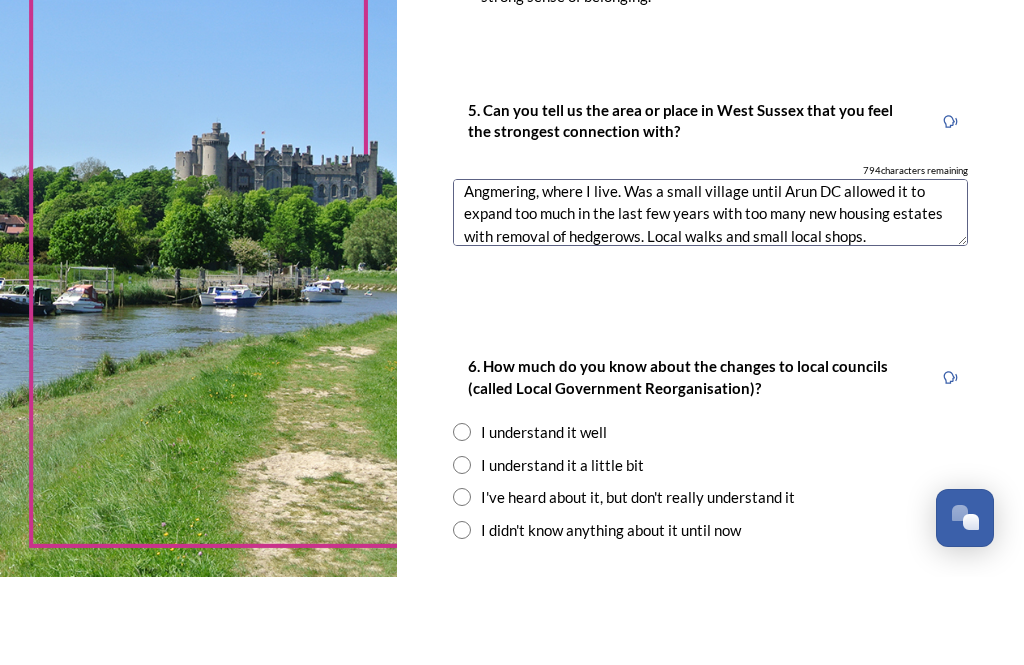 click on "Angmering, where I live. Was a small village until Arun DC allowed it to expand too much in the last few years with too many new housing estates with removal of hedgerows. Local walks and small local shops." at bounding box center [710, 300] 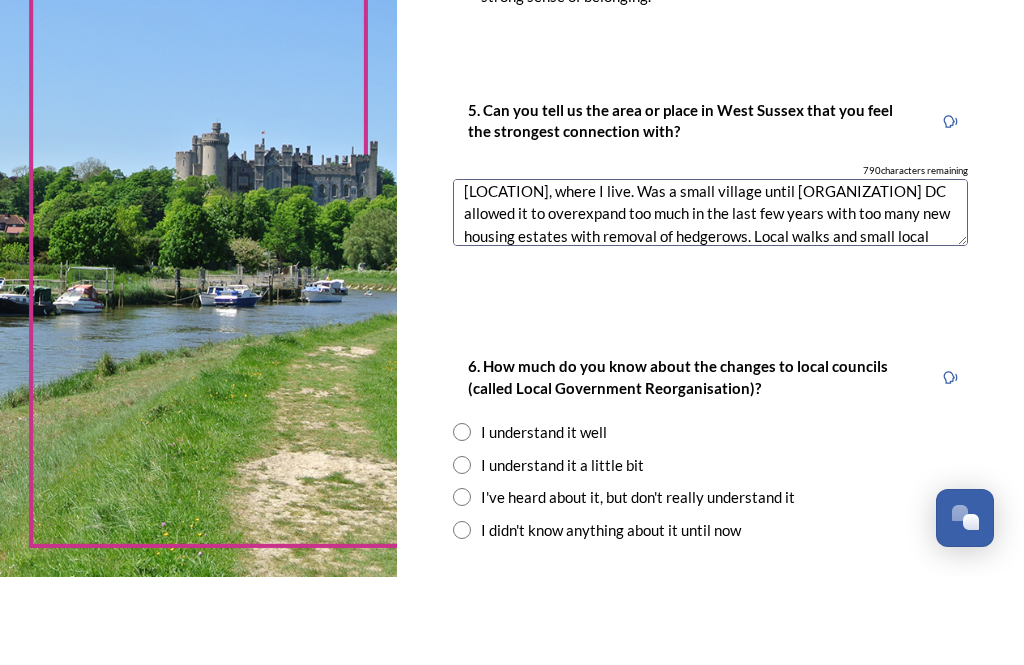 click on "[LOCATION], where I live. Was a small village until [ORGANIZATION] DC allowed it to overexpand too much in the last few years with too many new housing estates with removal of hedgerows. Local walks and small local shops." at bounding box center [710, 300] 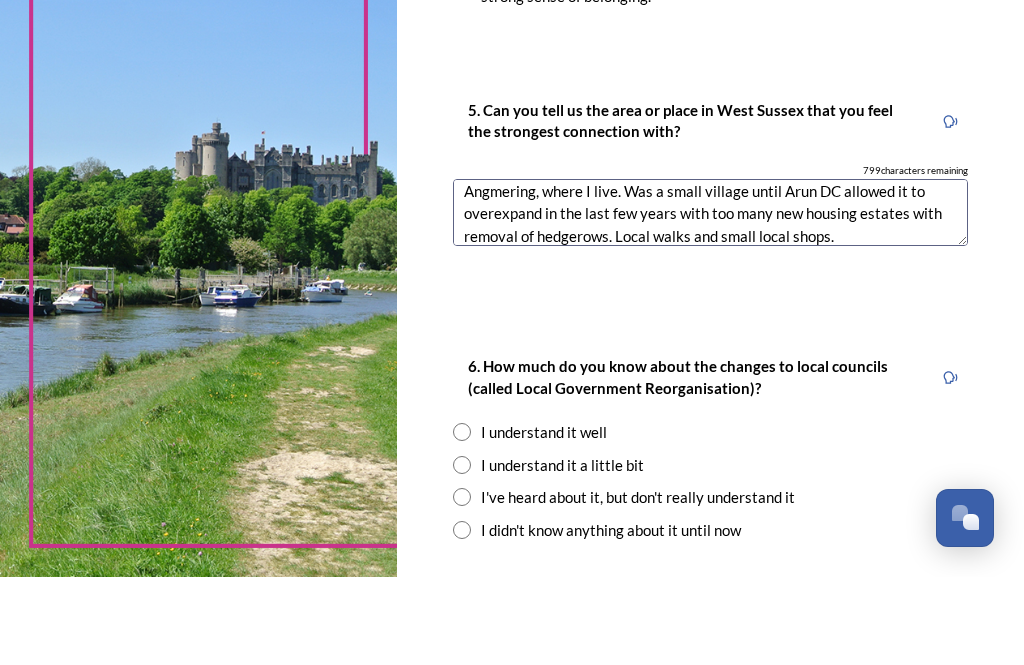 click on "Angmering, where I live. Was a small village until Arun DC allowed it to overexpand in the last few years with too many new housing estates with removal of hedgerows. Local walks and small local shops." at bounding box center [710, 300] 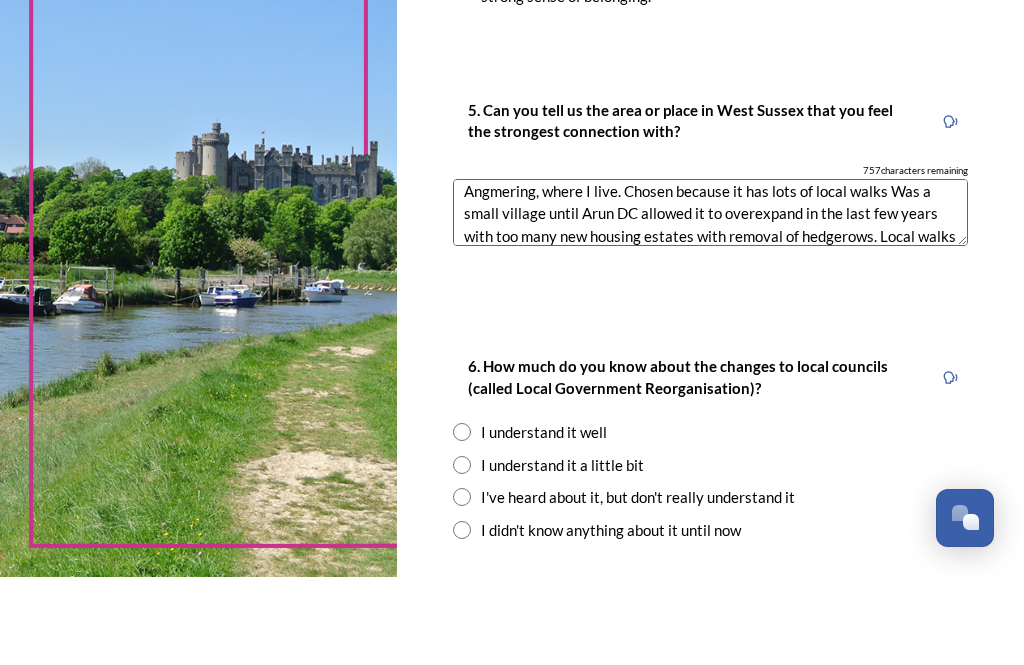 click on "Angmering, where I live. Chosen because it has lots of local walks Was a small village until Arun DC allowed it to overexpand in the last few years with too many new housing estates with removal of hedgerows. Local walks and small local shops." at bounding box center [710, 300] 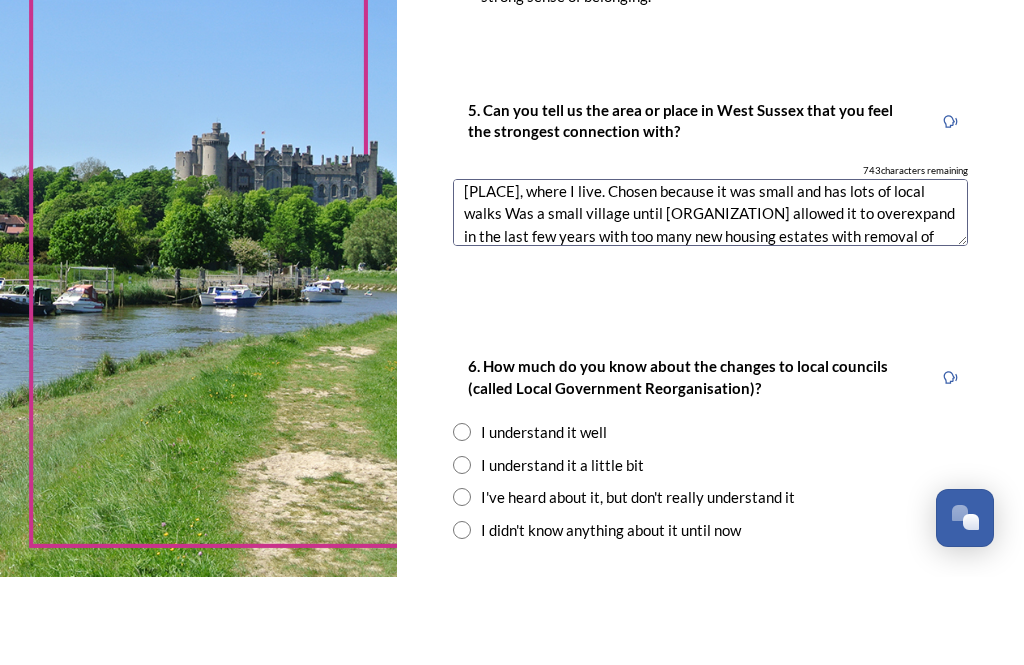 click on "[PLACE], where I live. Chosen because it was small and has lots of local walks Was a small village until [ORGANIZATION] allowed it to overexpand in the last few years with too many new housing estates with removal of hedgerows. Local walks and small local shops." at bounding box center [710, 300] 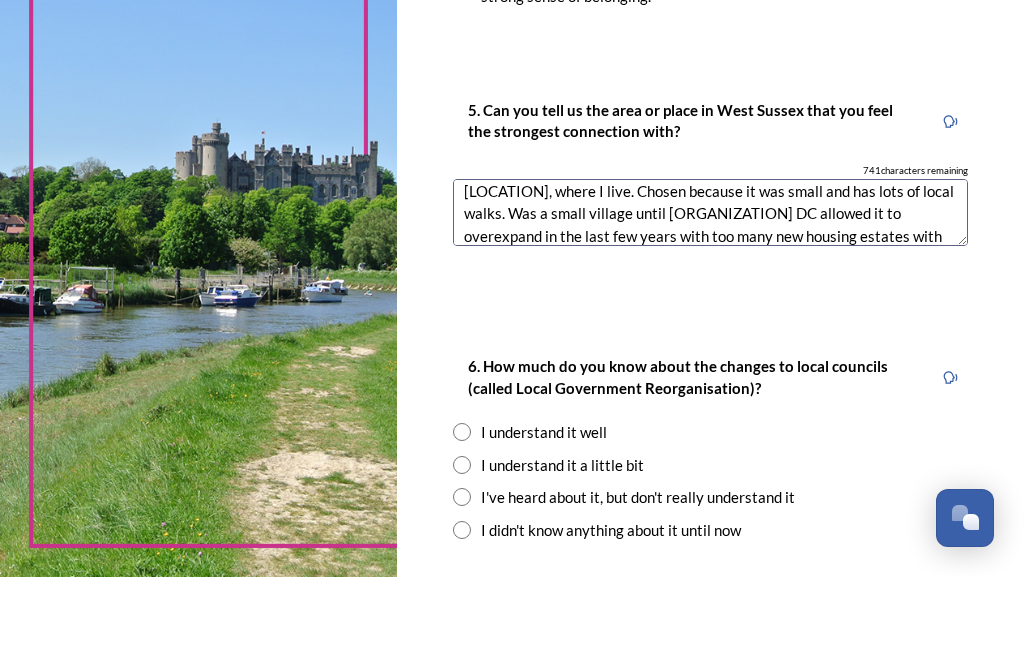 click on "[LOCATION], where I live. Chosen because it was small and has lots of local walks. Was a small village until [ORGANIZATION] DC allowed it to overexpand in the last few years with too many new housing estates with removal of hedgerows. Local walks and small local shops." at bounding box center (710, 300) 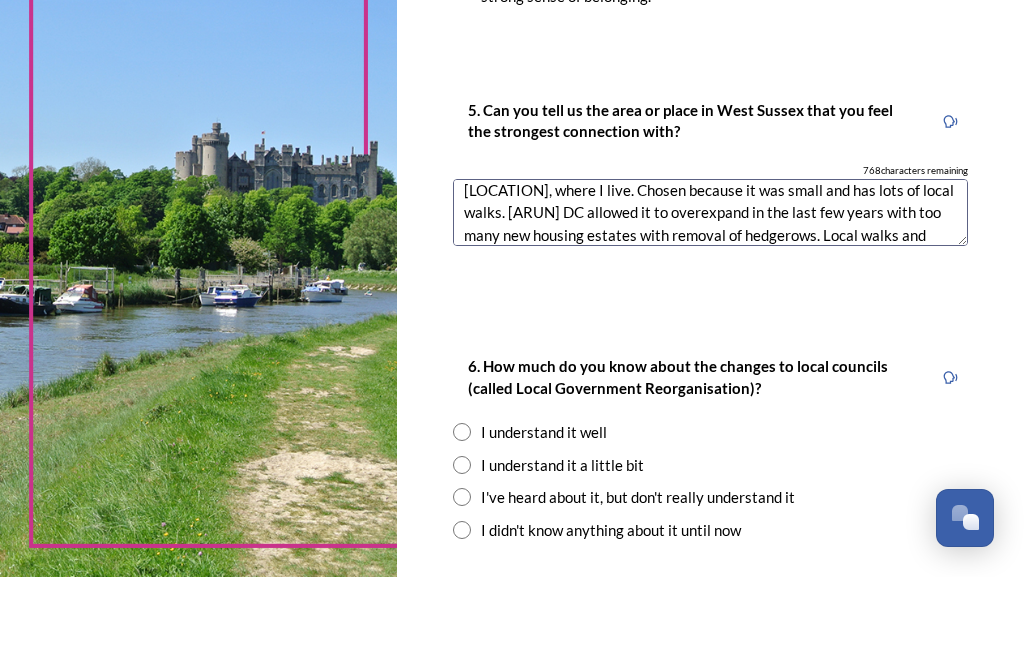 scroll, scrollTop: 10, scrollLeft: 0, axis: vertical 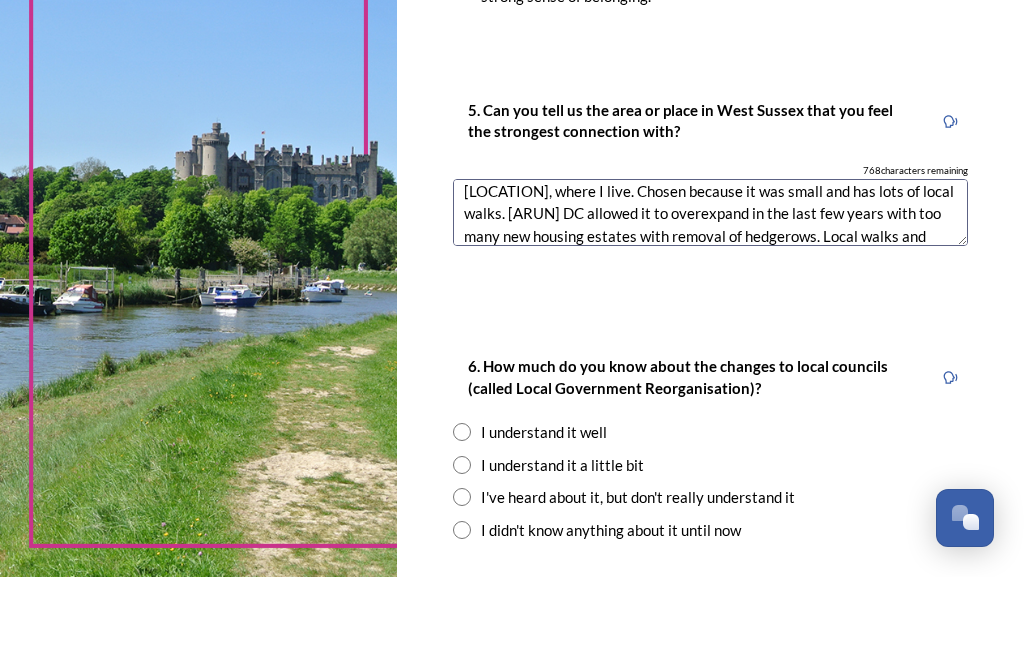click on "[LOCATION], where I live. Chosen because it was small and has lots of local walks. [ARUN] DC allowed it to overexpand in the last few years with too many new housing estates with removal of hedgerows. Local walks and small local shops." at bounding box center (710, 300) 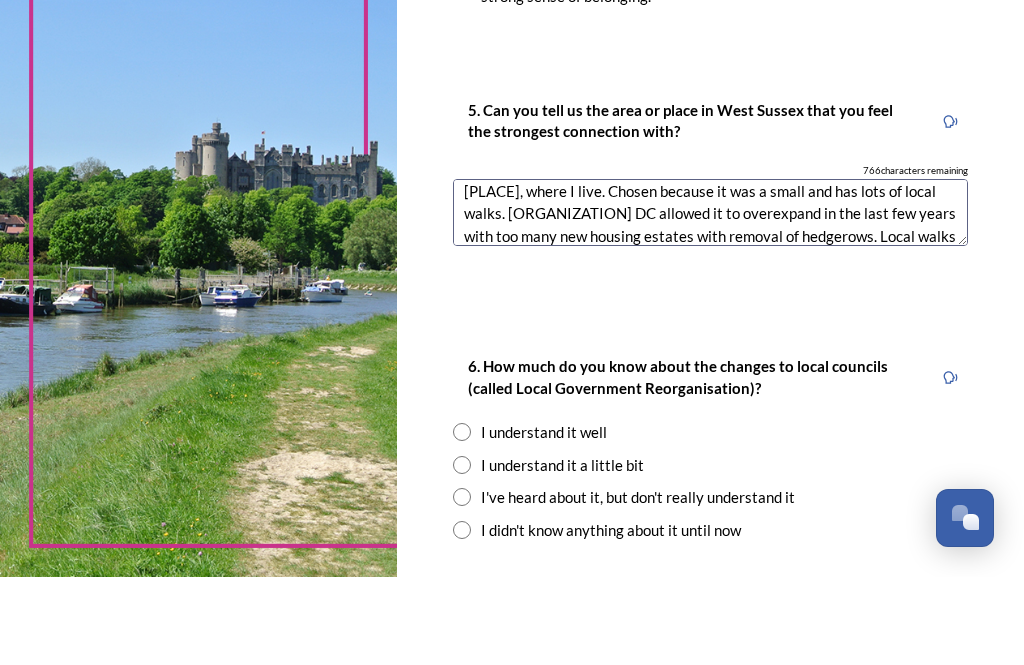 click on "[PLACE], where I live. Chosen because it was a small and has lots of local walks. [ORGANIZATION] DC allowed it to overexpand in the last few years with too many new housing estates with removal of hedgerows. Local walks and small local shops." at bounding box center (710, 300) 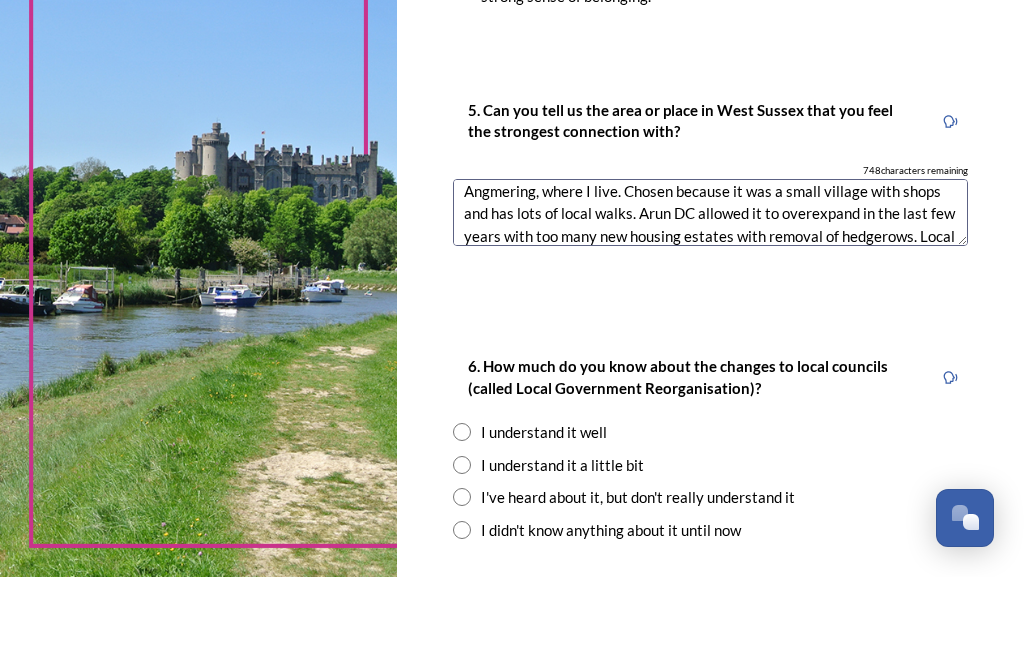 click on "Angmering, where I live. Chosen because it was a small village with shops and has lots of local walks. Arun DC allowed it to overexpand in the last few years with too many new housing estates with removal of hedgerows. Local walks and small local shops." at bounding box center (710, 300) 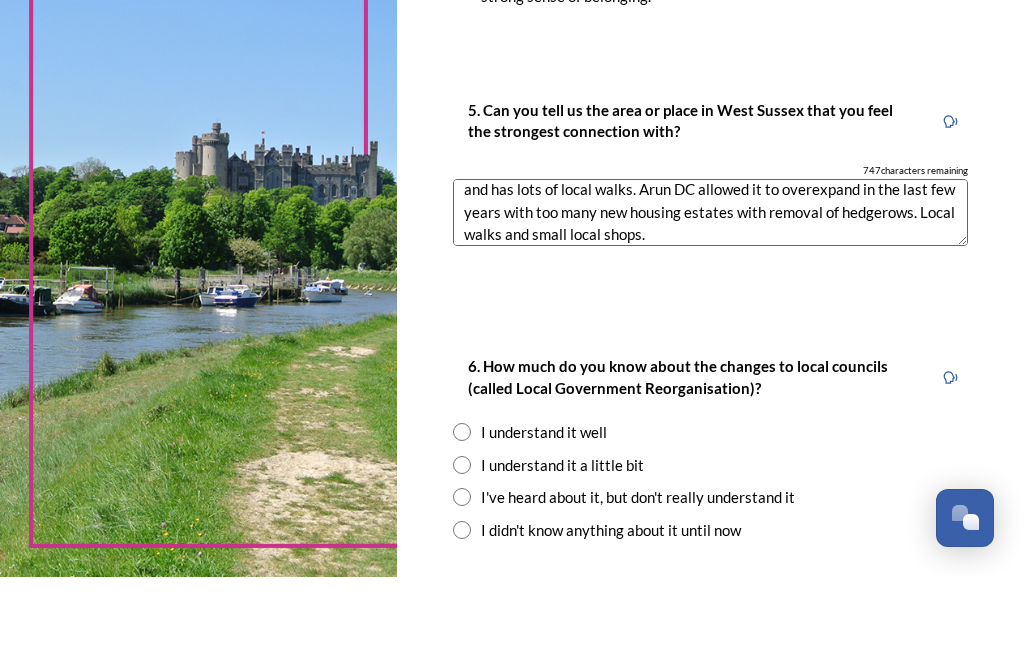 scroll, scrollTop: 36, scrollLeft: 0, axis: vertical 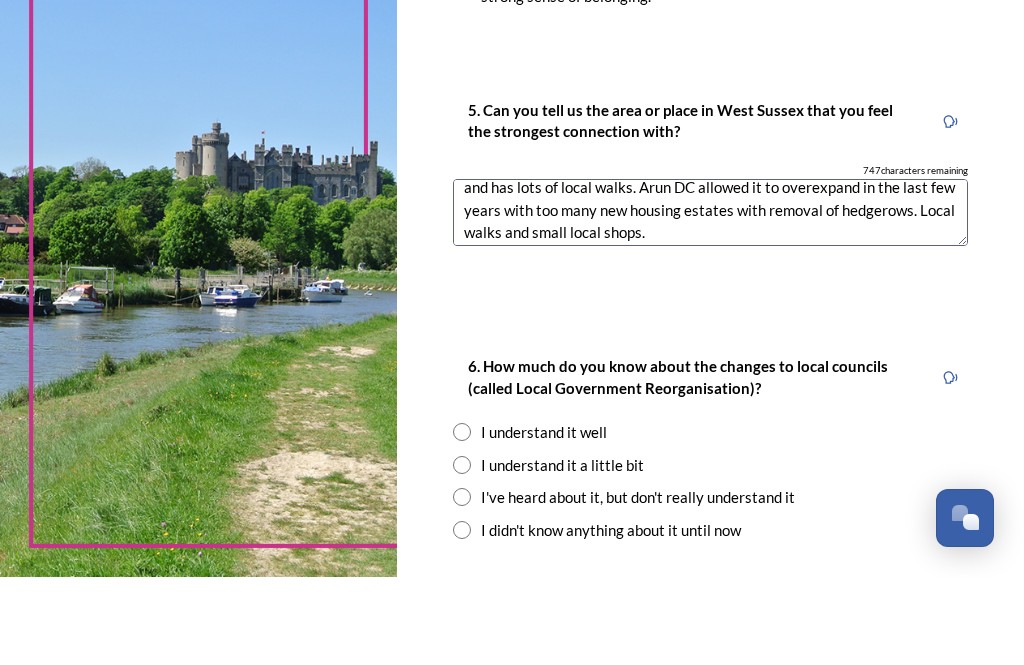 click on "Angmering, where I live. Chosen because it was a small village with shops and has lots of local walks. Arun DC allowed it to overexpand in the last few years with too many new housing estates with removal of hedgerows. Local walks and small local shops." at bounding box center [710, 300] 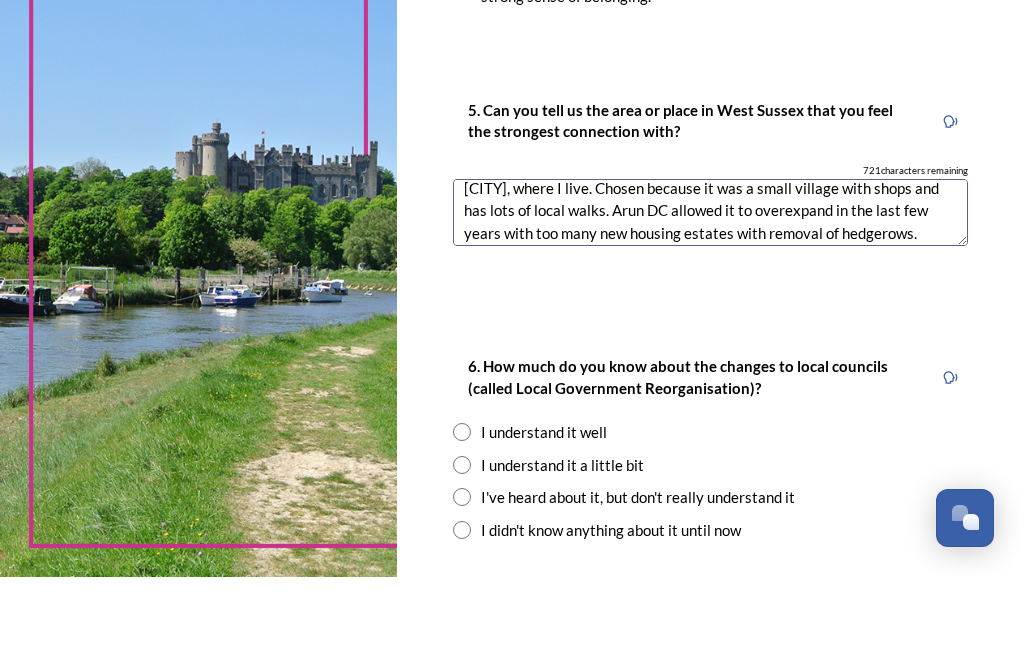 scroll, scrollTop: 16, scrollLeft: 0, axis: vertical 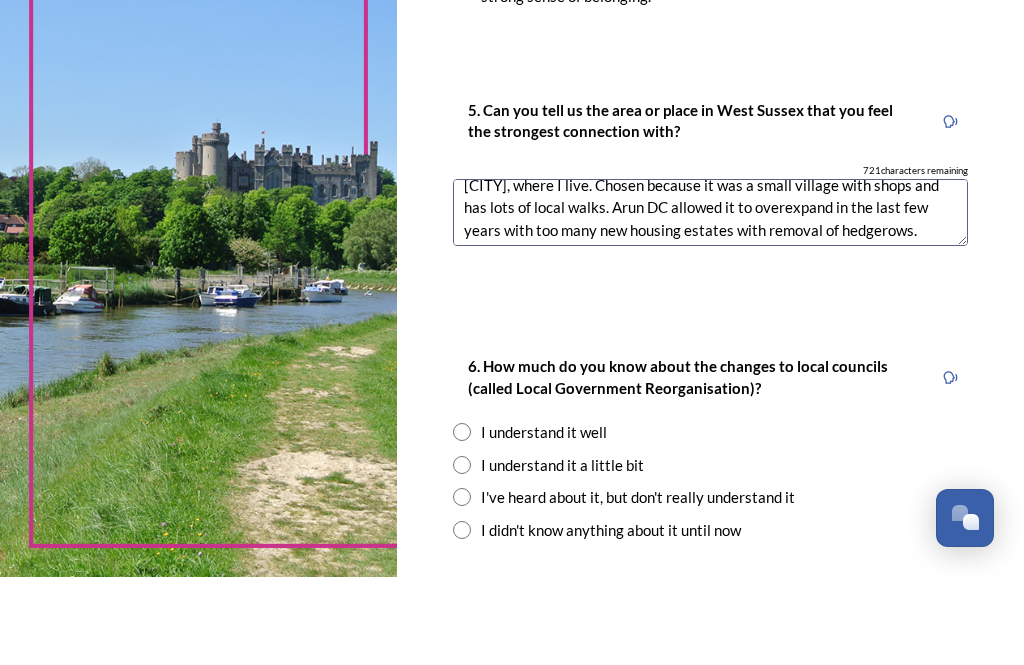 click on "[CITY], where I live. Chosen because it was a small village with shops and has lots of local walks. Arun DC allowed it to overexpand in the last few years with too many new housing estates with removal of hedgerows. Larger shops and [CITY] are all within walking distance." at bounding box center (710, 300) 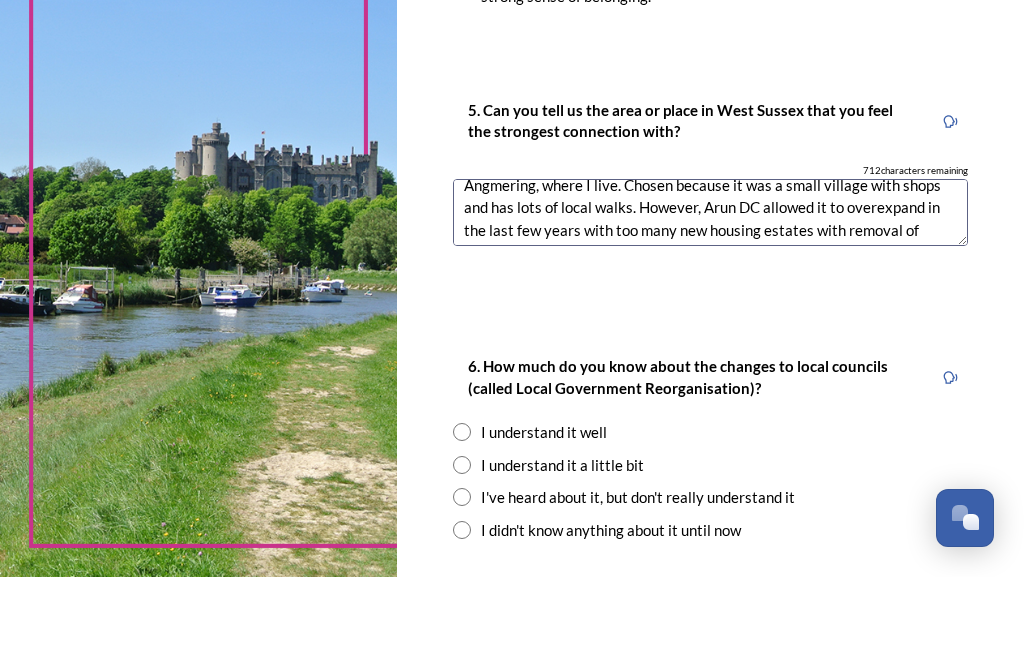 click on "Angmering, where I live. Chosen because it was a small village with shops and has lots of local walks. However, Arun DC allowed it to overexpand in the last few years with too many new housing estates with removal of hedgerows. Larger shops and Rustington are all within walking distance." at bounding box center [710, 300] 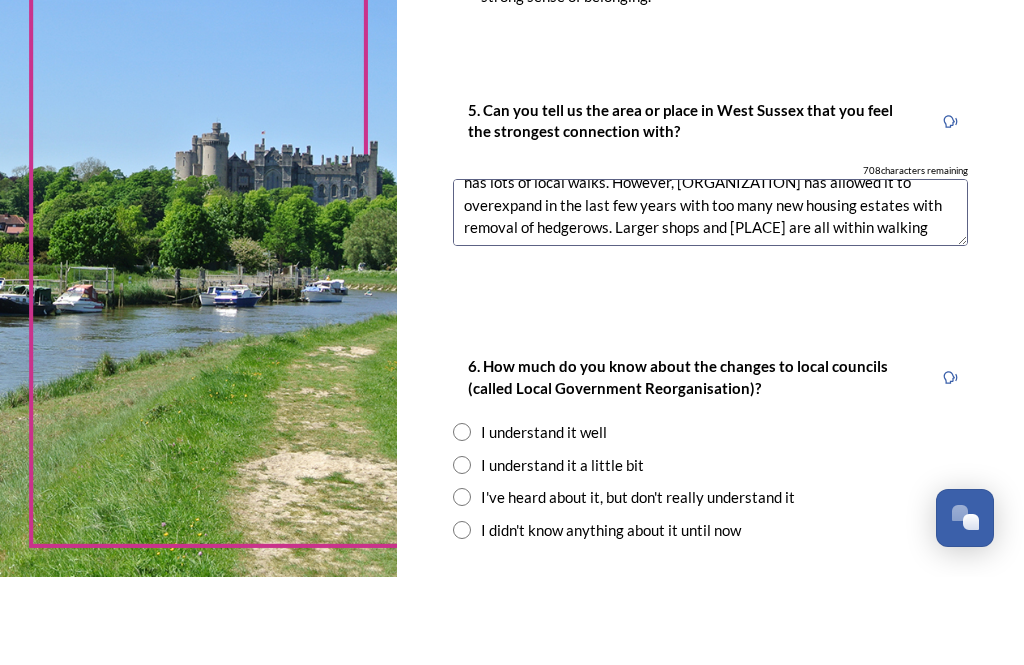 scroll, scrollTop: 43, scrollLeft: 0, axis: vertical 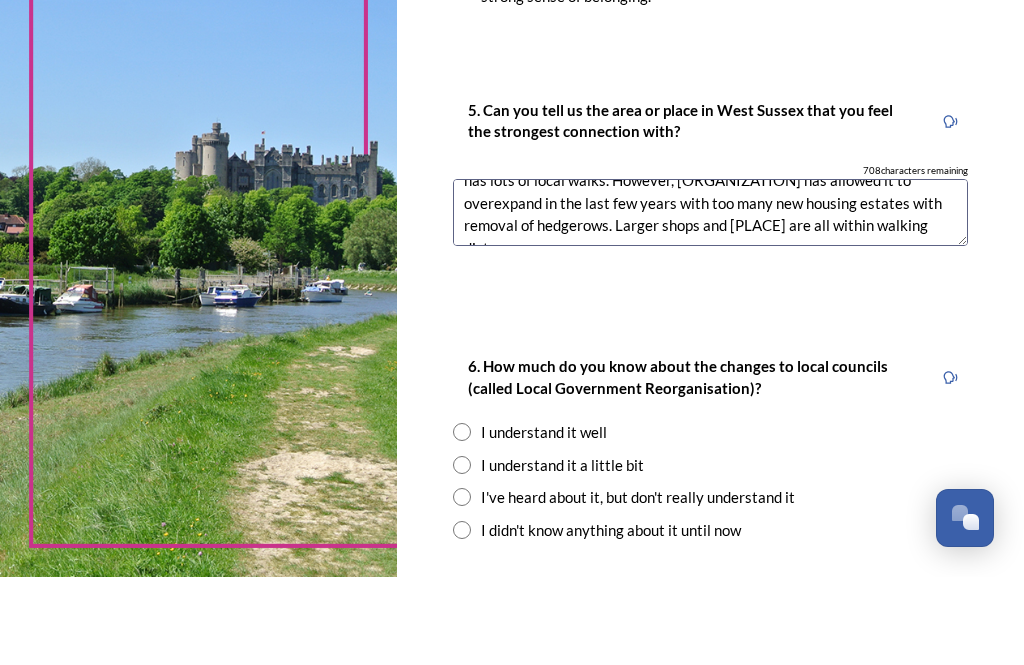 click on "[PLACE], where I live. Chosen because it was a small village with shops and has lots of local walks. However, [ORGANIZATION] has allowed it to overexpand in the last few years with too many new housing estates with removal of hedgerows. Larger shops and [PLACE] are all within walking distance." at bounding box center [710, 300] 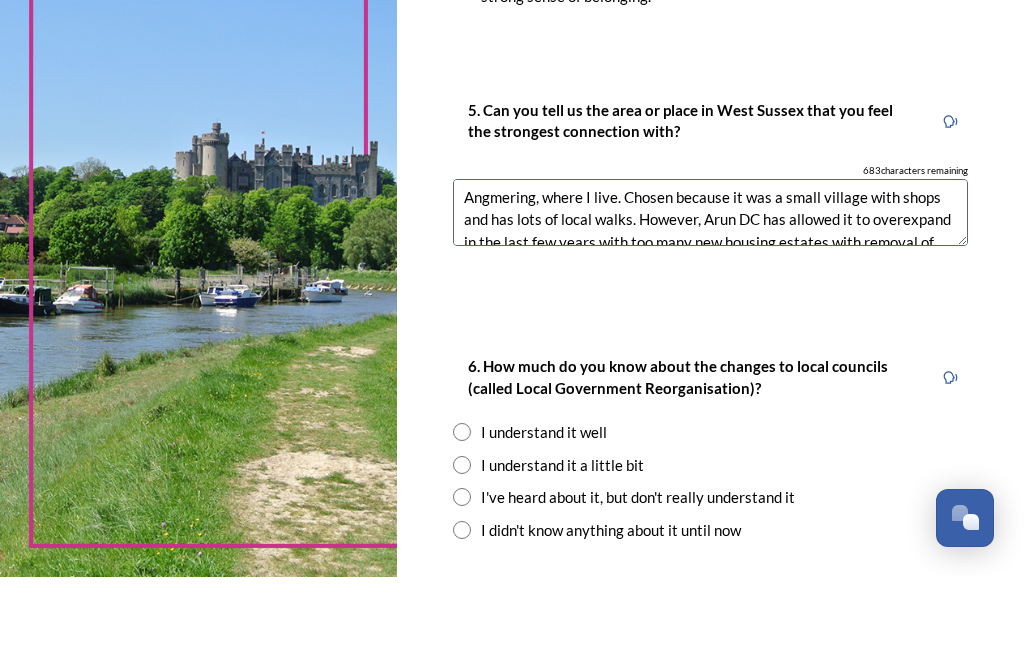 scroll, scrollTop: 3, scrollLeft: 0, axis: vertical 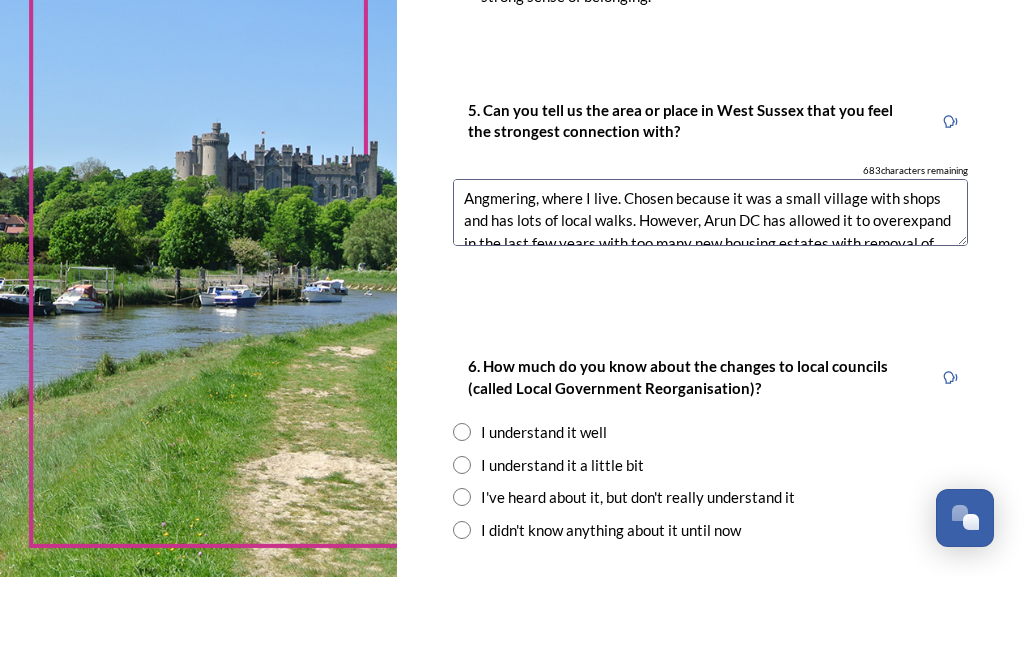 click on "Angmering, where I live. Chosen because it was a small village with shops and has lots of local walks. However, Arun DC has allowed it to overexpand in the last few years with too many new housing estates with removal of hedgerows/distraction of wildlife. Larger shops and Rustington are all within walking distance." at bounding box center [710, 300] 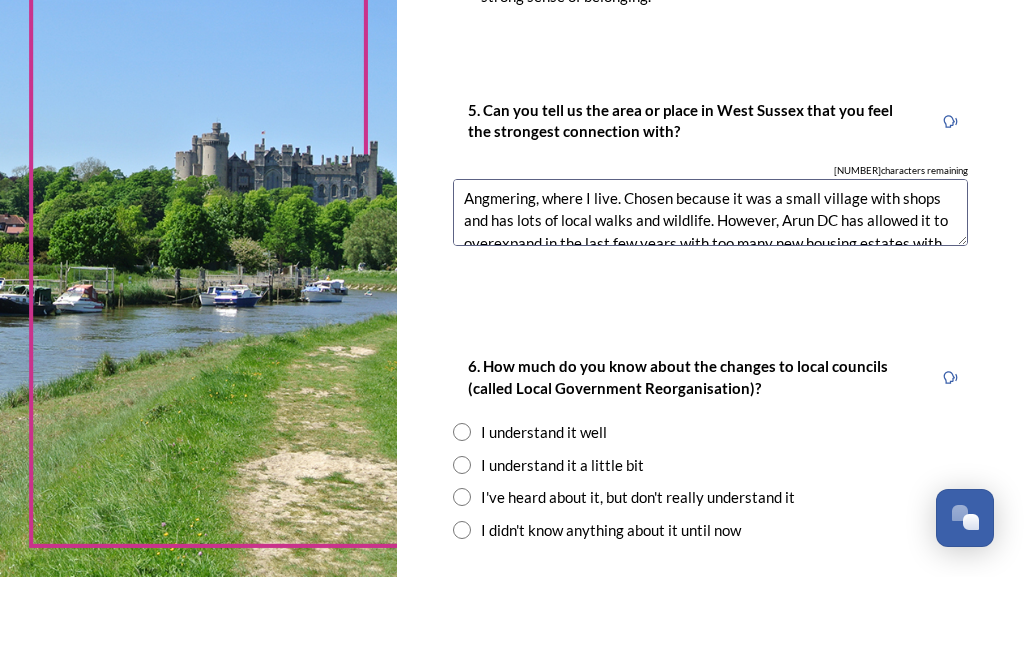 click on "Angmering, where I live. Chosen because it was a small village with shops and has lots of local walks and wildlife. However, Arun DC has allowed it to overexpand in the last few years with too many new housing estates with removal of hedgerows/distraction of wildlife. Larger shops and Rustington are all within walking distance." at bounding box center [710, 300] 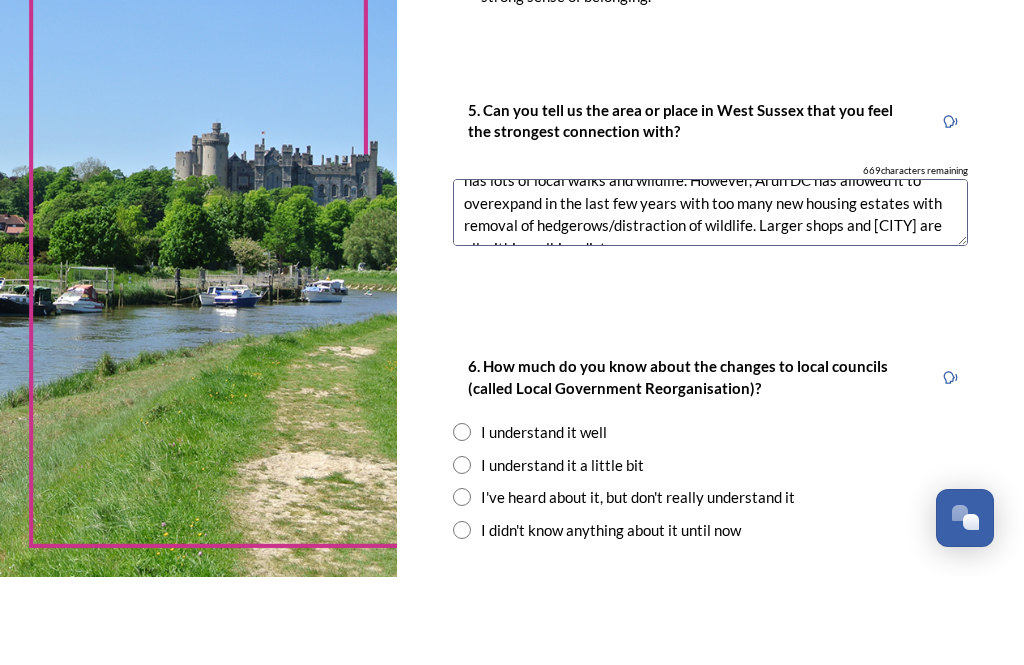 scroll, scrollTop: 44, scrollLeft: 0, axis: vertical 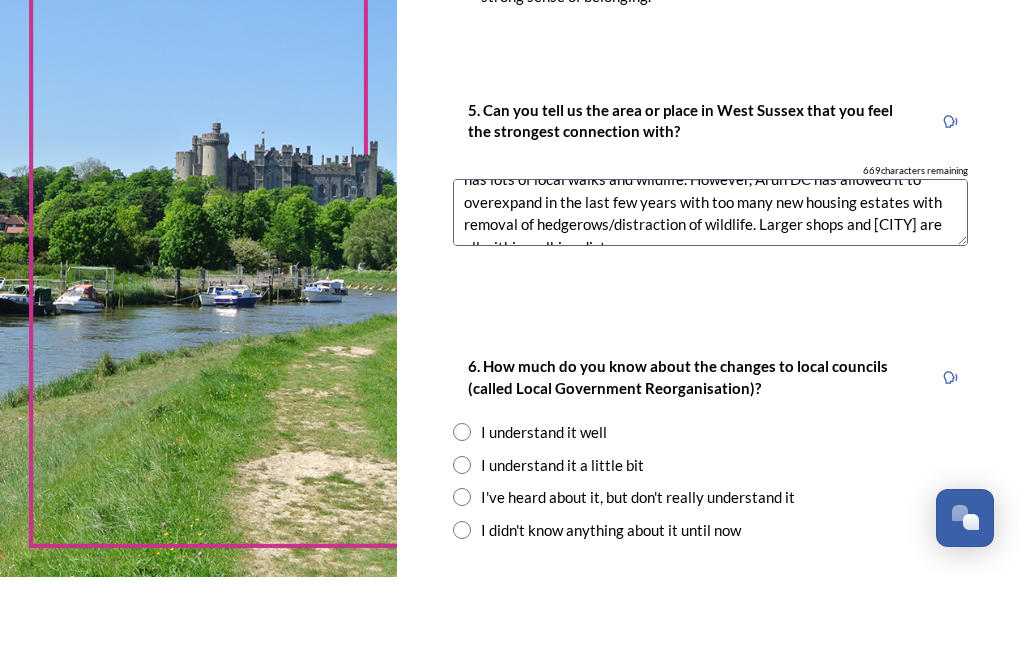 click on "[CITY], where I live. Chosen because it was a small village with shops, and has lots of local walks and wildlife. However, Arun DC has allowed it to overexpand in the last few years with too many new housing estates with removal of hedgerows/distraction of wildlife. Larger shops and [CITY] are all within walking distance." at bounding box center (710, 300) 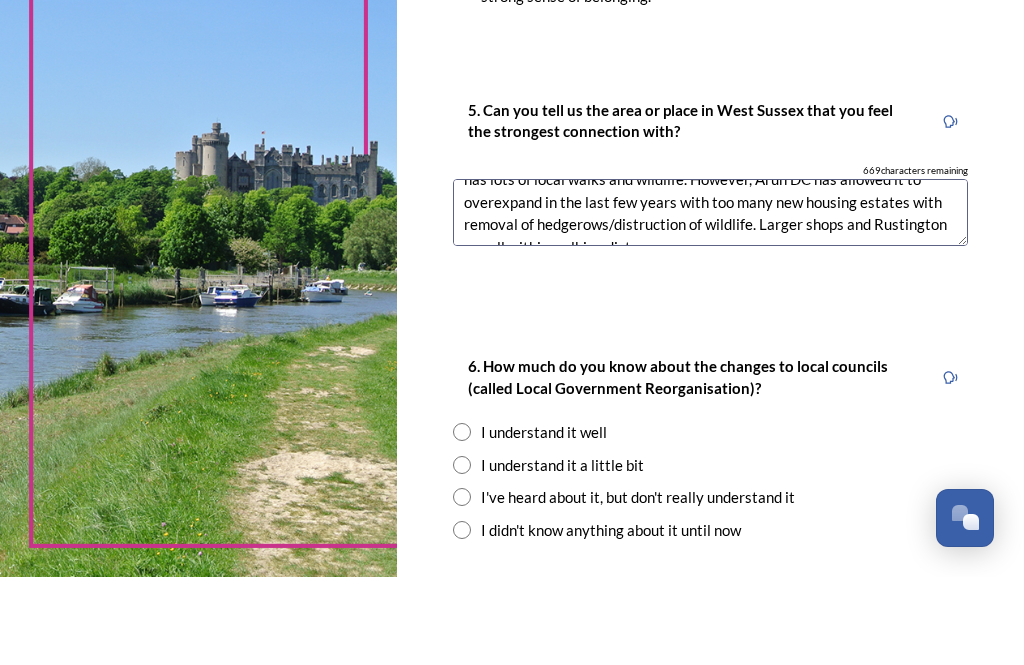 click on "5. Can you tell us the area or place in West Sussex that you feel the strongest connection with? 669 characters remaining Angmering, where I live. Chosen because it was a small village with shops, and has lots of local walks and wildlife. However, Arun DC has allowed it to overexpand in the last few years with too many new housing estates with removal of hedgerows/distruction of wildlife. Larger shops and Rustington are all within walking distance." at bounding box center [710, 269] 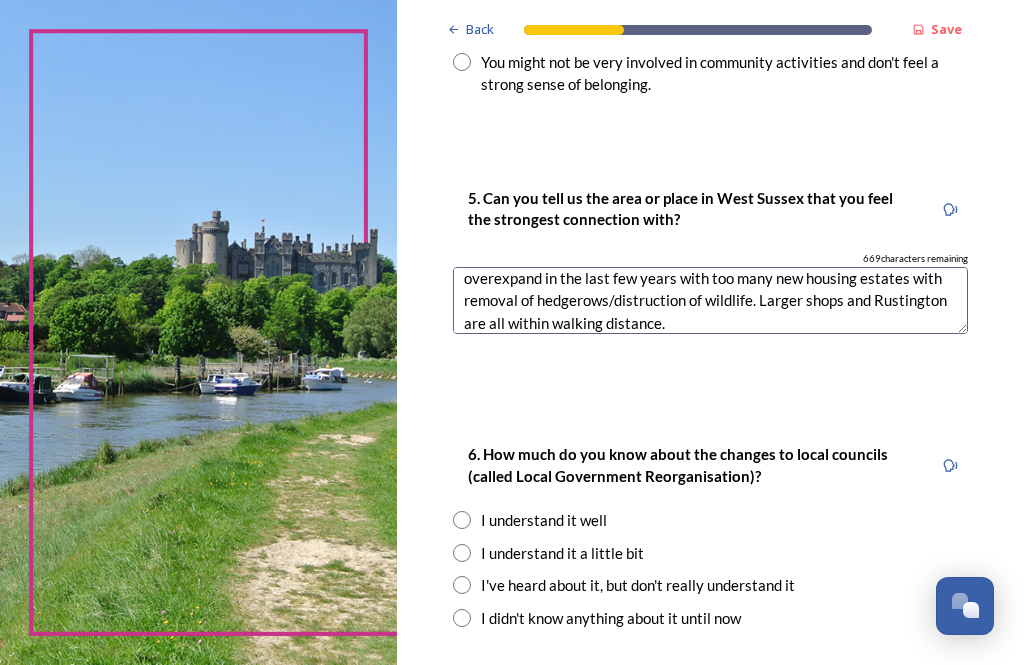 scroll, scrollTop: 55, scrollLeft: 0, axis: vertical 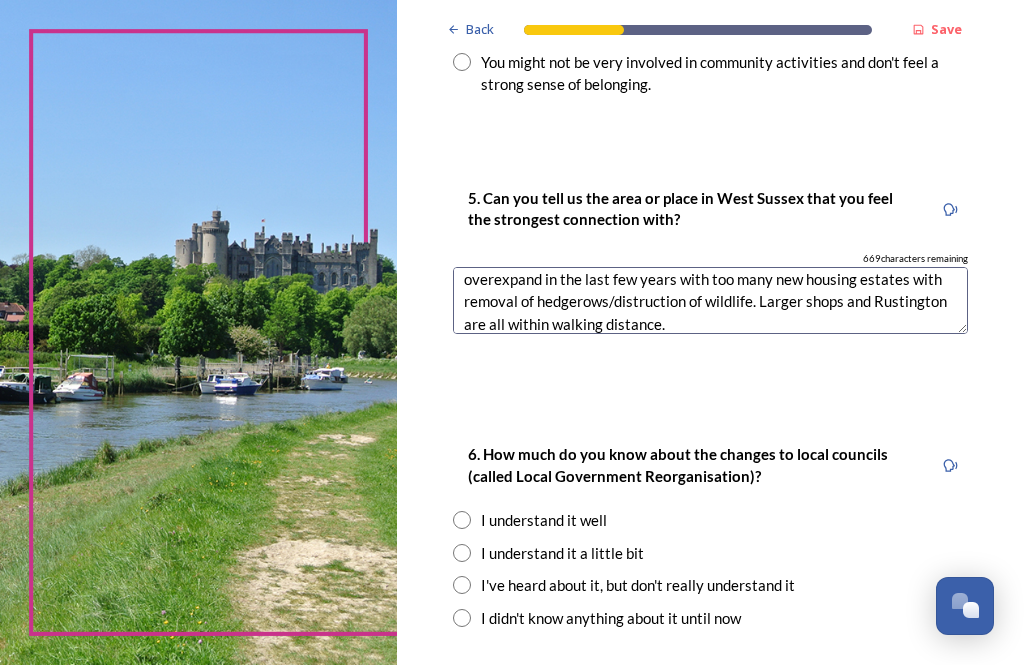click on "[CITY], where I live. Chosen because it was a small village with shops, and has lots of local walks and wildlife. However, Arun DC has allowed it to overexpand in the last few years with too many new housing estates with removal of hedgerows/distruction of wildlife. Larger shops and Rustington are all within walking distance." at bounding box center [710, 300] 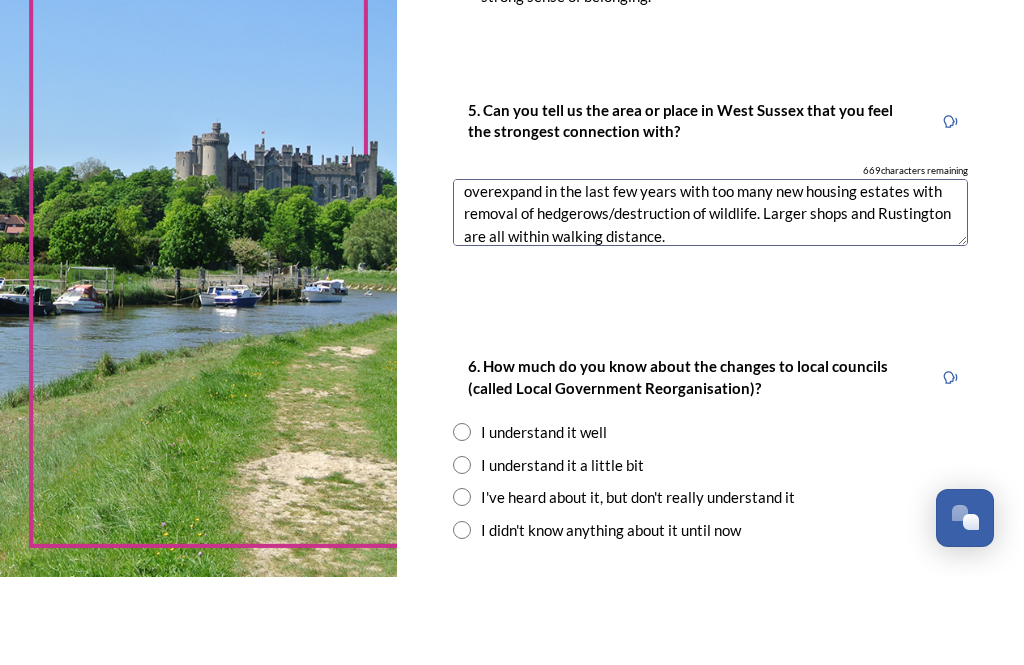 click on "Angmering, where I live. Chosen because it was a small village with shops, and has lots of local walks and wildlife. However, Arun DC has allowed it to overexpand in the last few years with too many new housing estates with removal of hedgerows/destruction of wildlife. Larger shops and Rustington are all within walking distance." at bounding box center [710, 300] 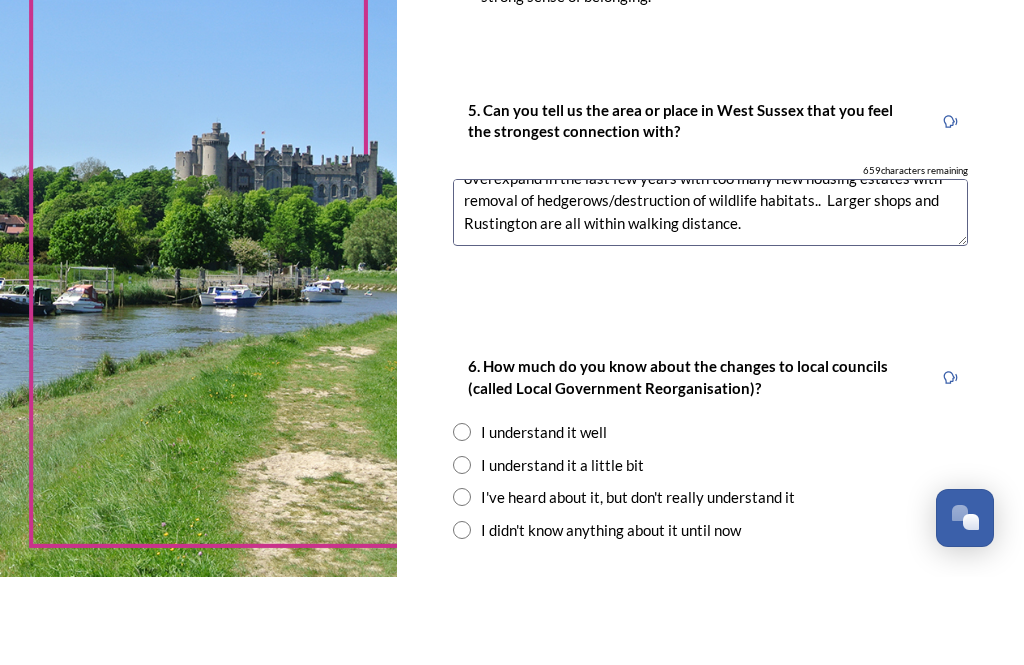 scroll, scrollTop: 66, scrollLeft: 0, axis: vertical 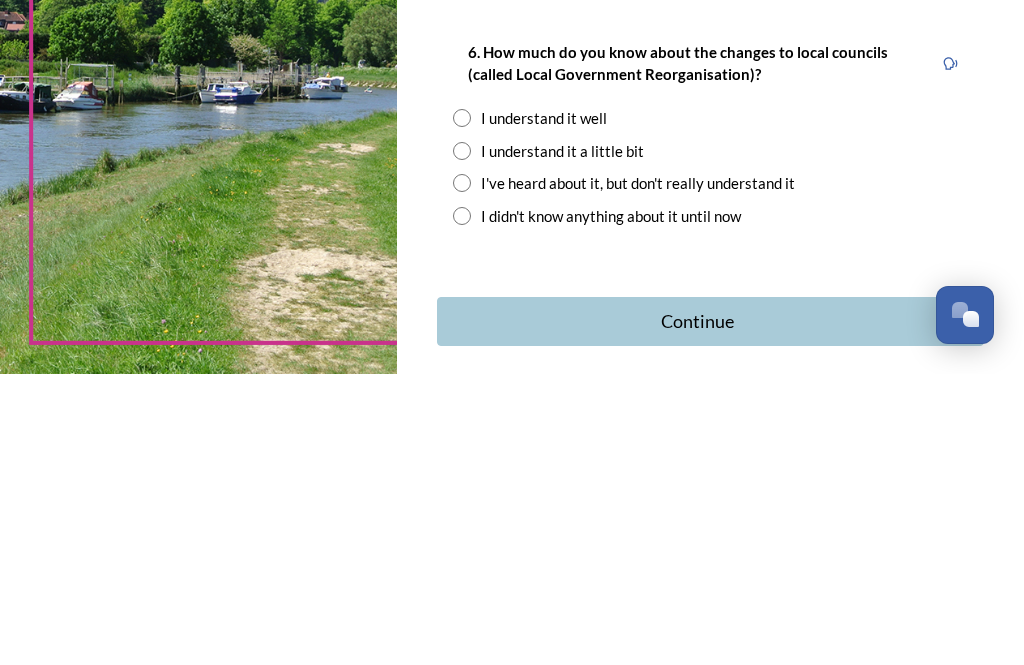 type on "Angmering, where I live. Chosen because it was a small village with shops, and has lots of local walks and wildlife. However, Arun DC has allowed it to overexpand in the last few years with too many new housing estates with removal of hedgerows/destruction of wildlife habitats..  Larger shops and Rustington are all within walking distance." 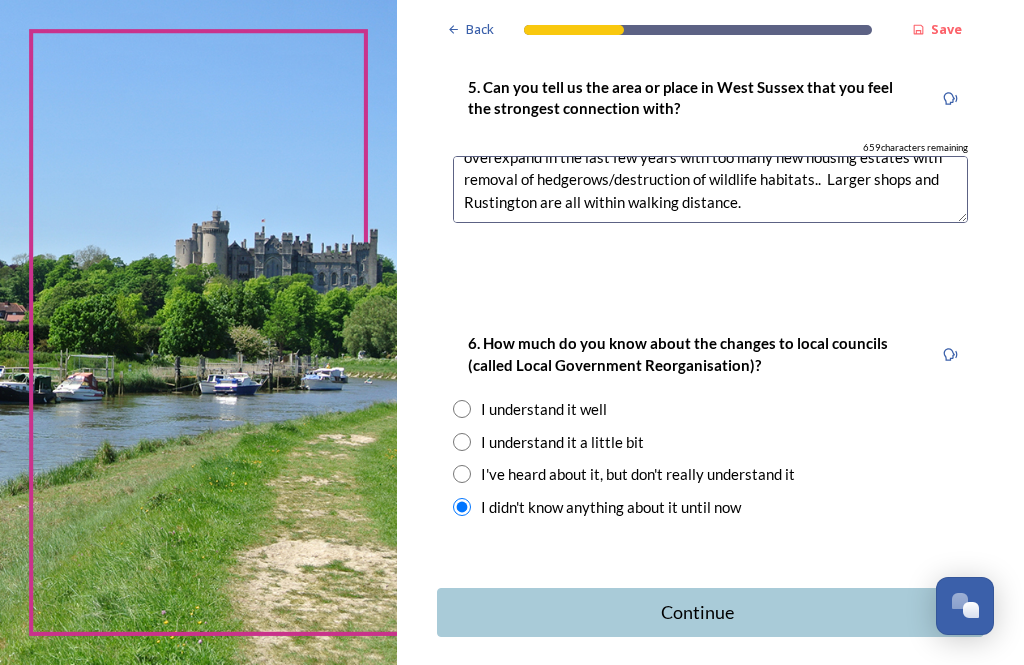 click on "Continue" at bounding box center [697, 612] 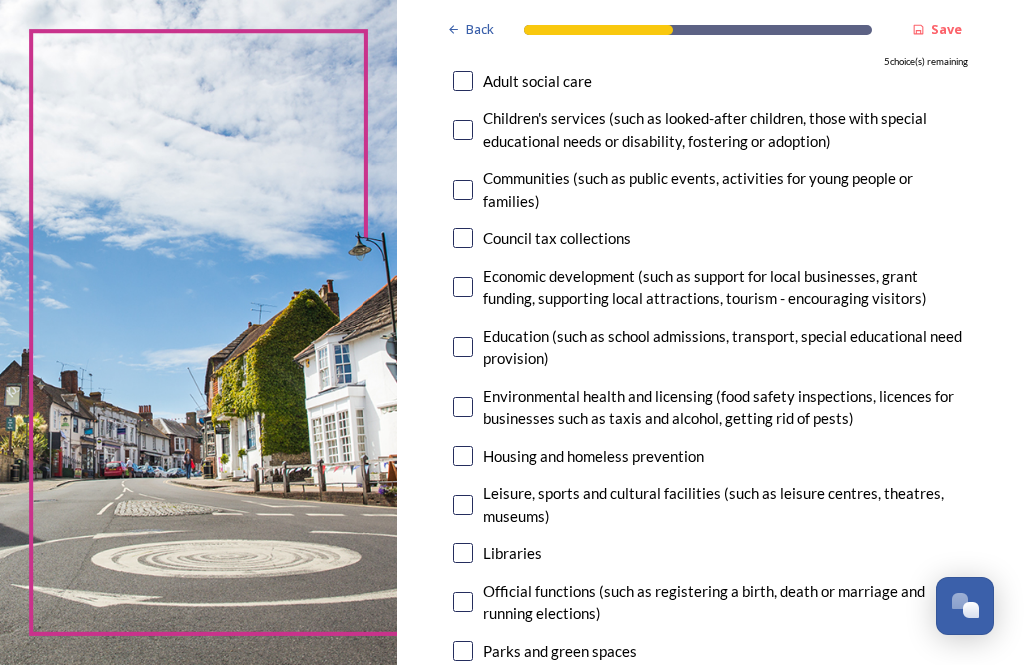 scroll, scrollTop: 259, scrollLeft: 0, axis: vertical 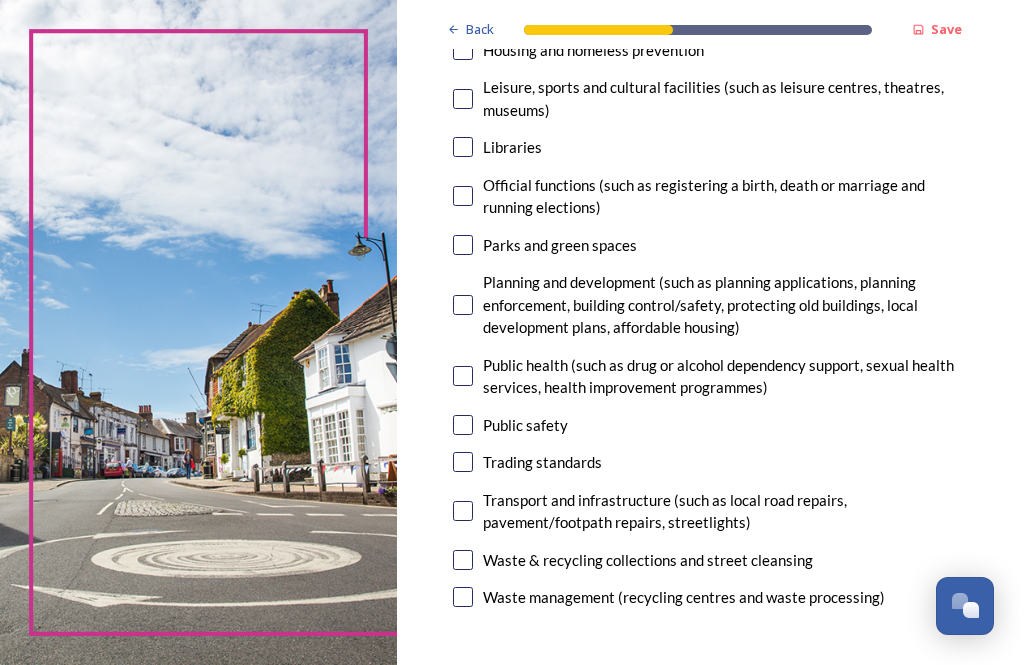 click at bounding box center (463, 245) 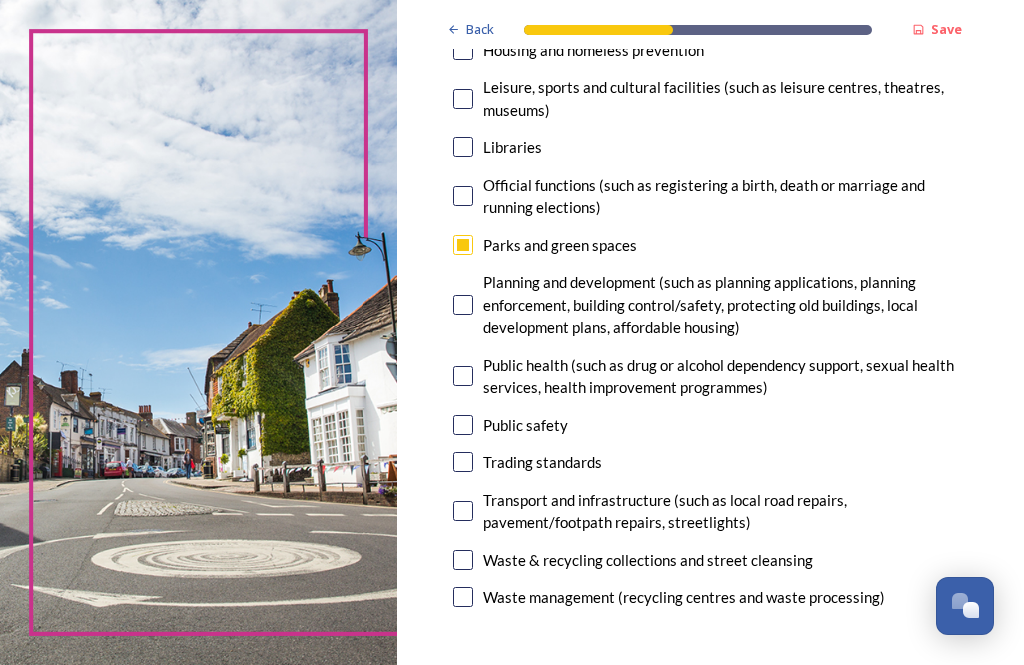 click at bounding box center (463, 560) 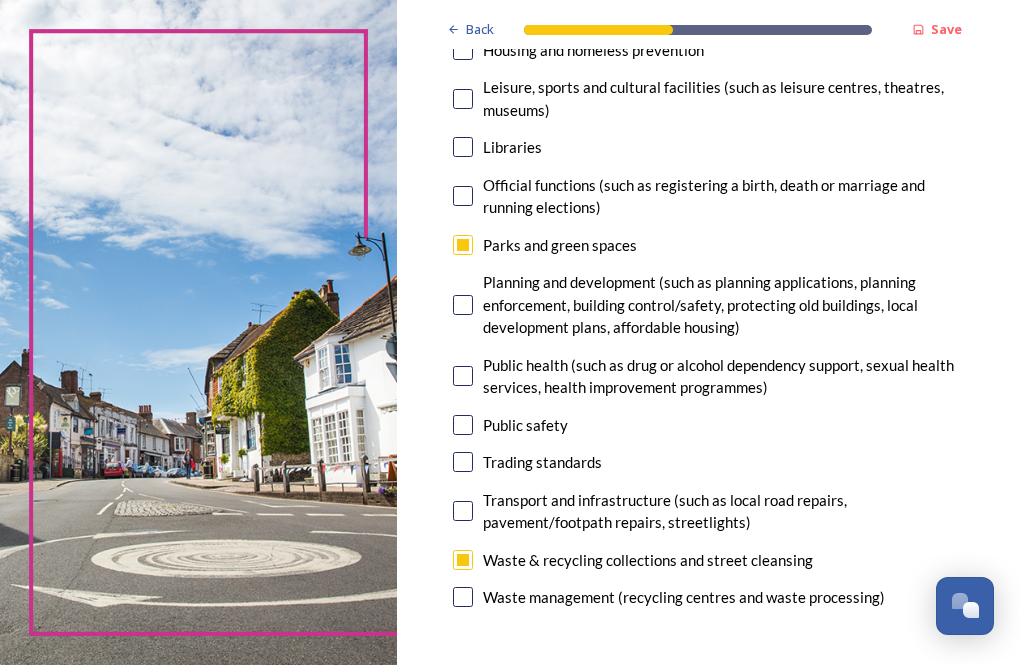click on "Transport and infrastructure (such as local road repairs, pavement/footpath repairs, streetlights)" at bounding box center [710, 511] 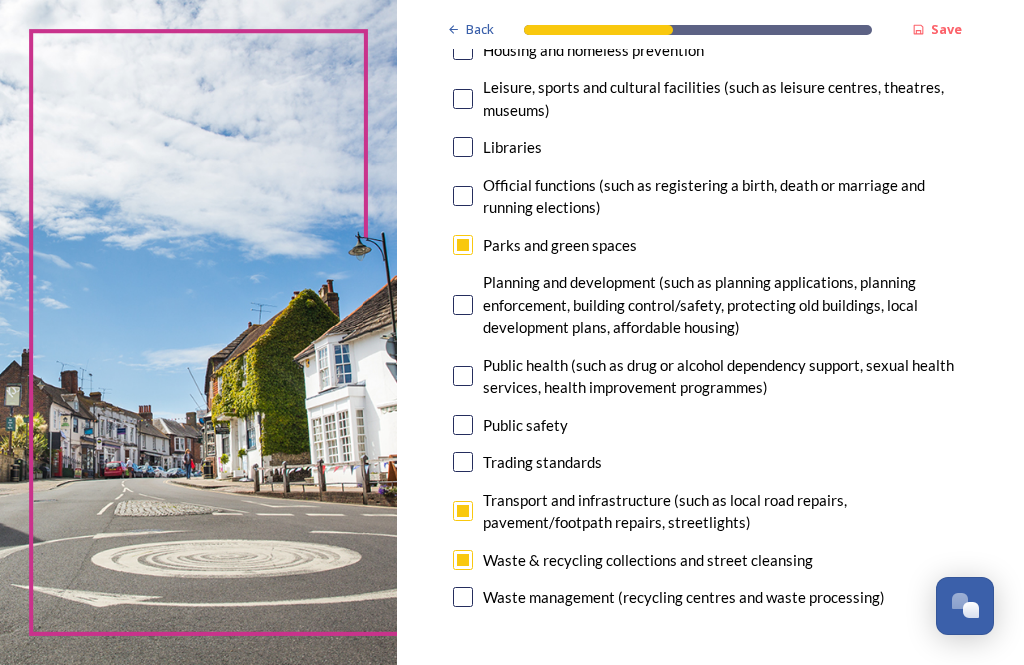 checkbox on "true" 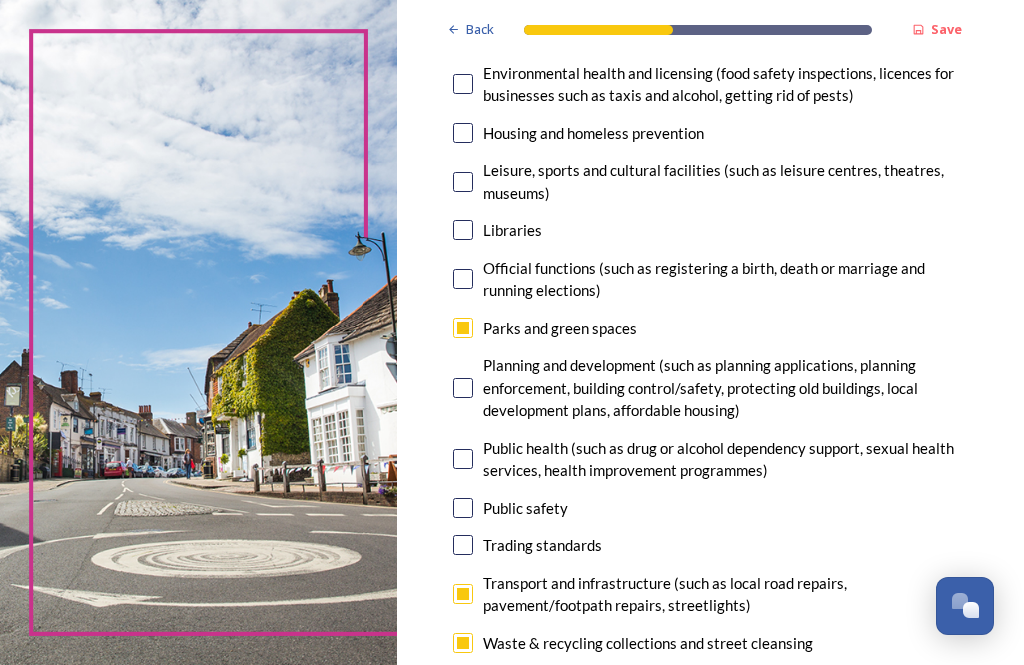scroll, scrollTop: 582, scrollLeft: 0, axis: vertical 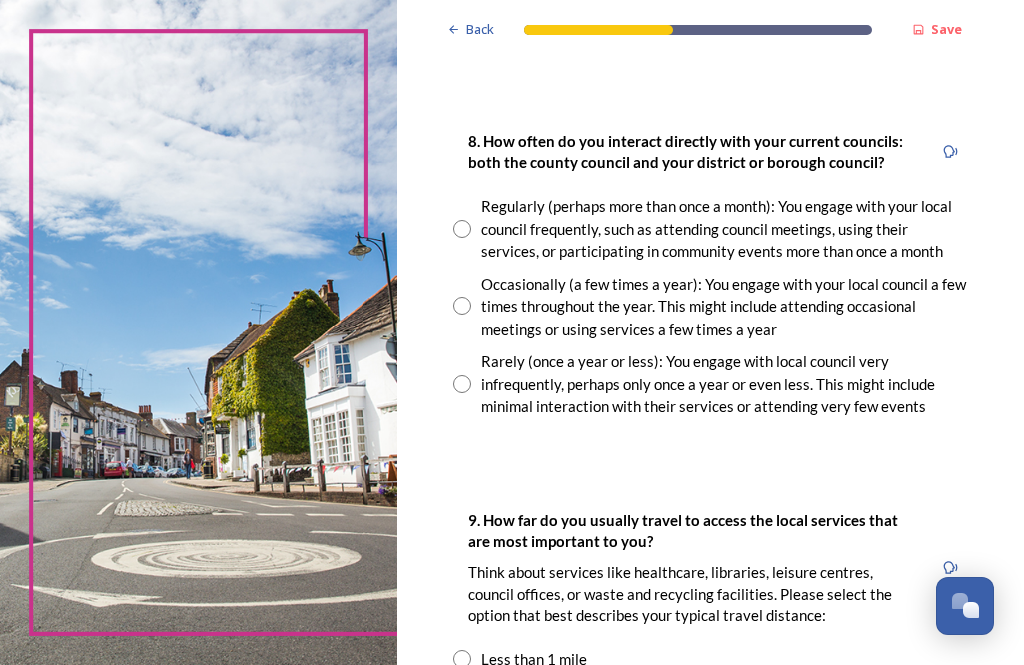 click at bounding box center [462, 306] 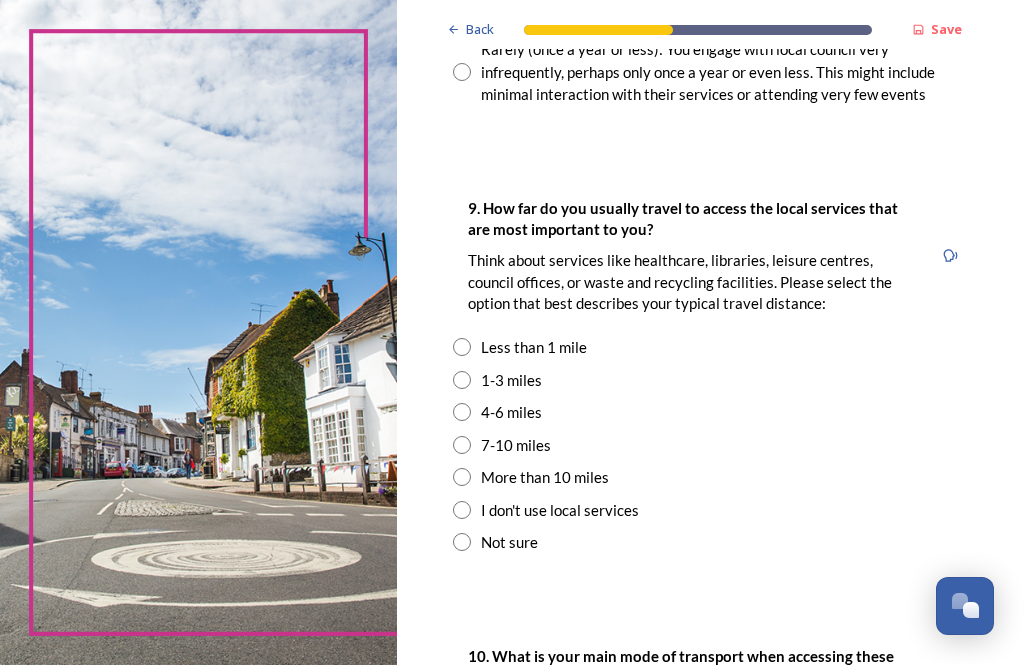 scroll, scrollTop: 1552, scrollLeft: 0, axis: vertical 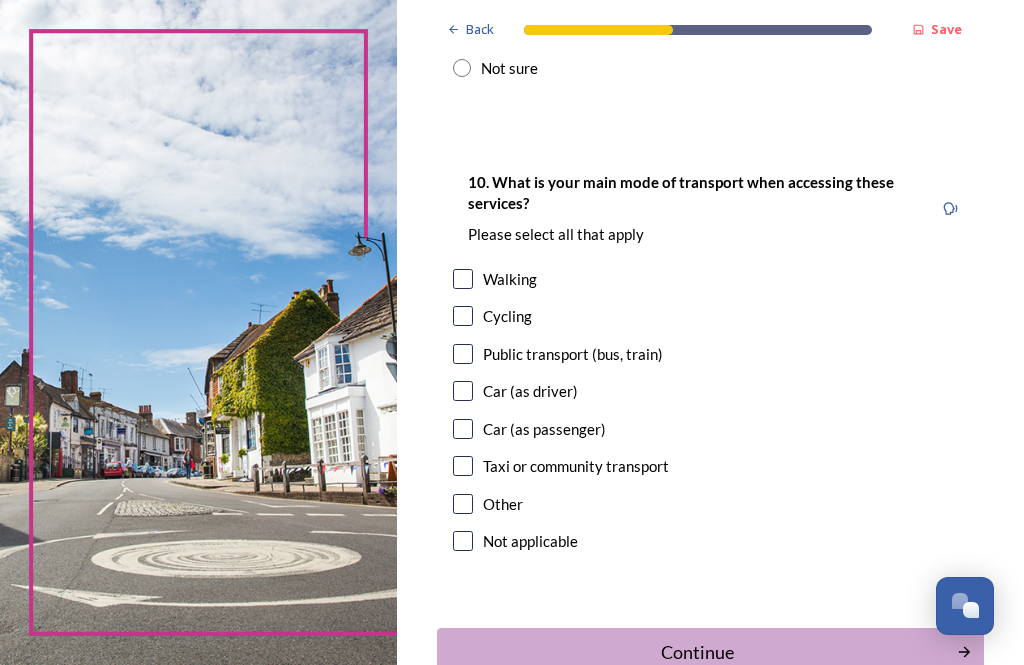 click at bounding box center [463, 279] 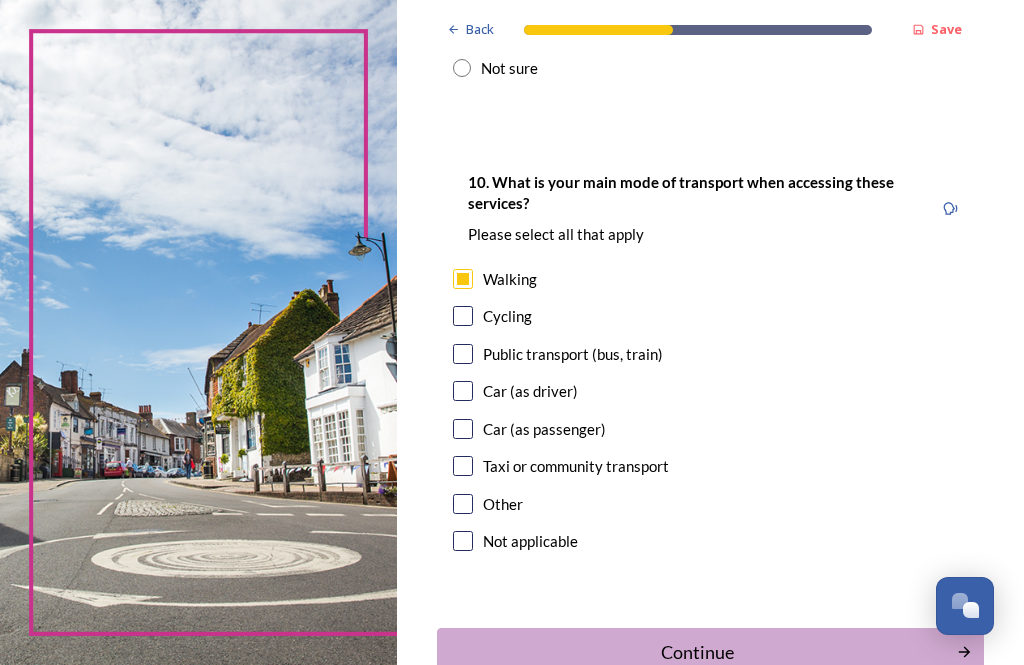 click at bounding box center (463, 429) 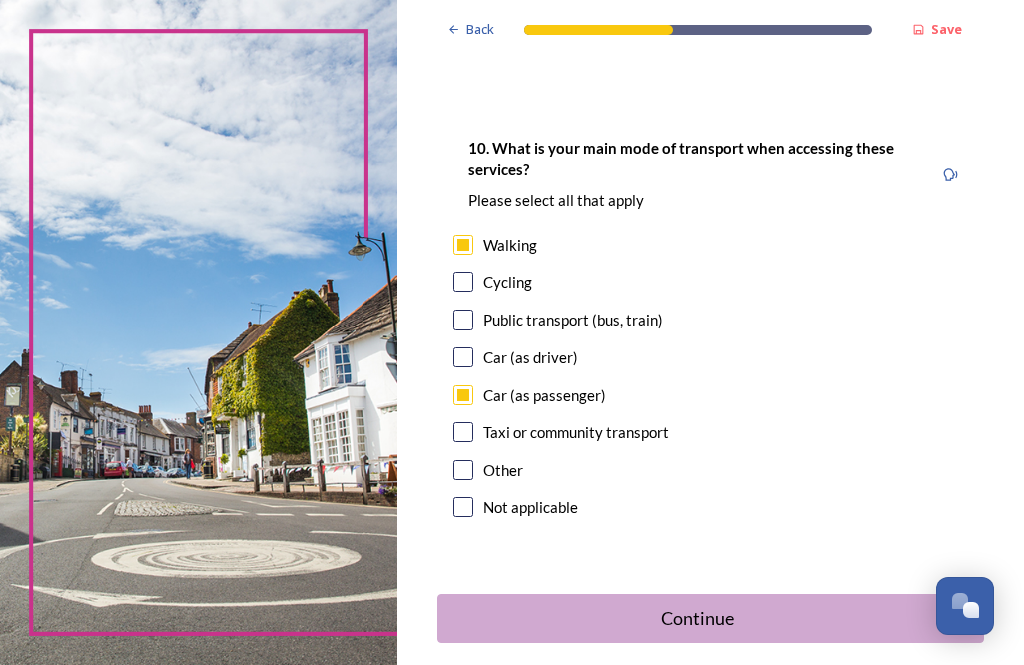 scroll, scrollTop: 2058, scrollLeft: 0, axis: vertical 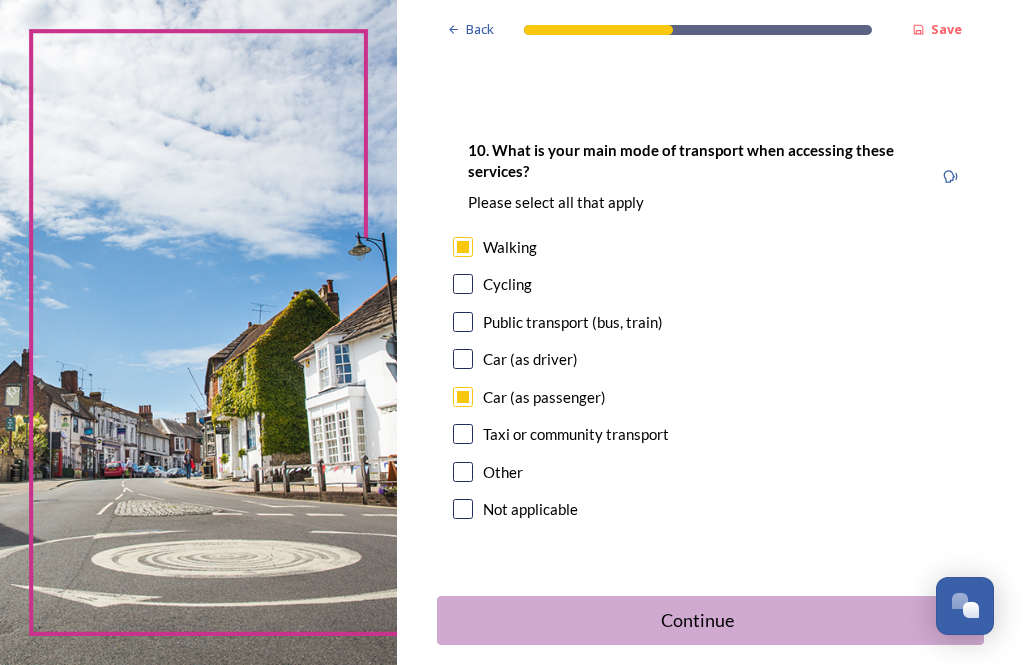 click on "Continue" at bounding box center [697, 620] 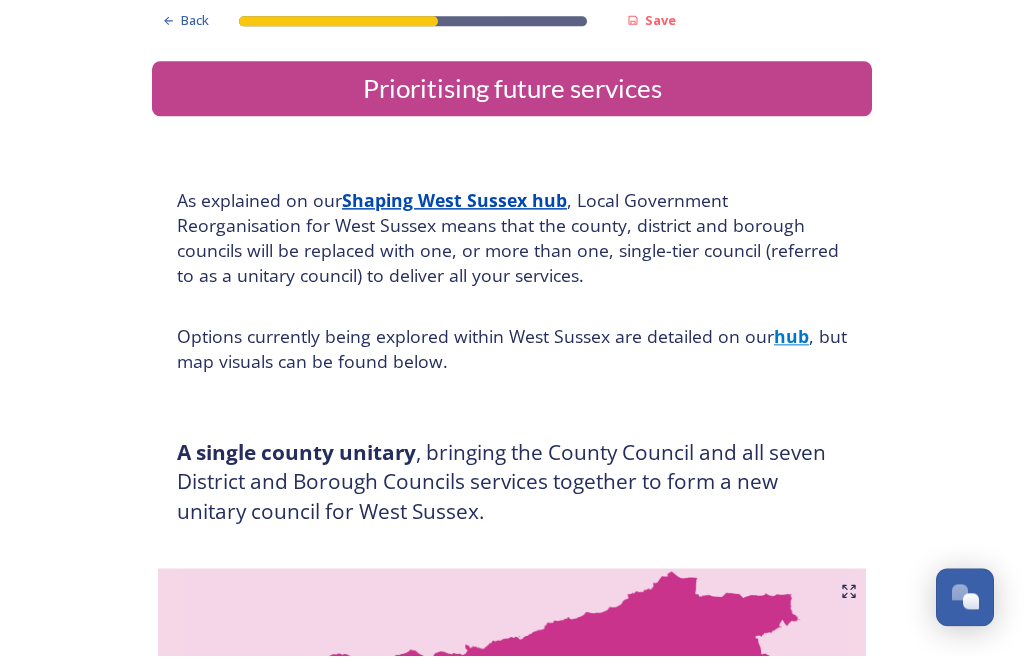 scroll, scrollTop: 64, scrollLeft: 0, axis: vertical 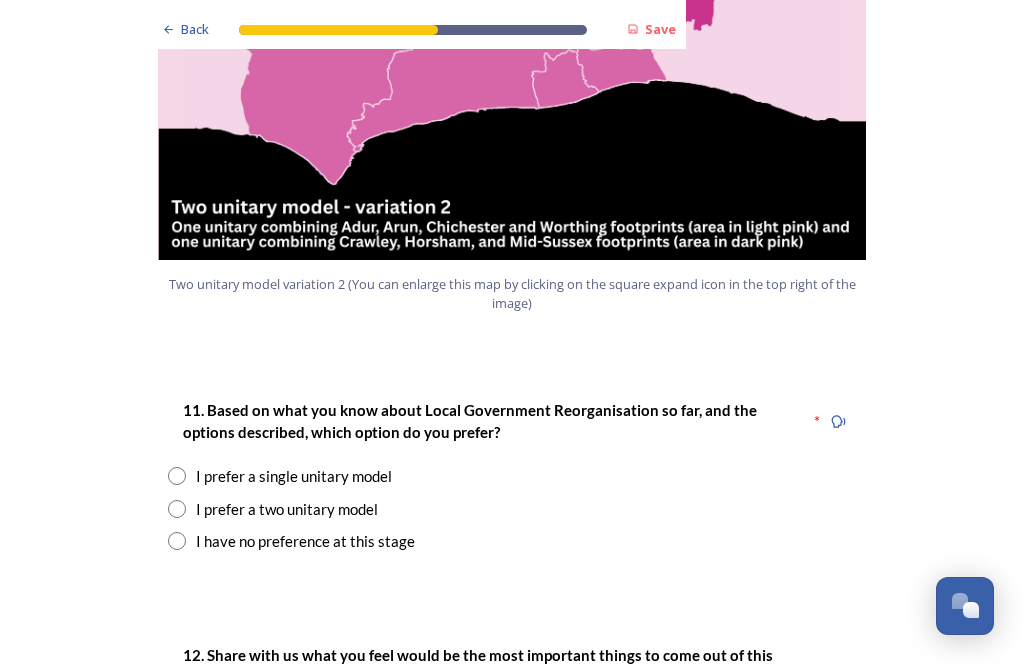 click at bounding box center [177, 509] 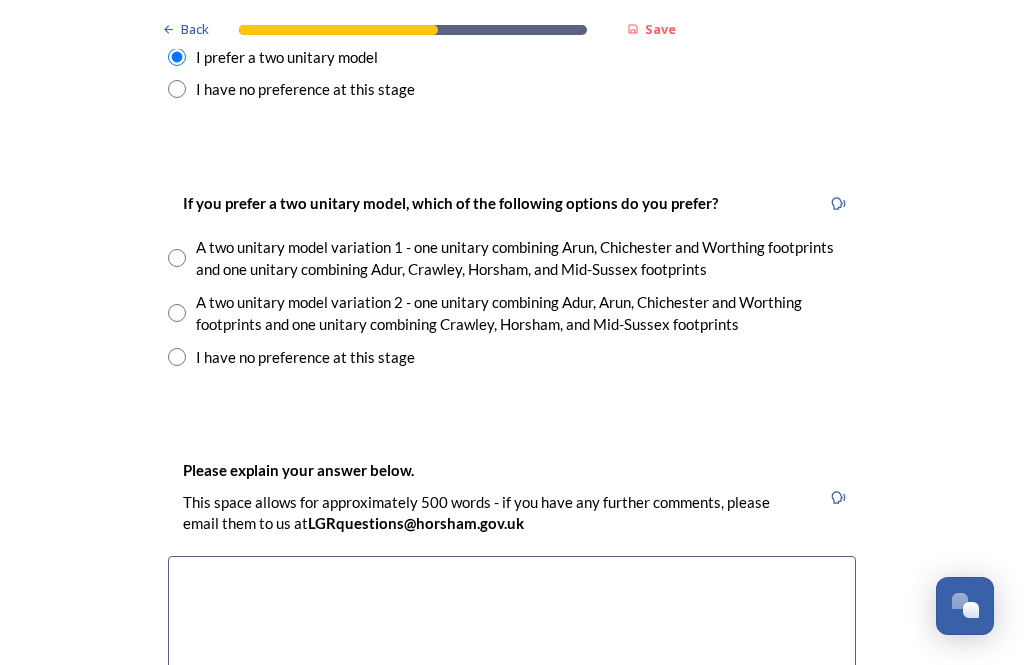 scroll, scrollTop: 2792, scrollLeft: 0, axis: vertical 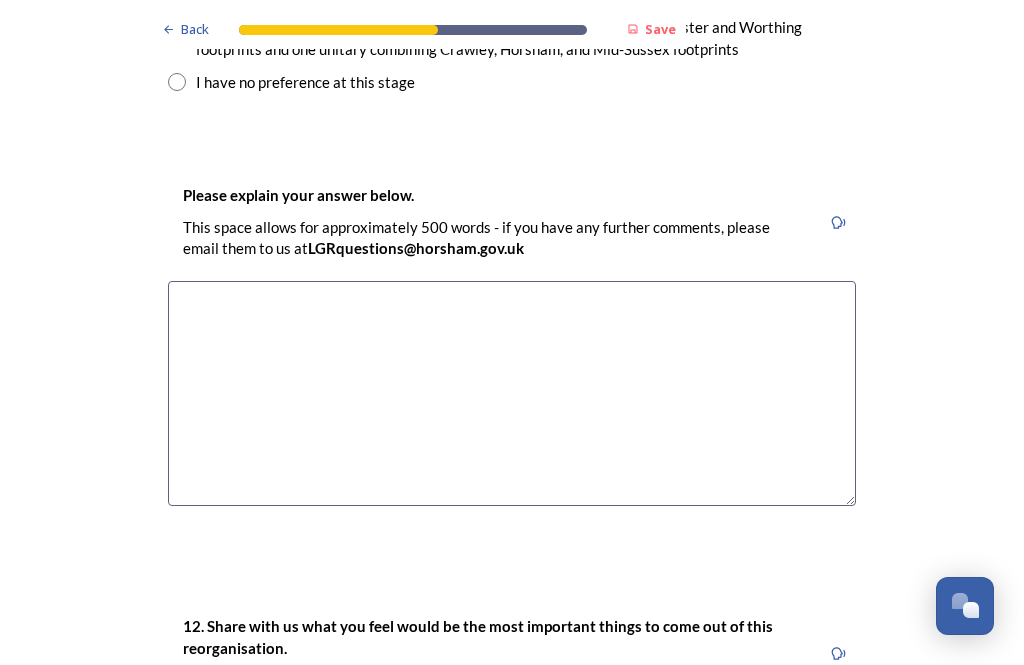 click at bounding box center [512, 393] 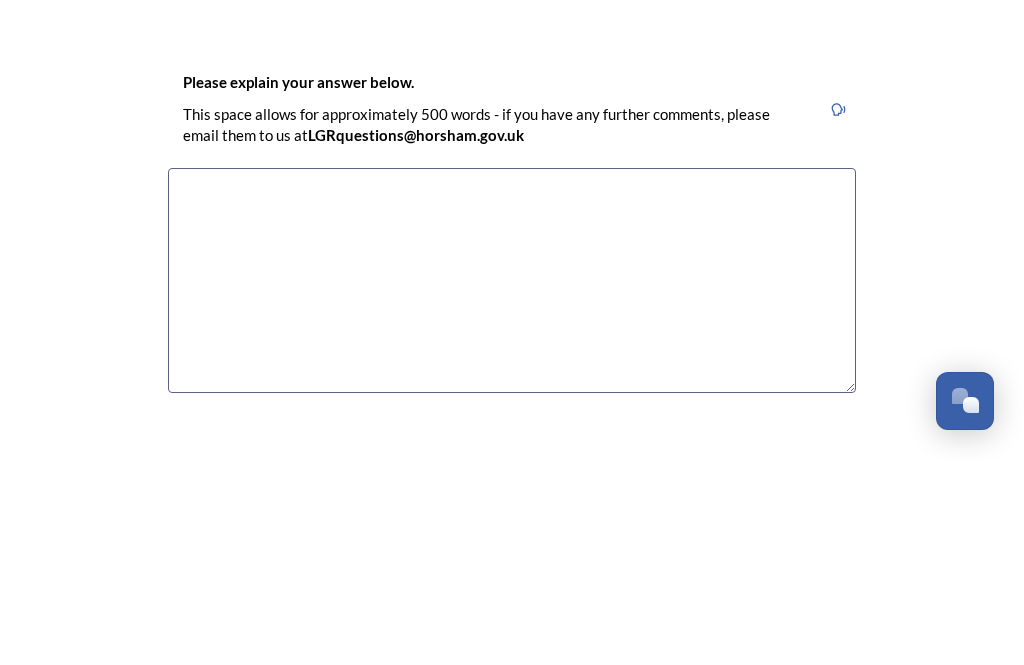 scroll, scrollTop: 2976, scrollLeft: 0, axis: vertical 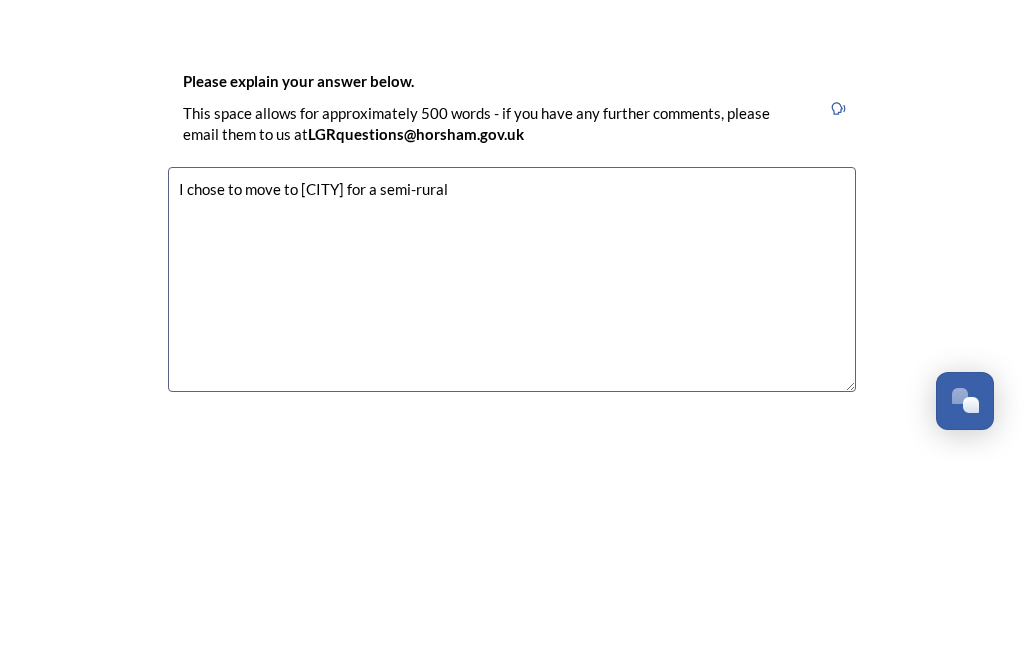 click on "I chose to move to [CITY] for a semi-rural" at bounding box center (512, 484) 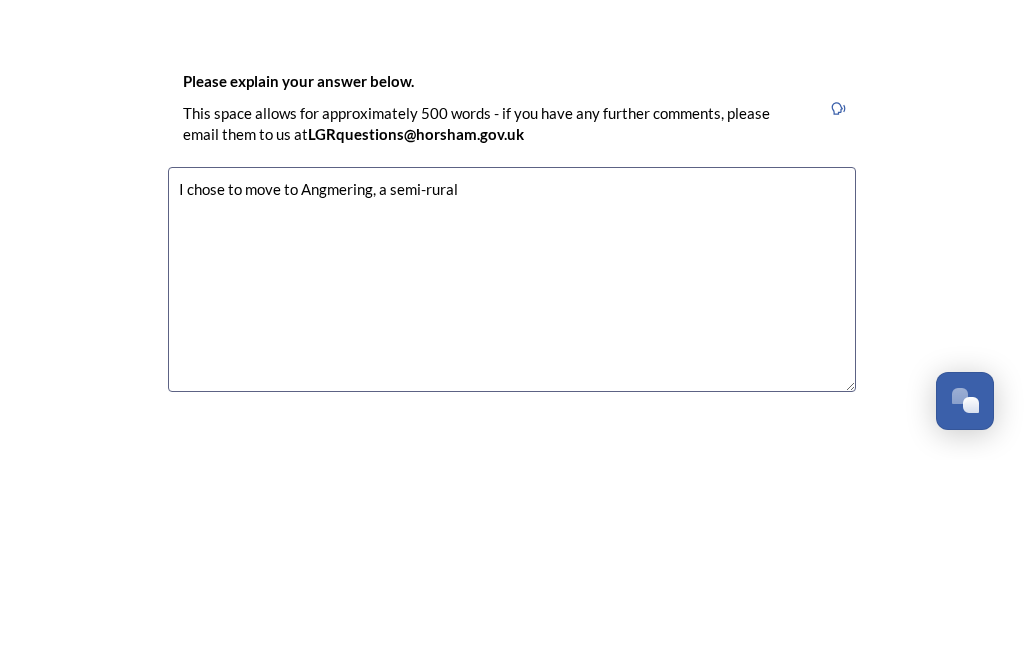 click on "I chose to move to Angmering, a semi-rural" at bounding box center [512, 484] 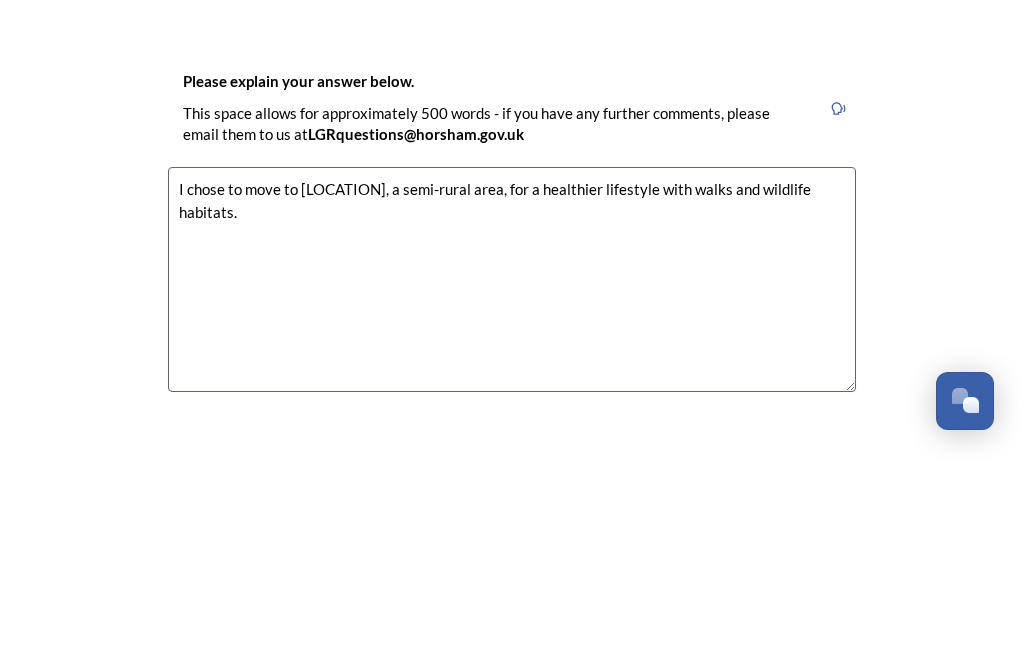 click on "I chose to move to [LOCATION], a semi-rural area, for a healthier lifestyle with walks and wildlife habitats." at bounding box center (512, 484) 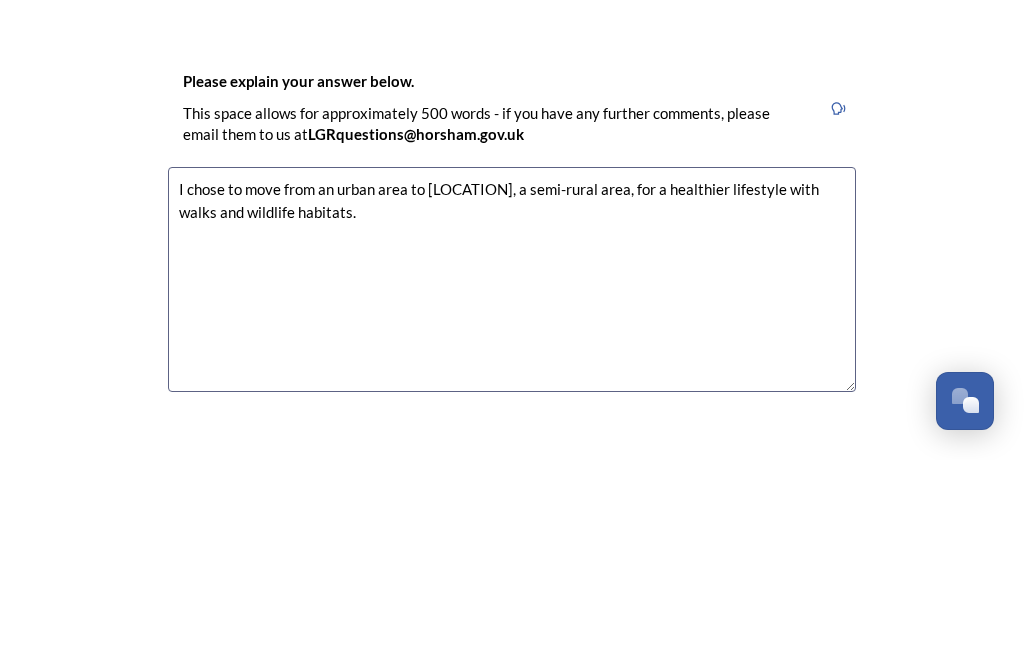 click on "I chose to move from an urban area to [LOCATION], a semi-rural area, for a healthier lifestyle with walks and wildlife habitats." at bounding box center [512, 484] 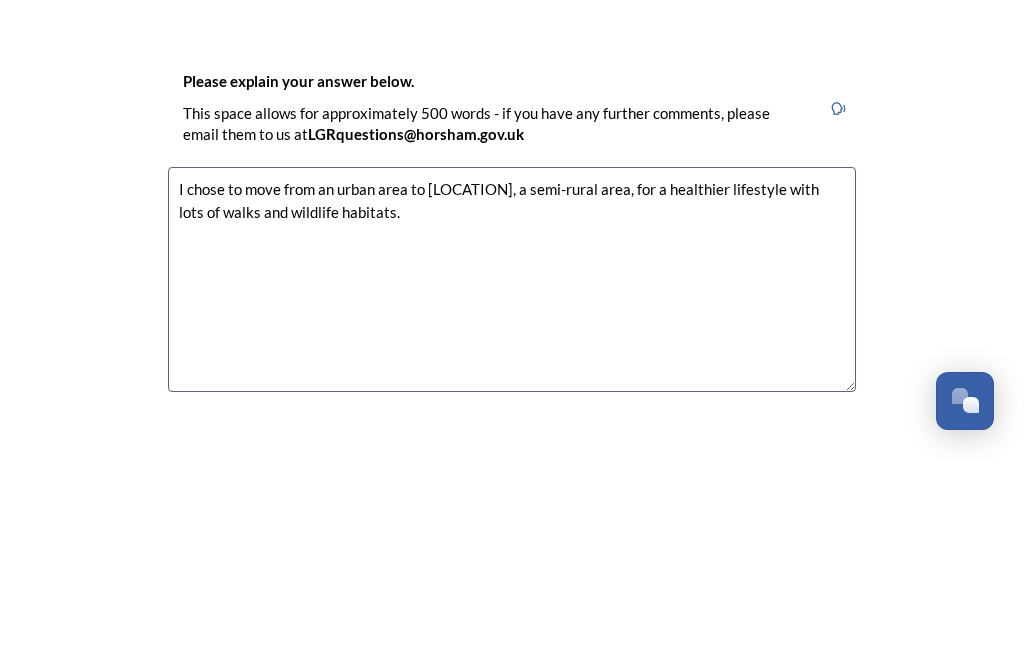 click on "I chose to move from an urban area to [LOCATION], a semi-rural area, for a healthier lifestyle with lots of walks and wildlife habitats." at bounding box center (512, 484) 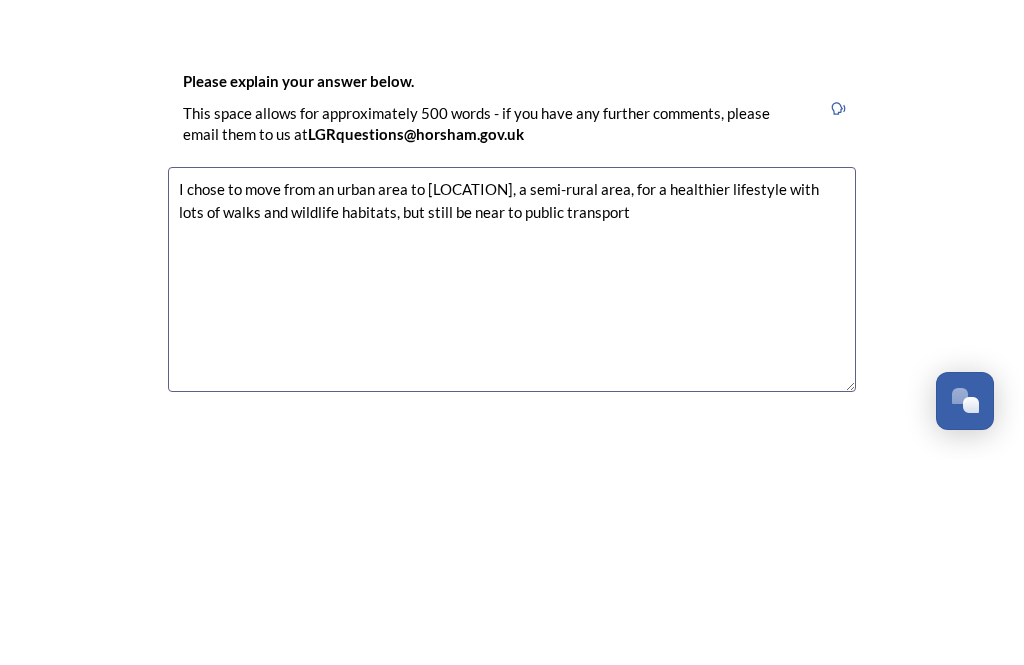 click on "I chose to move from an urban area to [LOCATION], a semi-rural area, for a healthier lifestyle with lots of walks and wildlife habitats, but still be near to public transport" at bounding box center [512, 484] 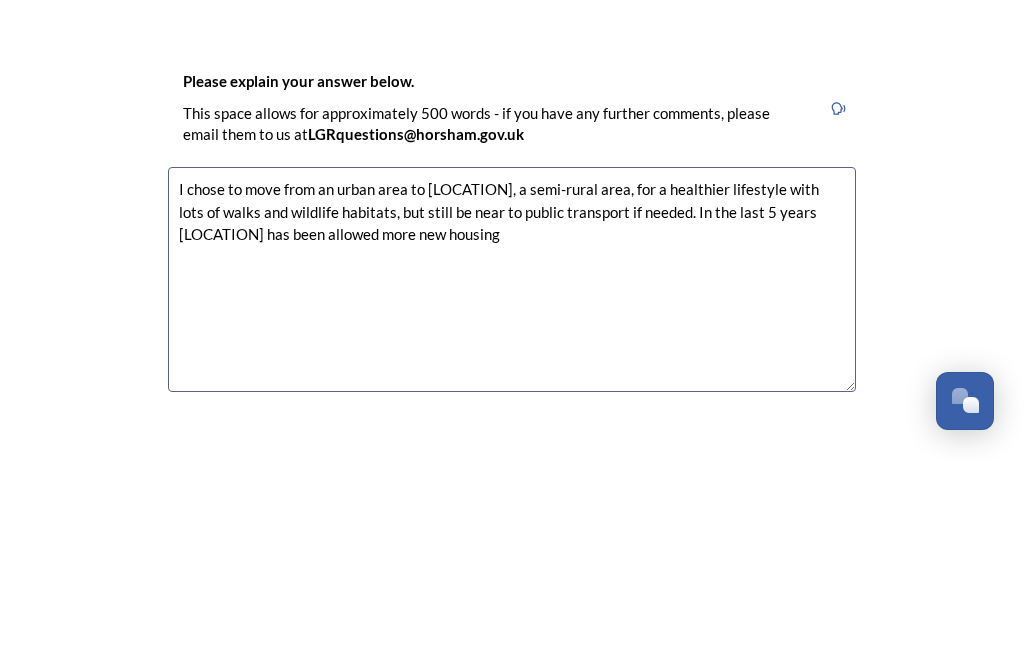 click on "I chose to move from an urban area to [LOCATION], a semi-rural area, for a healthier lifestyle with lots of walks and wildlife habitats, but still be near to public transport if needed. In the last 5 years [LOCATION] has been allowed more new housing" at bounding box center (512, 484) 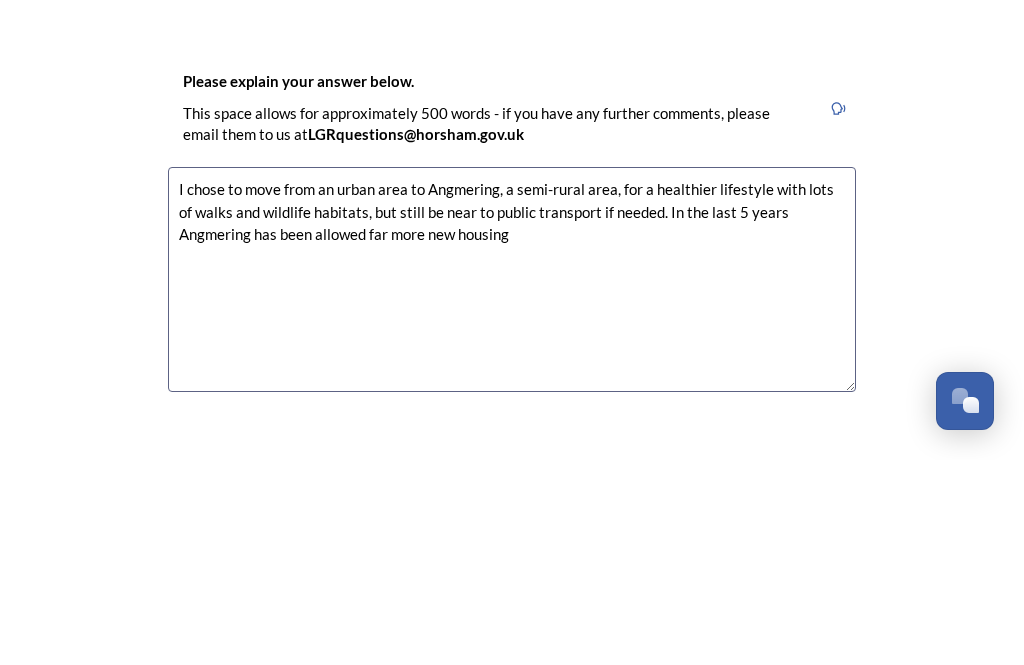 click on "I chose to move from an urban area to Angmering, a semi-rural area, for a healthier lifestyle with lots of walks and wildlife habitats, but still be near to public transport if needed. In the last 5 years Angmering has been allowed far more new housing" at bounding box center (512, 484) 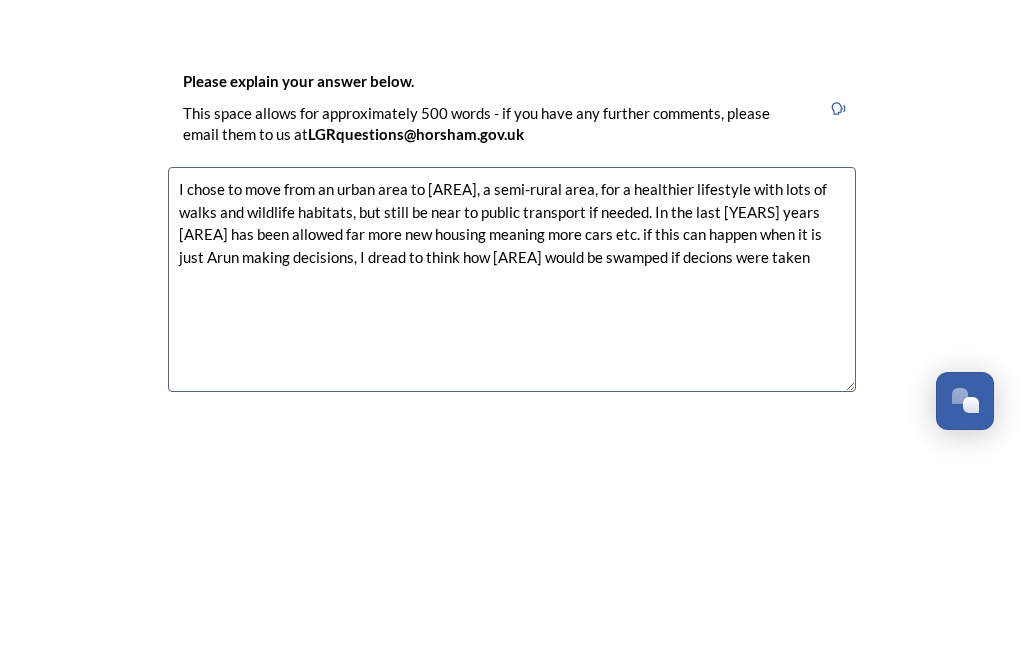 click on "I chose to move from an urban area to [AREA], a semi-rural area, for a healthier lifestyle with lots of walks and wildlife habitats, but still be near to public transport if needed. In the last [YEARS] years [AREA] has been allowed far more new housing meaning more cars etc. if this can happen when it is just Arun making decisions, I dread to think how [AREA] would be swamped if decions were taken" at bounding box center [512, 484] 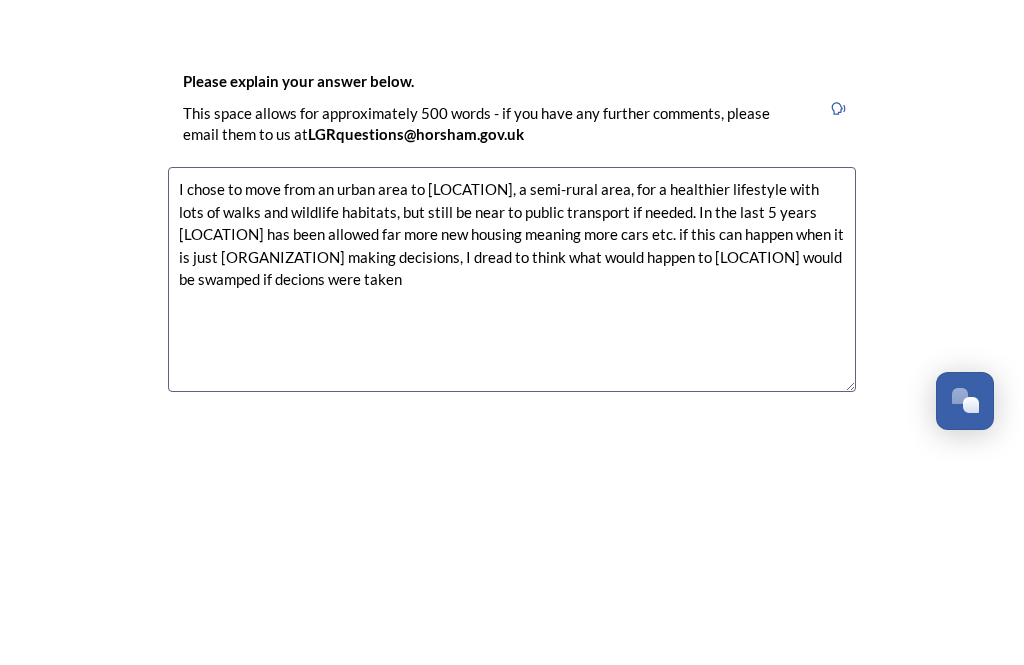 click on "I chose to move from an urban area to [LOCATION], a semi-rural area, for a healthier lifestyle with lots of walks and wildlife habitats, but still be near to public transport if needed. In the last 5 years [LOCATION] has been allowed far more new housing meaning more cars etc. if this can happen when it is just [ORGANIZATION] making decisions, I dread to think what would happen to [LOCATION] would be swamped if decions were taken" at bounding box center (512, 484) 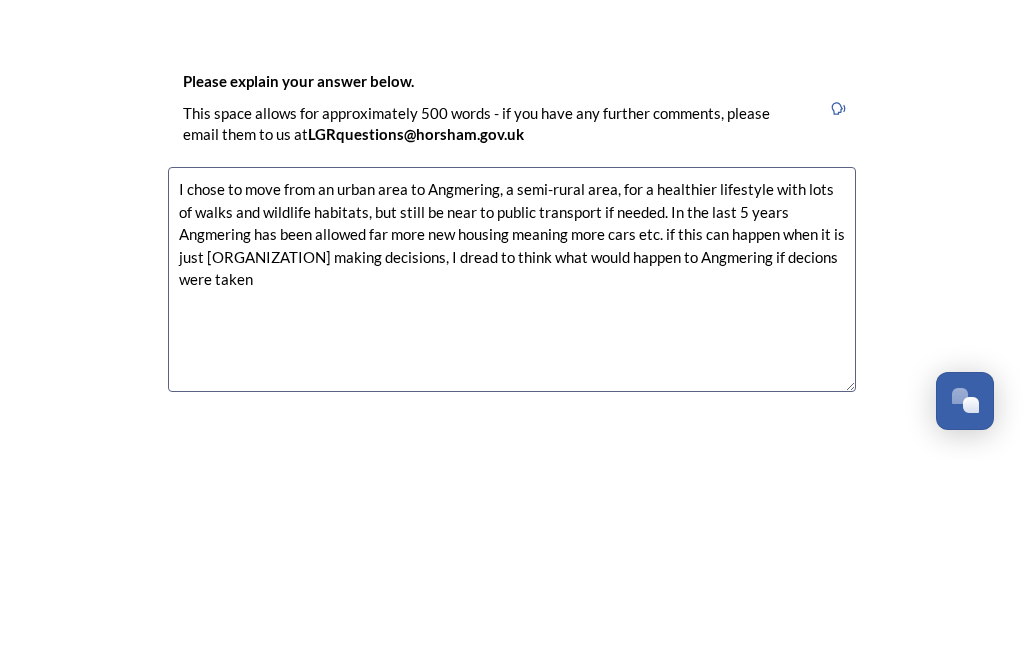 click on "I chose to move from an urban area to Angmering, a semi-rural area, for a healthier lifestyle with lots of walks and wildlife habitats, but still be near to public transport if needed. In the last 5 years Angmering has been allowed far more new housing meaning more cars etc. if this can happen when it is just [ORGANIZATION] making decisions, I dread to think what would happen to Angmering if decions were taken" at bounding box center [512, 484] 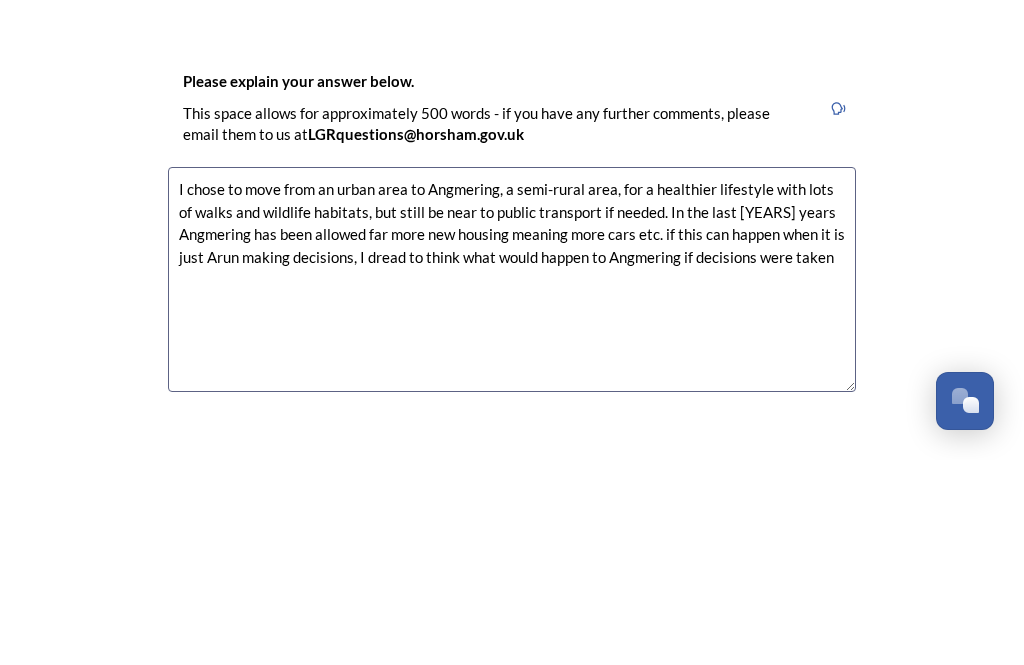 click on "I chose to move from an urban area to Angmering, a semi-rural area, for a healthier lifestyle with lots of walks and wildlife habitats, but still be near to public transport if needed. In the last [YEARS] years Angmering has been allowed far more new housing meaning more cars etc. if this can happen when it is just Arun making decisions, I dread to think what would happen to Angmering if decisions were taken" at bounding box center [512, 484] 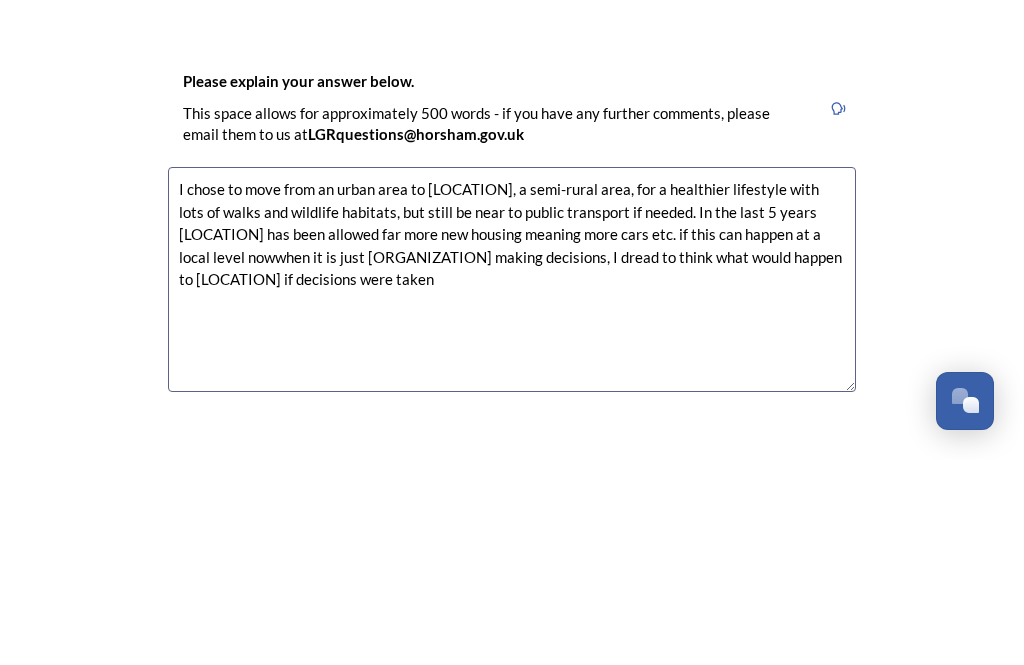 click on "I chose to move from an urban area to [LOCATION], a semi-rural area, for a healthier lifestyle with lots of walks and wildlife habitats, but still be near to public transport if needed. In the last 5 years [LOCATION] has been allowed far more new housing meaning more cars etc. if this can happen at a local level nowwhen it is just [ORGANIZATION] making decisions, I dread to think what would happen to [LOCATION] if decisions were taken" at bounding box center (512, 484) 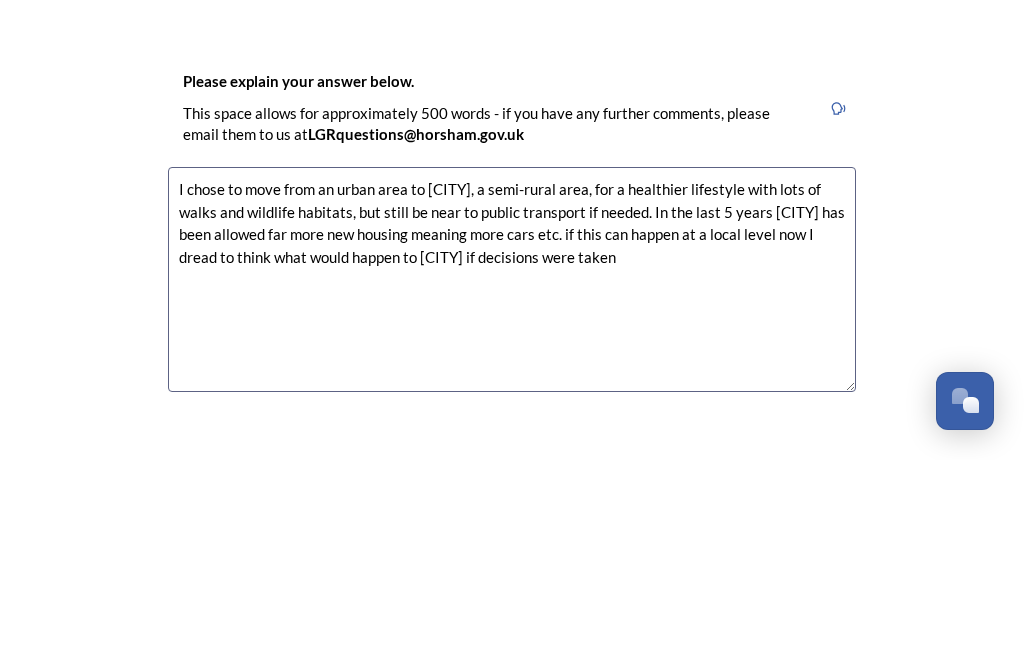 click on "I chose to move from an urban area to [CITY], a semi-rural area, for a healthier lifestyle with lots of walks and wildlife habitats, but still be near to public transport if needed. In the last 5 years [CITY] has been allowed far more new housing meaning more cars etc. if this can happen at a local level now I dread to think what would happen to [CITY] if decisions were taken" at bounding box center [512, 484] 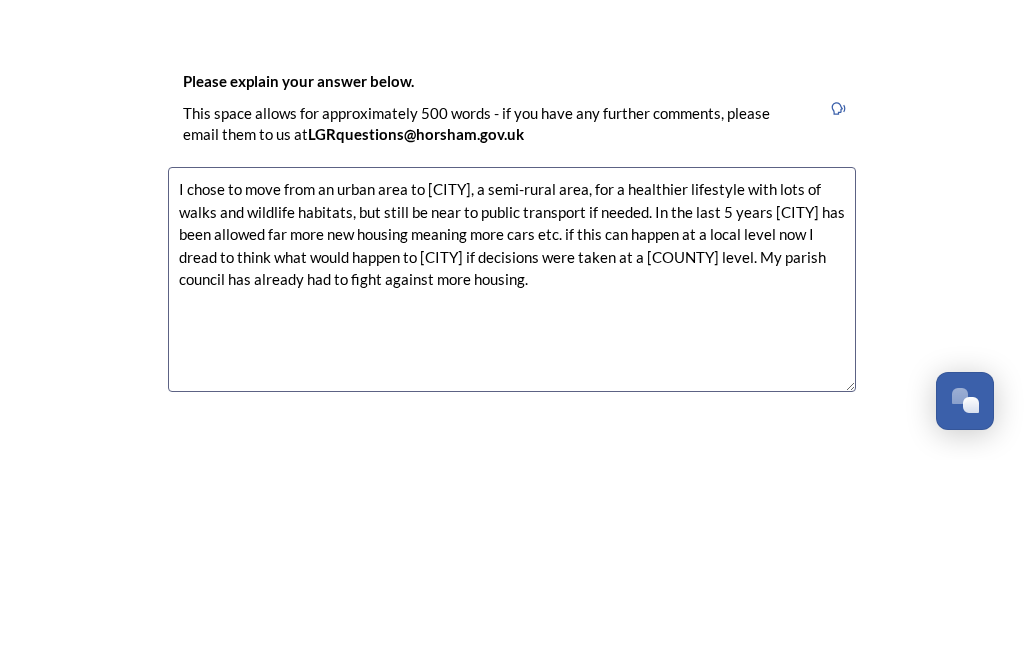 click on "I chose to move from an urban area to [CITY], a semi-rural area, for a healthier lifestyle with lots of walks and wildlife habitats, but still be near to public transport if needed. In the last 5 years [CITY] has been allowed far more new housing meaning more cars etc. if this can happen at a local level now I dread to think what would happen to [CITY] if decisions were taken at a [COUNTY] level. My parish council has already had to fight against more housing." at bounding box center (512, 484) 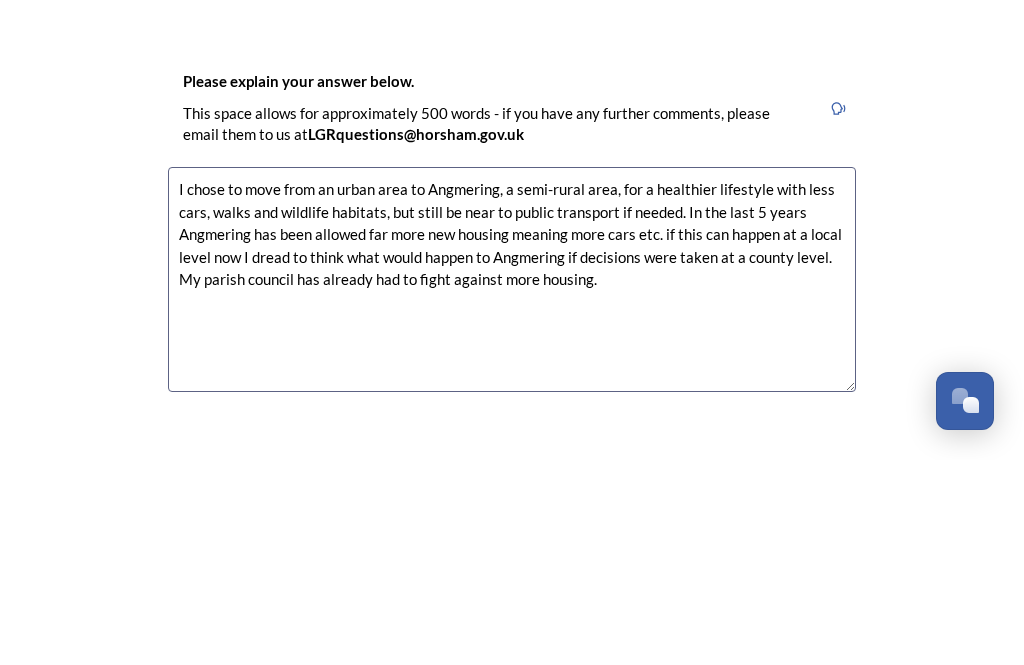 click on "I chose to move from an urban area to Angmering, a semi-rural area, for a healthier lifestyle with less cars, walks and wildlife habitats, but still be near to public transport if needed. In the last 5 years Angmering has been allowed far more new housing meaning more cars etc. if this can happen at a local level now I dread to think what would happen to Angmering if decisions were taken at a county level. My parish council has already had to fight against more housing." at bounding box center [512, 484] 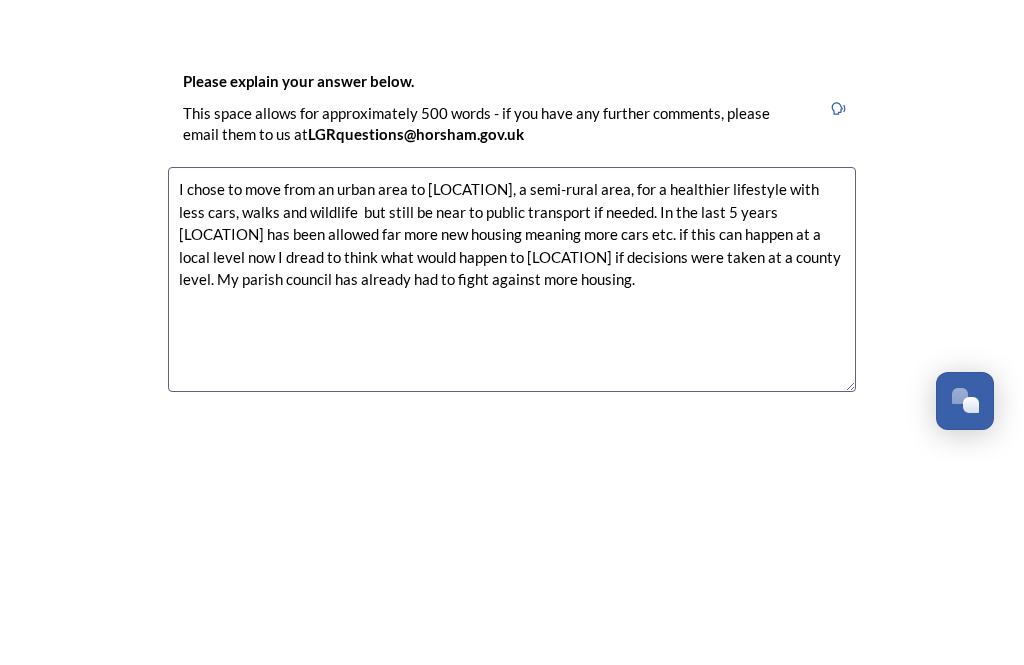 click on "I chose to move from an urban area to [LOCATION], a semi-rural area, for a healthier lifestyle with less cars, walks and wildlife  but still be near to public transport if needed. In the last 5 years [LOCATION] has been allowed far more new housing meaning more cars etc. if this can happen at a local level now I dread to think what would happen to [LOCATION] if decisions were taken at a county level. My parish council has already had to fight against more housing." at bounding box center [512, 484] 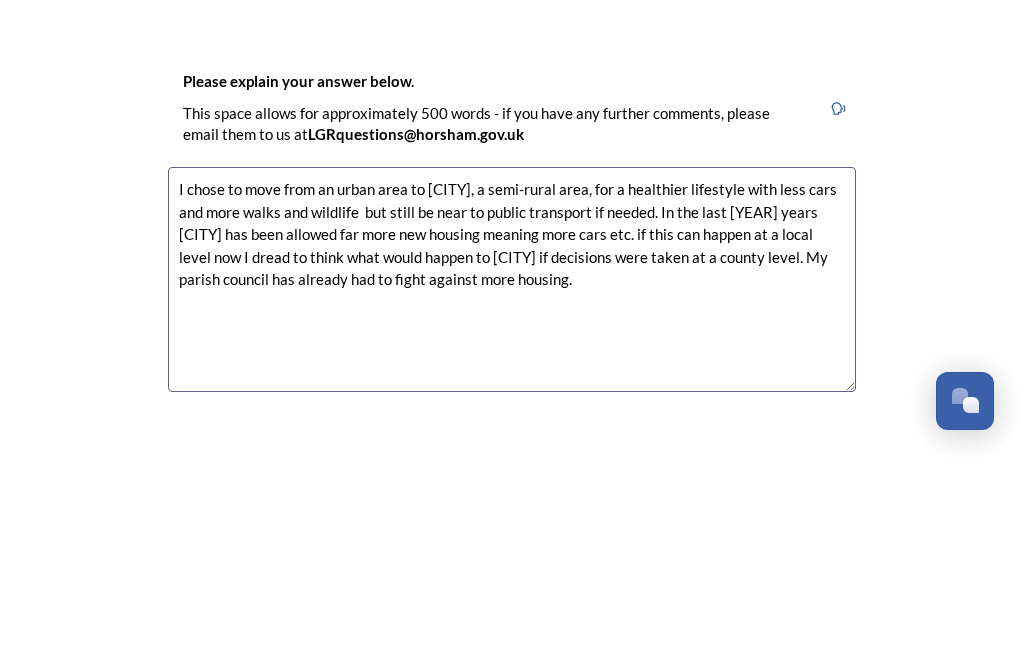 click on "I chose to move from an urban area to [CITY], a semi-rural area, for a healthier lifestyle with less cars and more walks and wildlife  but still be near to public transport if needed. In the last [YEAR] years [CITY] has been allowed far more new housing meaning more cars etc. if this can happen at a local level now I dread to think what would happen to [CITY] if decisions were taken at a county level. My parish council has already had to fight against more housing." at bounding box center (512, 484) 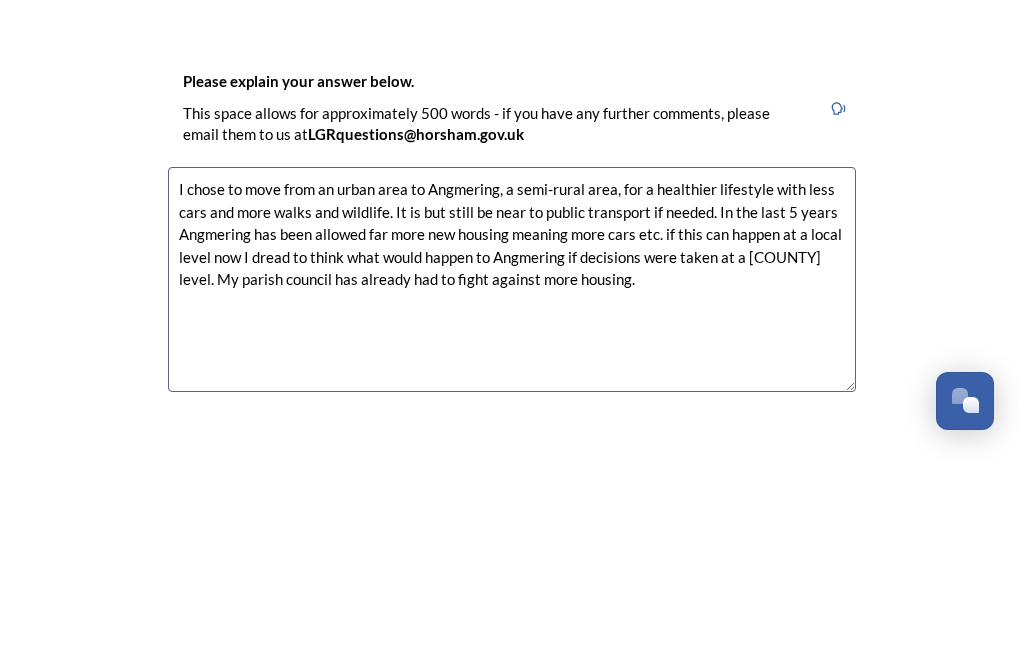 click on "I chose to move from an urban area to Angmering, a semi-rural area, for a healthier lifestyle with less cars and more walks and wildlife. It is but still be near to public transport if needed. In the last 5 years Angmering has been allowed far more new housing meaning more cars etc. if this can happen at a local level now I dread to think what would happen to Angmering if decisions were taken at a [COUNTY] level. My parish council has already had to fight against more housing." at bounding box center (512, 484) 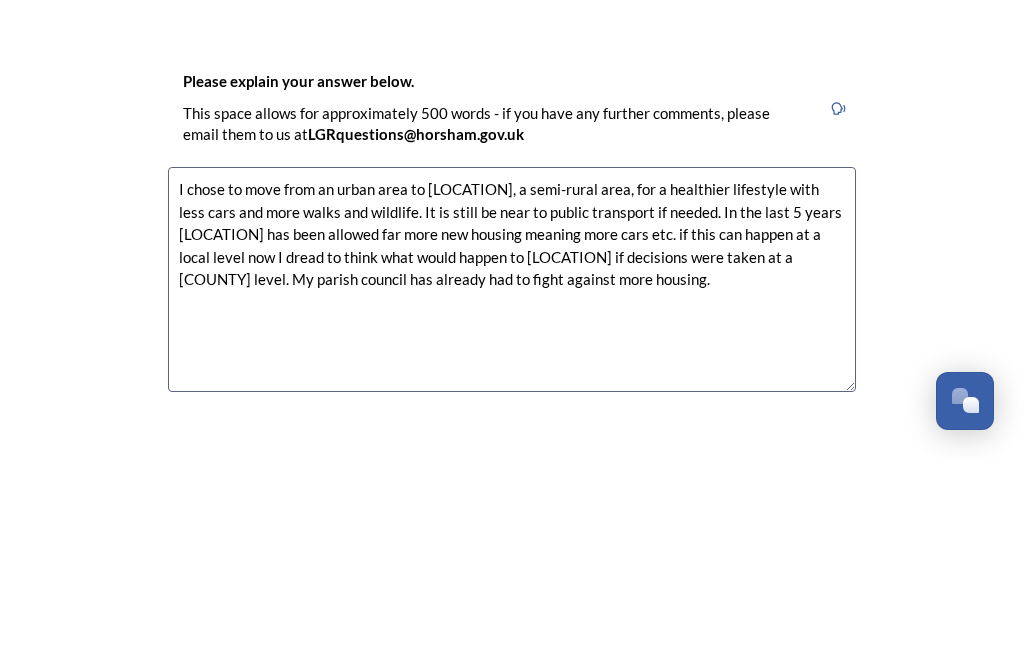 click on "I chose to move from an urban area to [LOCATION], a semi-rural area, for a healthier lifestyle with less cars and more walks and wildlife. It is still be near to public transport if needed. In the last 5 years [LOCATION] has been allowed far more new housing meaning more cars etc. if this can happen at a local level now I dread to think what would happen to [LOCATION] if decisions were taken at a [COUNTY] level. My parish council has already had to fight against more housing." at bounding box center [512, 484] 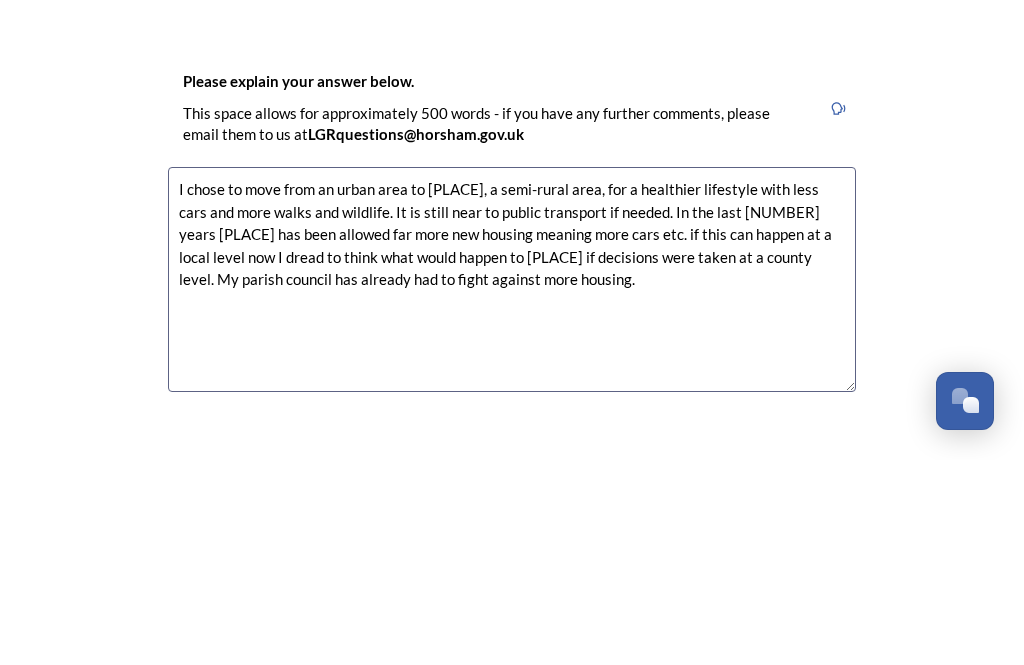 click on "I chose to move from an urban area to [PLACE], a semi-rural area, for a healthier lifestyle with less cars and more walks and wildlife. It is still near to public transport if needed. In the last [NUMBER] years [PLACE] has been allowed far more new housing meaning more cars etc. if this can happen at a local level now I dread to think what would happen to [PLACE] if decisions were taken at a county level. My parish council has already had to fight against more housing." at bounding box center (512, 484) 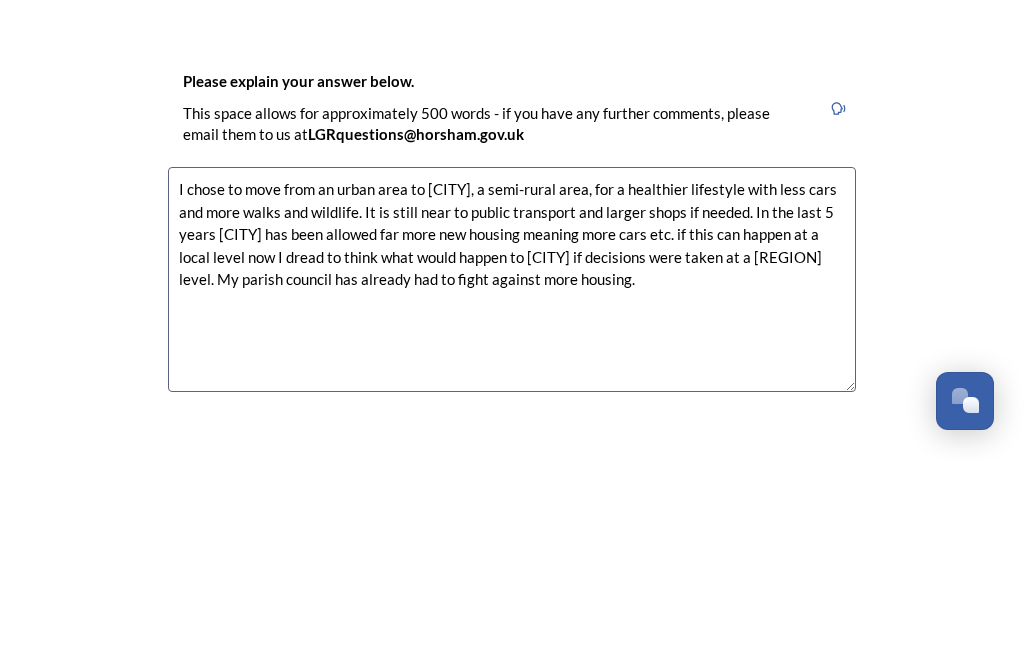 click on "I chose to move from an urban area to [CITY], a semi-rural area, for a healthier lifestyle with less cars and more walks and wildlife. It is still near to public transport and larger shops if needed. In the last 5 years [CITY] has been allowed far more new housing meaning more cars etc. if this can happen at a local level now I dread to think what would happen to [CITY] if decisions were taken at a [REGION] level. My parish council has already had to fight against more housing." at bounding box center (512, 484) 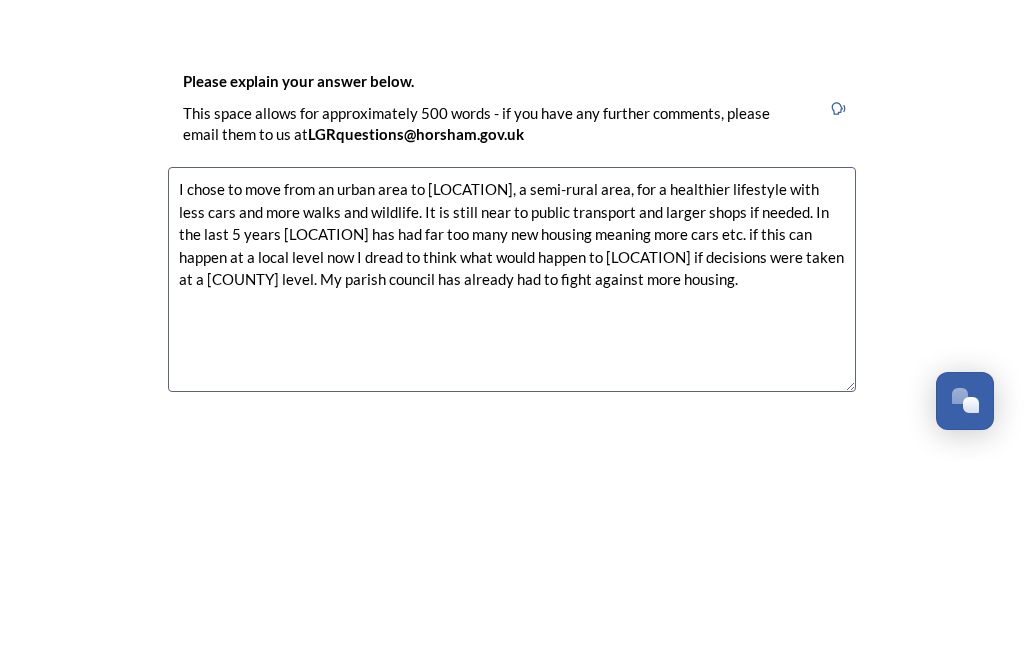 click on "I chose to move from an urban area to [LOCATION], a semi-rural area, for a healthier lifestyle with less cars and more walks and wildlife. It is still near to public transport and larger shops if needed. In the last 5 years [LOCATION] has had far too many new housing meaning more cars etc. if this can happen at a local level now I dread to think what would happen to [LOCATION] if decisions were taken at a [COUNTY] level. My parish council has already had to fight against more housing." at bounding box center (512, 484) 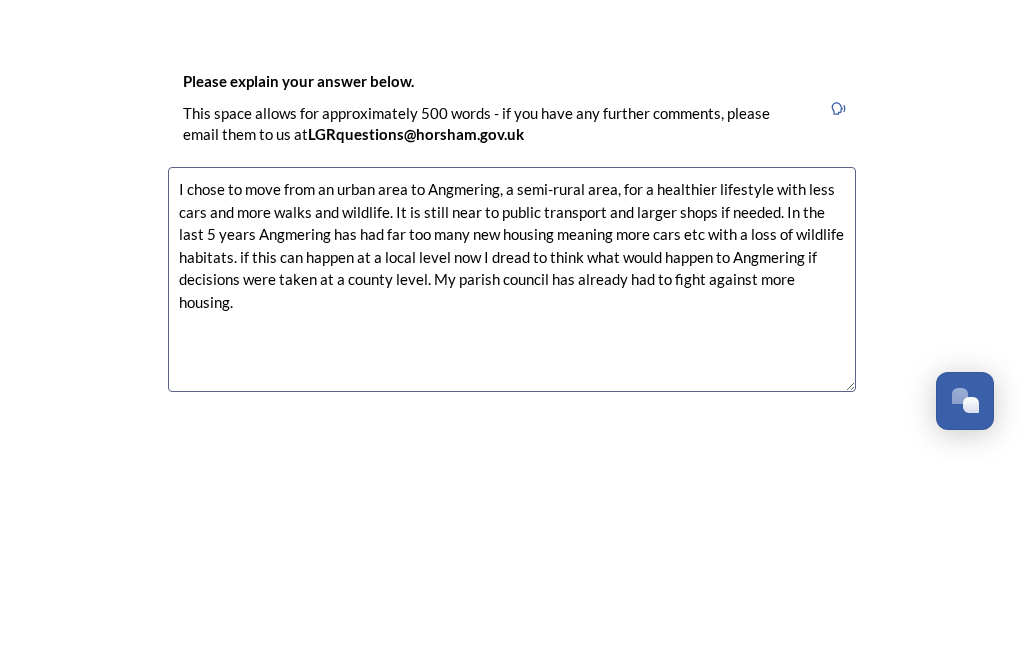 click on "I chose to move from an urban area to Angmering, a semi-rural area, for a healthier lifestyle with less cars and more walks and wildlife. It is still near to public transport and larger shops if needed. In the last 5 years Angmering has had far too many new housing meaning more cars etc with a loss of wildlife habitats. if this can happen at a local level now I dread to think what would happen to Angmering if decisions were taken at a county level. My parish council has already had to fight against more housing." at bounding box center (512, 484) 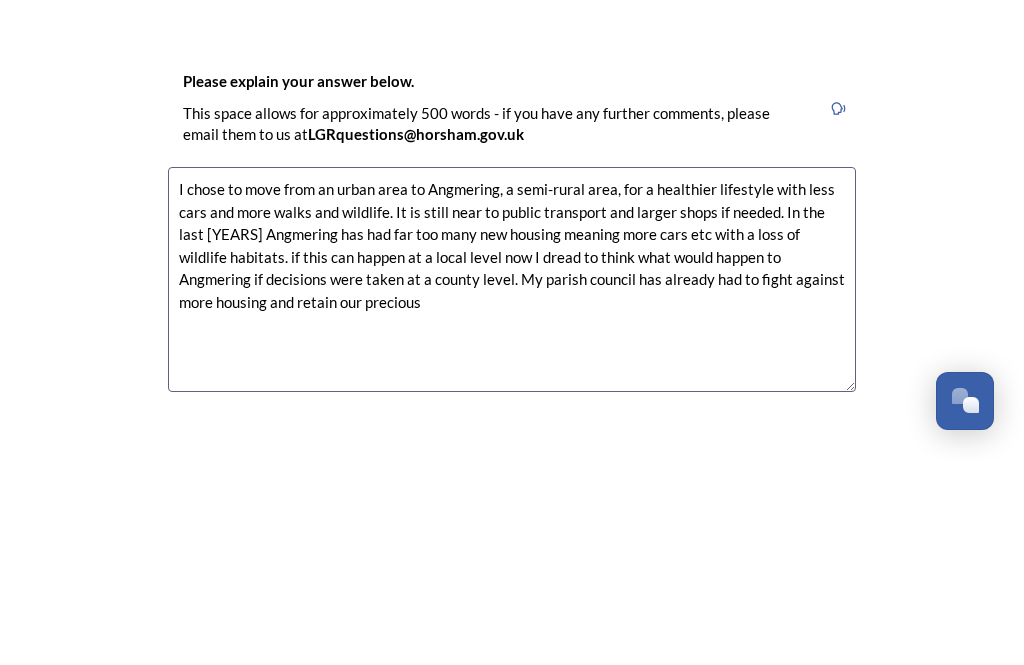 click on "I chose to move from an urban area to Angmering, a semi-rural area, for a healthier lifestyle with less cars and more walks and wildlife. It is still near to public transport and larger shops if needed. In the last [YEARS] Angmering has had far too many new housing meaning more cars etc with a loss of wildlife habitats. if this can happen at a local level now I dread to think what would happen to Angmering if decisions were taken at a county level. My parish council has already had to fight against more housing and retain our precious" at bounding box center [512, 484] 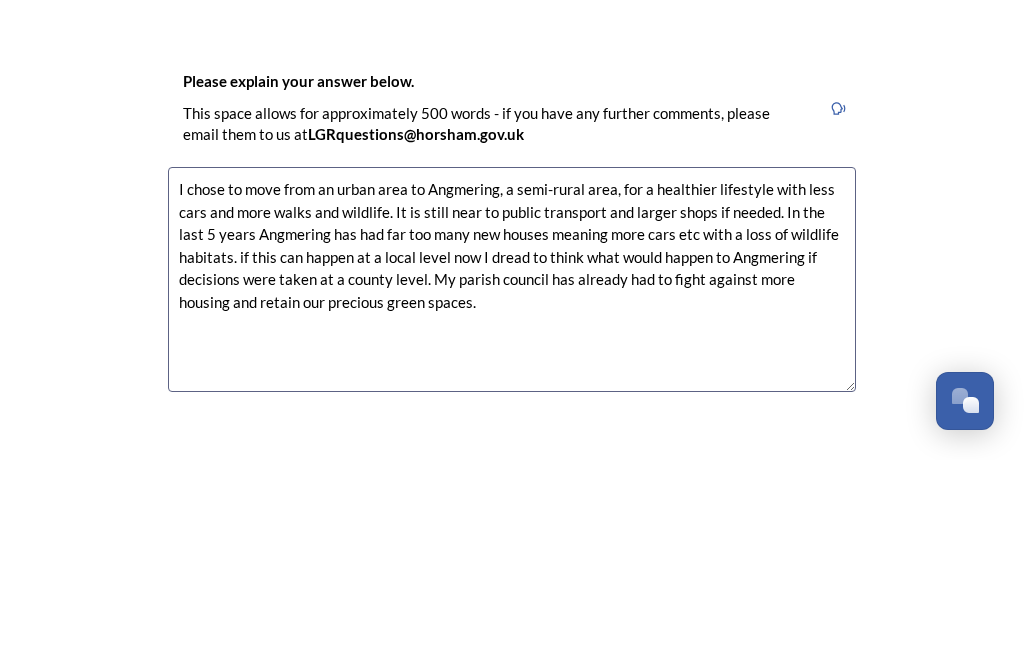click on "I chose to move from an urban area to Angmering, a semi-rural area, for a healthier lifestyle with less cars and more walks and wildlife. It is still near to public transport and larger shops if needed. In the last 5 years Angmering has had far too many new houses meaning more cars etc with a loss of wildlife habitats. if this can happen at a local level now I dread to think what would happen to Angmering if decisions were taken at a county level. My parish council has already had to fight against more housing and retain our precious green spaces." at bounding box center [512, 484] 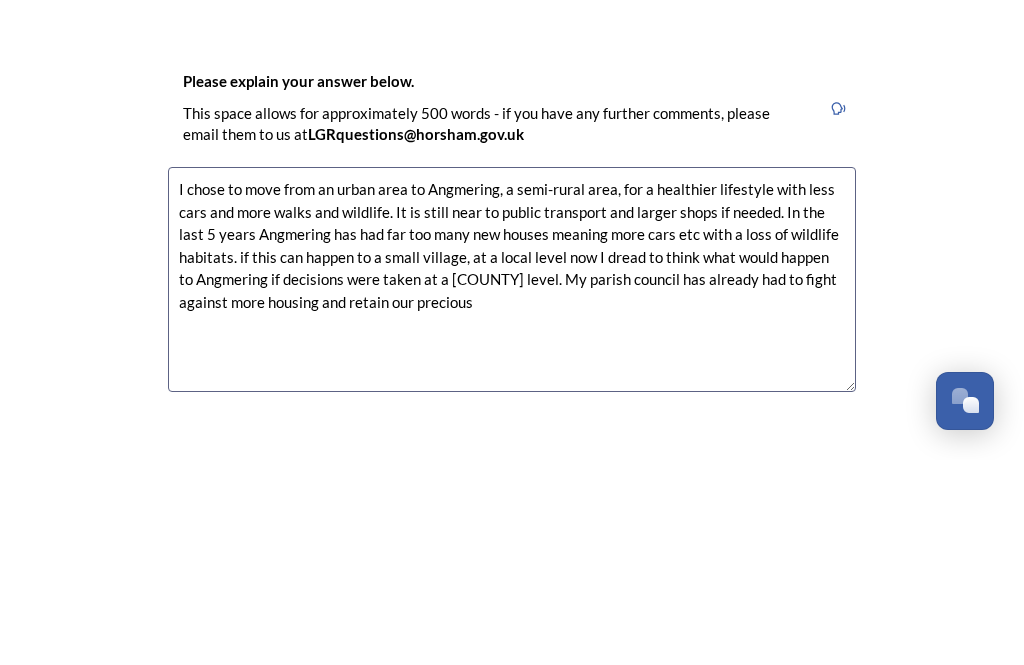click on "I chose to move from an urban area to Angmering, a semi-rural area, for a healthier lifestyle with less cars and more walks and wildlife. It is still near to public transport and larger shops if needed. In the last 5 years Angmering has had far too many new houses meaning more cars etc with a loss of wildlife habitats. if this can happen to a small village, at a local level now I dread to think what would happen to Angmering if decisions were taken at a [COUNTY] level. My parish council has already had to fight against more housing and retain our precious" at bounding box center [512, 484] 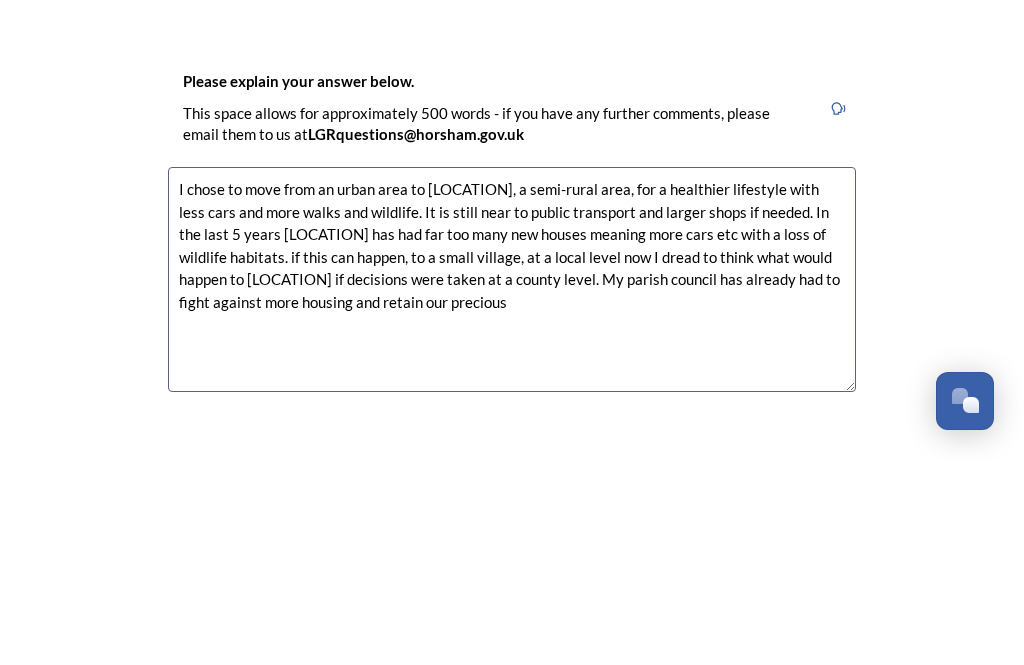 click on "I chose to move from an urban area to [LOCATION], a semi-rural area, for a healthier lifestyle with less cars and more walks and wildlife. It is still near to public transport and larger shops if needed. In the last 5 years [LOCATION] has had far too many new houses meaning more cars etc with a loss of wildlife habitats. if this can happen, to a small village, at a local level now I dread to think what would happen to [LOCATION] if decisions were taken at a county level. My parish council has already had to fight against more housing and retain our precious" at bounding box center (512, 484) 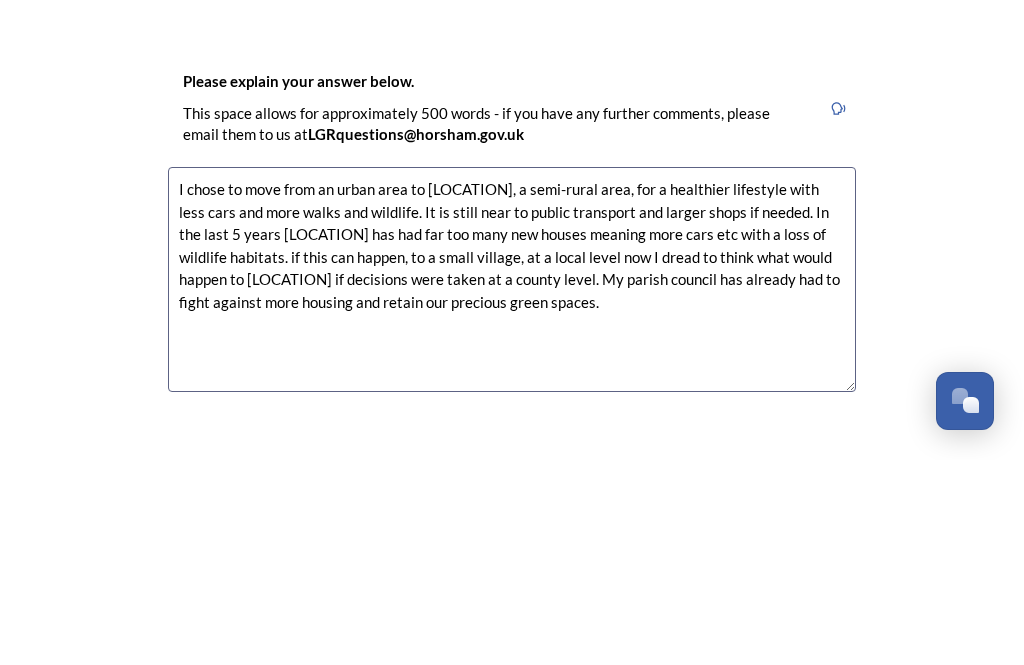 click on "I chose to move from an urban area to [LOCATION], a semi-rural area, for a healthier lifestyle with less cars and more walks and wildlife. It is still near to public transport and larger shops if needed. In the last 5 years [LOCATION] has had far too many new houses meaning more cars etc with a loss of wildlife habitats. if this can happen, to a small village, at a local level now I dread to think what would happen to [LOCATION] if decisions were taken at a county level. My parish council has already had to fight against more housing and retain our precious green spaces." at bounding box center (512, 484) 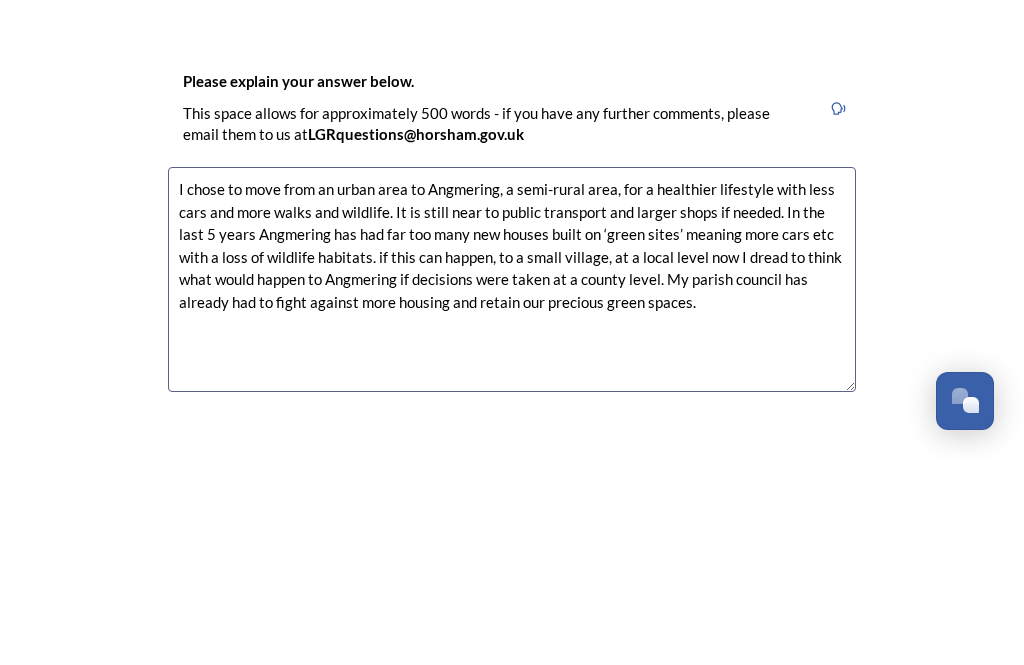 click on "I chose to move from an urban area to Angmering, a semi-rural area, for a healthier lifestyle with less cars and more walks and wildlife. It is still near to public transport and larger shops if needed. In the last 5 years Angmering has had far too many new houses built on ‘green sites’ meaning more cars etc with a loss of wildlife habitats. if this can happen, to a small village, at a local level now I dread to think what would happen to Angmering if decisions were taken at a county level. My parish council has already had to fight against more housing and retain our precious green spaces." at bounding box center [512, 484] 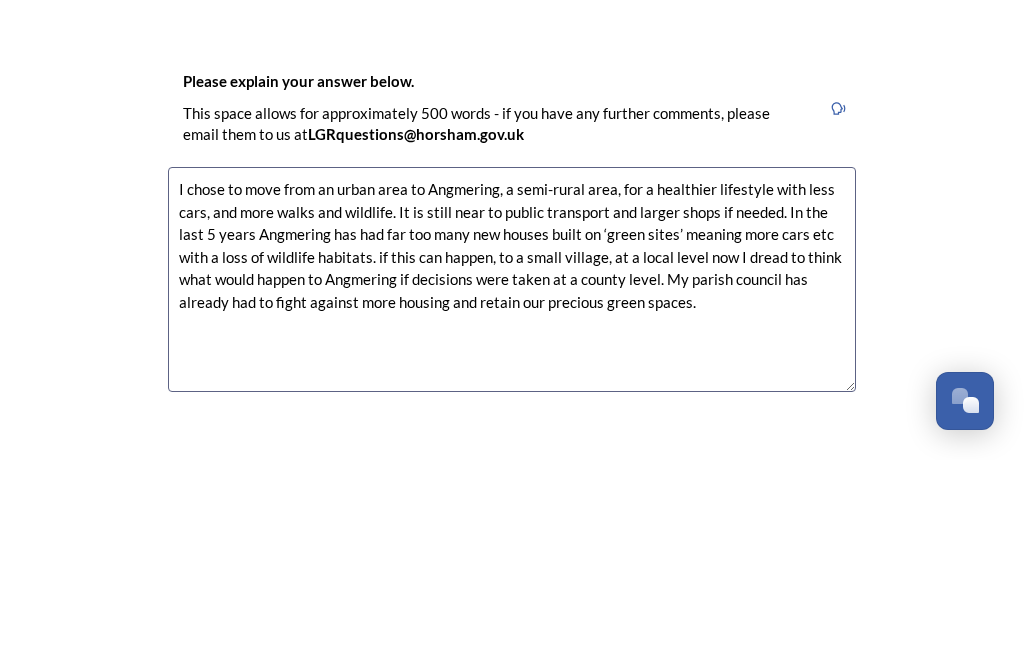 click on "I chose to move from an urban area to Angmering, a semi-rural area, for a healthier lifestyle with less cars, and more walks and wildlife. It is still near to public transport and larger shops if needed. In the last 5 years Angmering has had far too many new houses built on ‘green sites’ meaning more cars etc with a loss of wildlife habitats. if this can happen, to a small village, at a local level now I dread to think what would happen to Angmering if decisions were taken at a county level. My parish council has already had to fight against more housing and retain our precious green spaces." at bounding box center [512, 484] 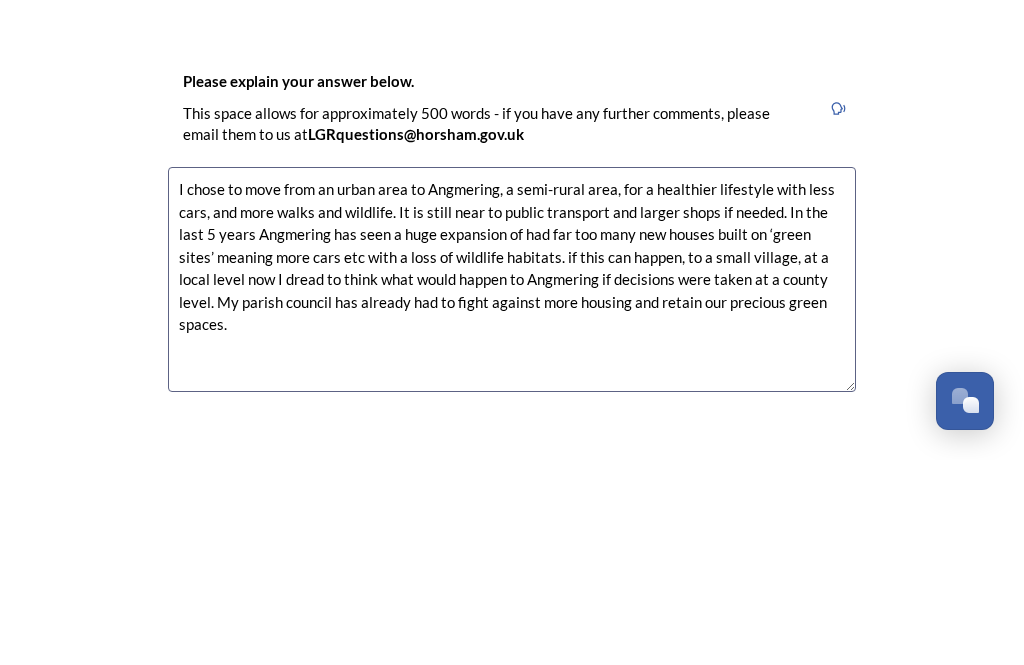 click on "I chose to move from an urban area to Angmering, a semi-rural area, for a healthier lifestyle with less cars, and more walks and wildlife. It is still near to public transport and larger shops if needed. In the last 5 years Angmering has seen a huge expansion of had far too many new houses built on ‘green sites’ meaning more cars etc with a loss of wildlife habitats. if this can happen, to a small village, at a local level now I dread to think what would happen to Angmering if decisions were taken at a county level. My parish council has already had to fight against more housing and retain our precious green spaces." at bounding box center [512, 484] 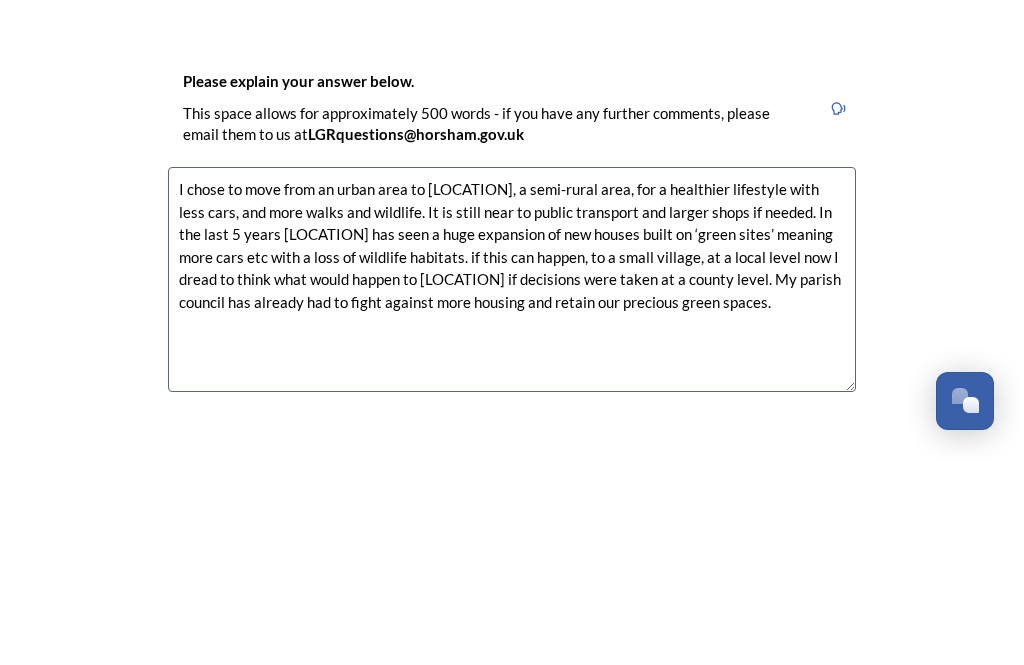 click on "I chose to move from an urban area to [LOCATION], a semi-rural area, for a healthier lifestyle with less cars, and more walks and wildlife. It is still near to public transport and larger shops if needed. In the last 5 years [LOCATION] has seen a huge expansion of new houses built on ‘green sites’ meaning more cars etc with a loss of wildlife habitats. if this can happen, to a small village, at a local level now I dread to think what would happen to [LOCATION] if decisions were taken at a county level. My parish council has already had to fight against more housing and retain our precious green spaces." at bounding box center [512, 484] 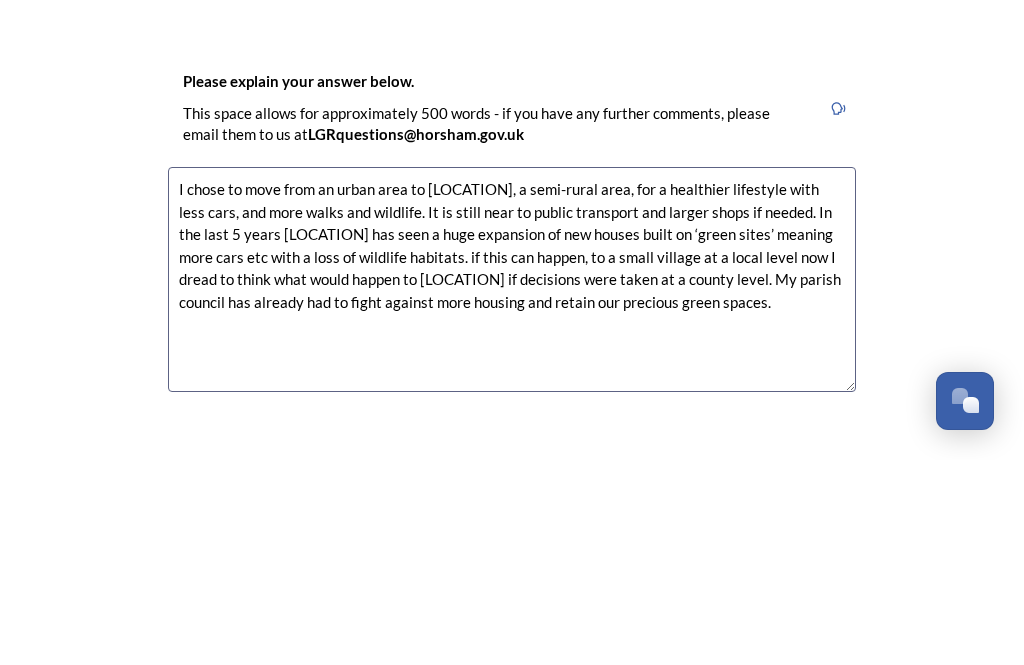 click on "I chose to move from an urban area to [LOCATION], a semi-rural area, for a healthier lifestyle with less cars, and more walks and wildlife. It is still near to public transport and larger shops if needed. In the last 5 years [LOCATION] has seen a huge expansion of new houses built on ‘green sites’ meaning more cars etc with a loss of wildlife habitats. if this can happen, to a small village at a local level now I dread to think what would happen to [LOCATION] if decisions were taken at a county level. My parish council has already had to fight against more housing and retain our precious green spaces." at bounding box center [512, 484] 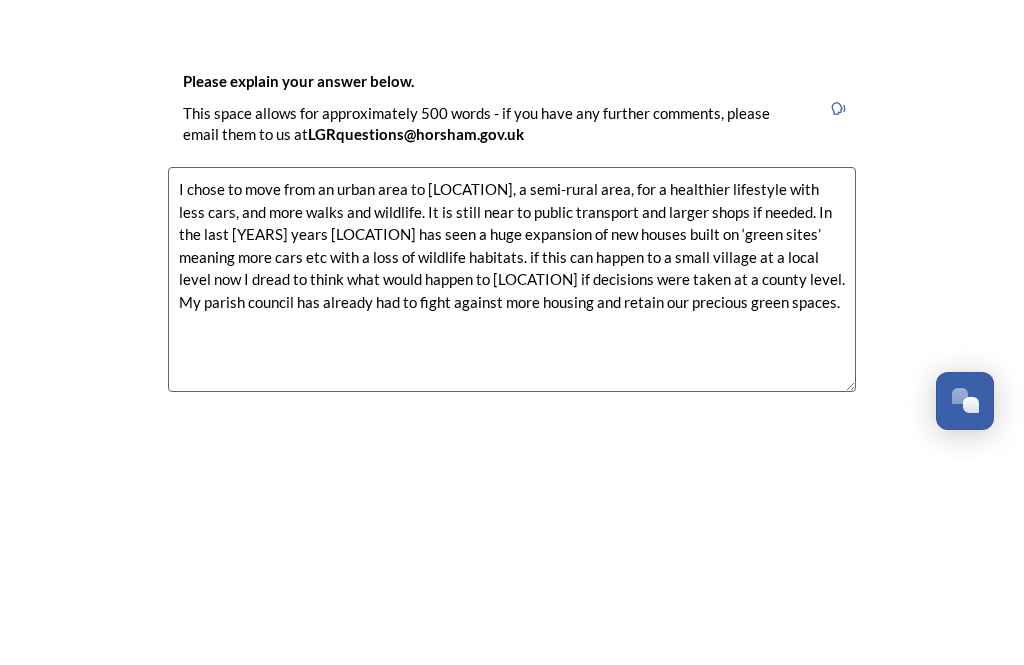 click on "I chose to move from an urban area to [LOCATION], a semi-rural area, for a healthier lifestyle with less cars, and more walks and wildlife. It is still near to public transport and larger shops if needed. In the last [YEARS] years [LOCATION] has seen a huge expansion of new houses built on ‘green sites’ meaning more cars etc with a loss of wildlife habitats. if this can happen to a small village at a local level now I dread to think what would happen to [LOCATION] if decisions were taken at a county level. My parish council has already had to fight against more housing and retain our precious green spaces." at bounding box center [512, 484] 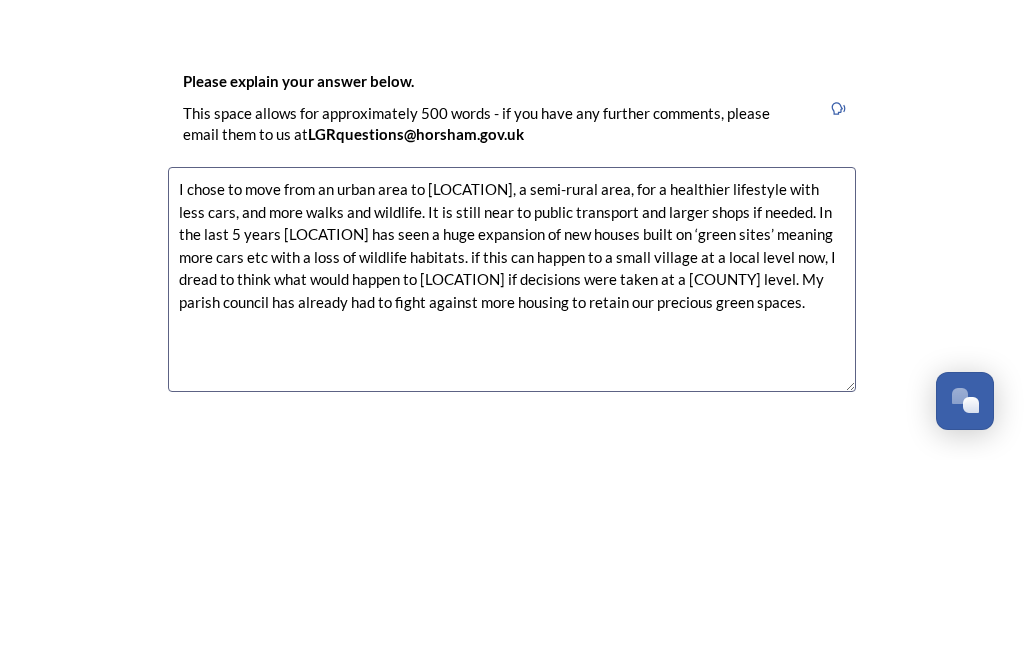 click on "I chose to move from an urban area to [LOCATION], a semi-rural area, for a healthier lifestyle with less cars, and more walks and wildlife. It is still near to public transport and larger shops if needed. In the last 5 years [LOCATION] has seen a huge expansion of new houses built on ‘green sites’ meaning more cars etc with a loss of wildlife habitats. if this can happen to a small village at a local level now, I dread to think what would happen to [LOCATION] if decisions were taken at a [COUNTY] level. My parish council has already had to fight against more housing to retain our precious green spaces." at bounding box center [512, 484] 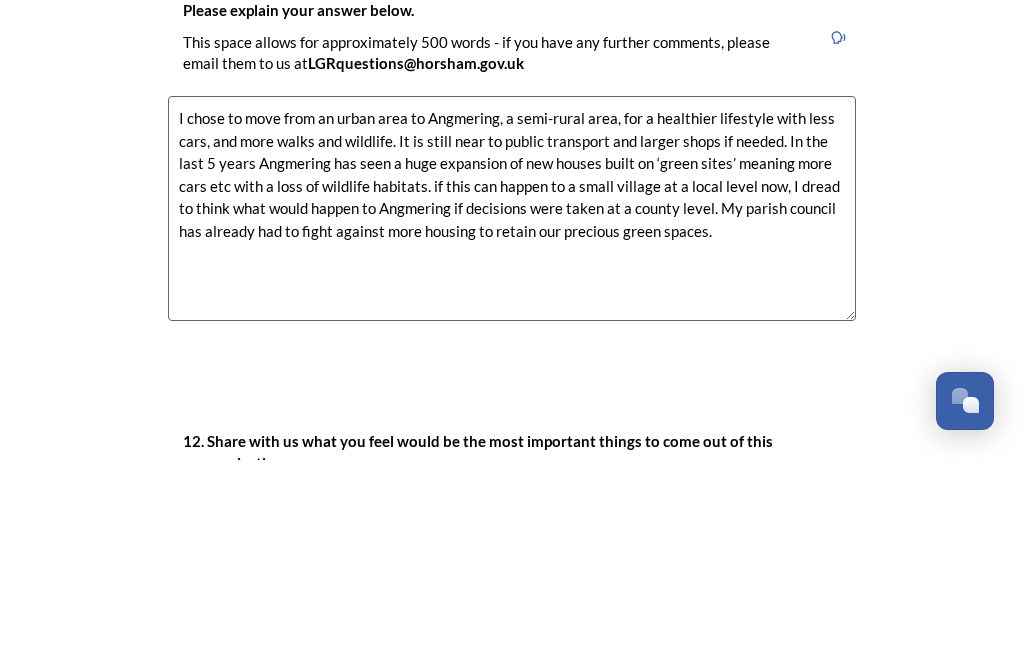 scroll, scrollTop: 3047, scrollLeft: 0, axis: vertical 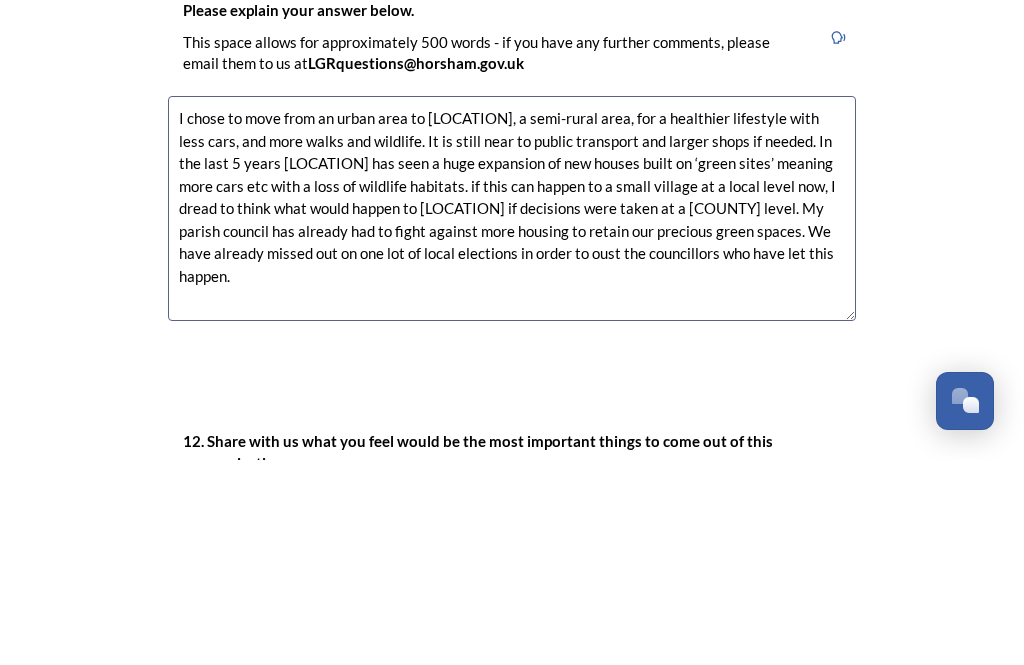 click on "I chose to move from an urban area to [LOCATION], a semi-rural area, for a healthier lifestyle with less cars, and more walks and wildlife. It is still near to public transport and larger shops if needed. In the last 5 years [LOCATION] has seen a huge expansion of new houses built on ‘green sites’ meaning more cars etc with a loss of wildlife habitats. if this can happen to a small village at a local level now, I dread to think what would happen to [LOCATION] if decisions were taken at a [COUNTY] level. My parish council has already had to fight against more housing to retain our precious green spaces. We have already missed out on one lot of local elections in order to oust the councillors who have let this happen." at bounding box center (512, 413) 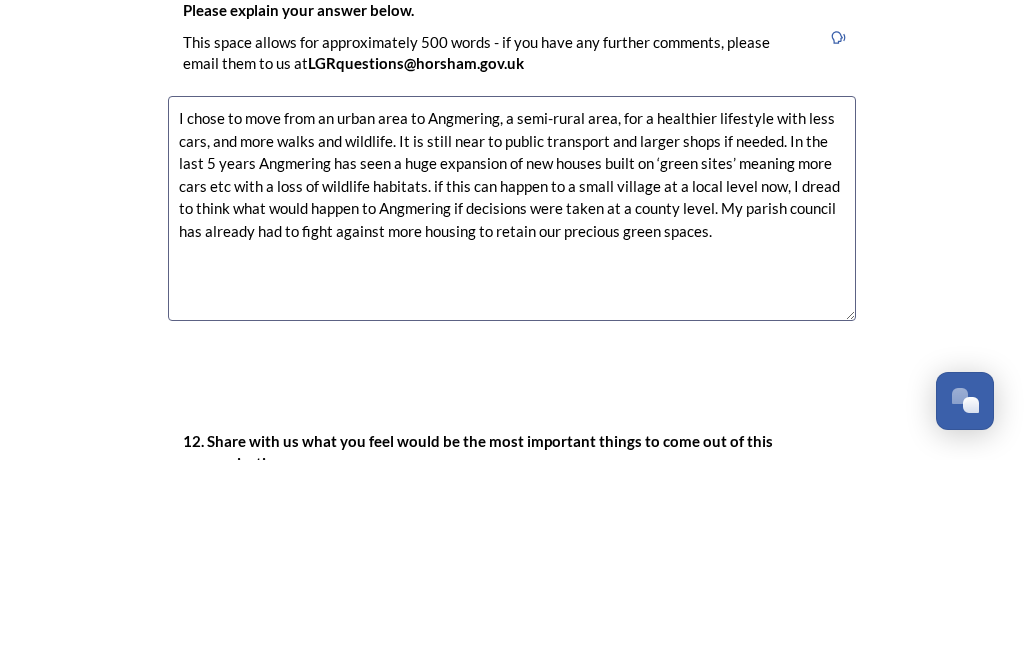 click on "I chose to move from an urban area to Angmering, a semi-rural area, for a healthier lifestyle with less cars, and more walks and wildlife. It is still near to public transport and larger shops if needed. In the last 5 years Angmering has seen a huge expansion of new houses built on ‘green sites’ meaning more cars etc with a loss of wildlife habitats. if this can happen to a small village at a local level now, I dread to think what would happen to Angmering if decisions were taken at a county level. My parish council has already had to fight against more housing to retain our precious green spaces." at bounding box center (512, 413) 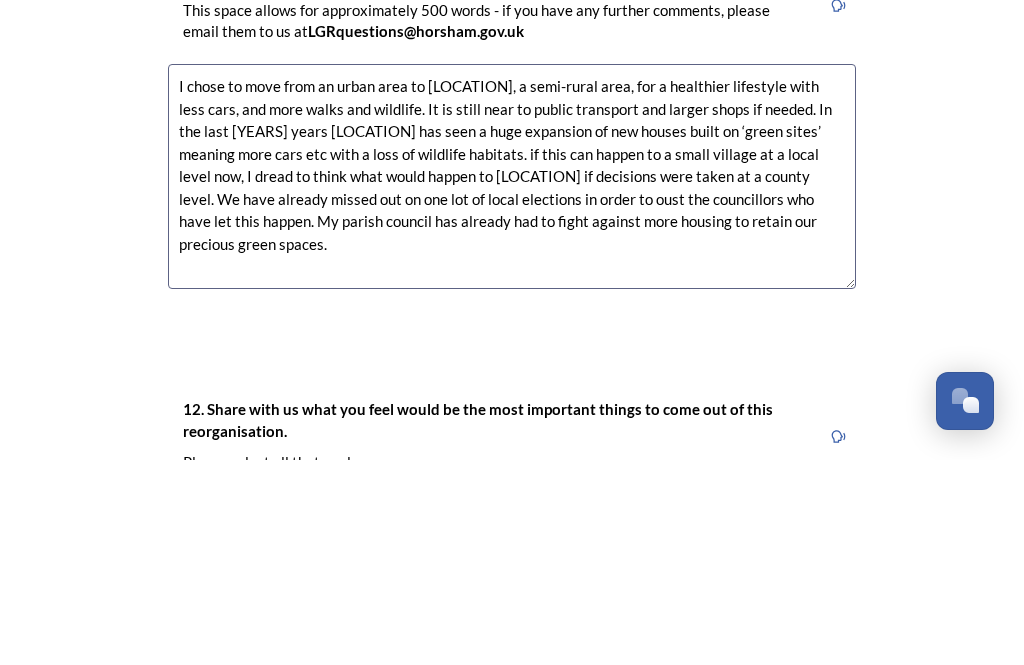 scroll, scrollTop: 3079, scrollLeft: 0, axis: vertical 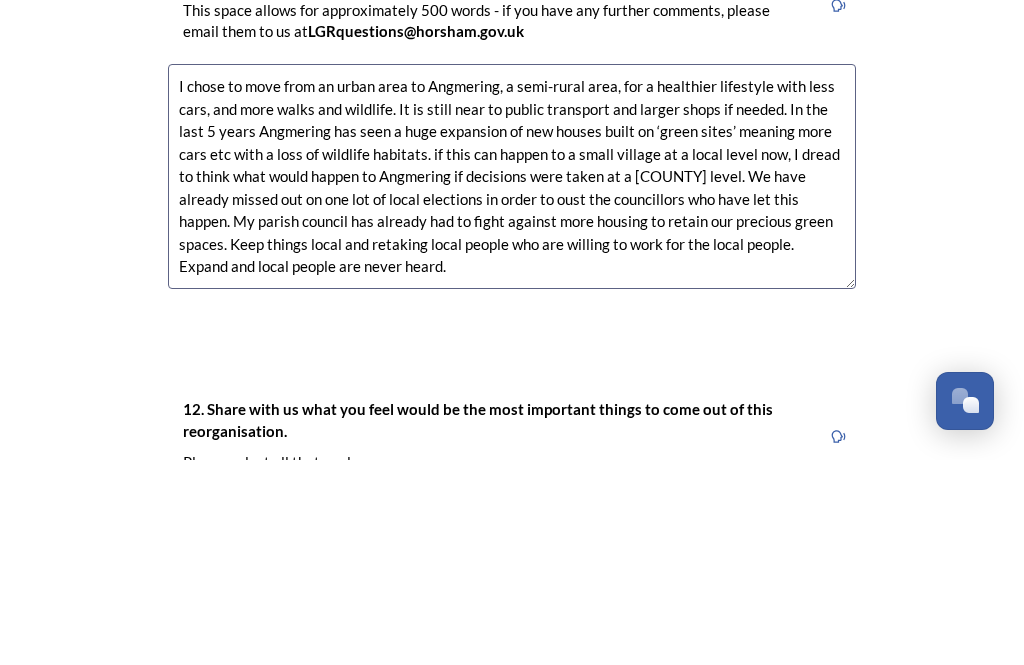 click on "I chose to move from an urban area to Angmering, a semi-rural area, for a healthier lifestyle with less cars, and more walks and wildlife. It is still near to public transport and larger shops if needed. In the last 5 years Angmering has seen a huge expansion of new houses built on ‘green sites’ meaning more cars etc with a loss of wildlife habitats. if this can happen to a small village at a local level now, I dread to think what would happen to Angmering if decisions were taken at a [COUNTY] level. We have already missed out on one lot of local elections in order to oust the councillors who have let this happen. My parish council has already had to fight against more housing to retain our precious green spaces. Keep things local and retaking local people who are willing to work for the local people. Expand and local people are never heard." at bounding box center (512, 381) 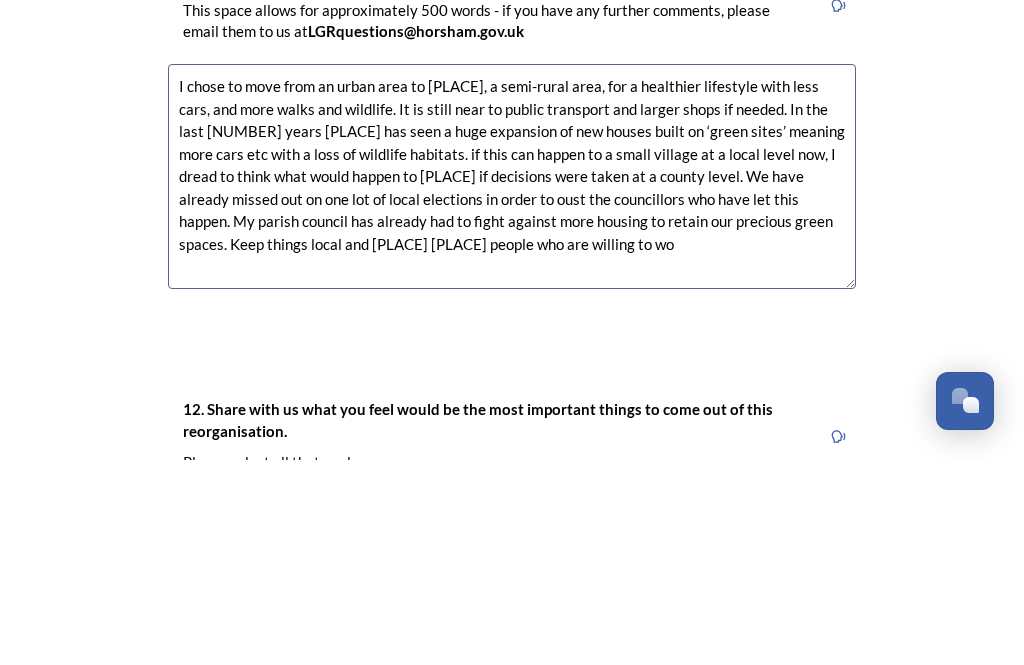 click on "I chose to move from an urban area to [PLACE], a semi-rural area, for a healthier lifestyle with less cars, and more walks and wildlife. It is still near to public transport and larger shops if needed. In the last [NUMBER] years [PLACE] has seen a huge expansion of new houses built on ‘green sites’ meaning more cars etc with a loss of wildlife habitats. if this can happen to a small village at a local level now, I dread to think what would happen to [PLACE] if decisions were taken at a county level. We have already missed out on one lot of local elections in order to oust the councillors who have let this happen. My parish council has already had to fight against more housing to retain our precious green spaces. Keep things local and [PLACE] [PLACE] people who are willing to wo" at bounding box center [512, 381] 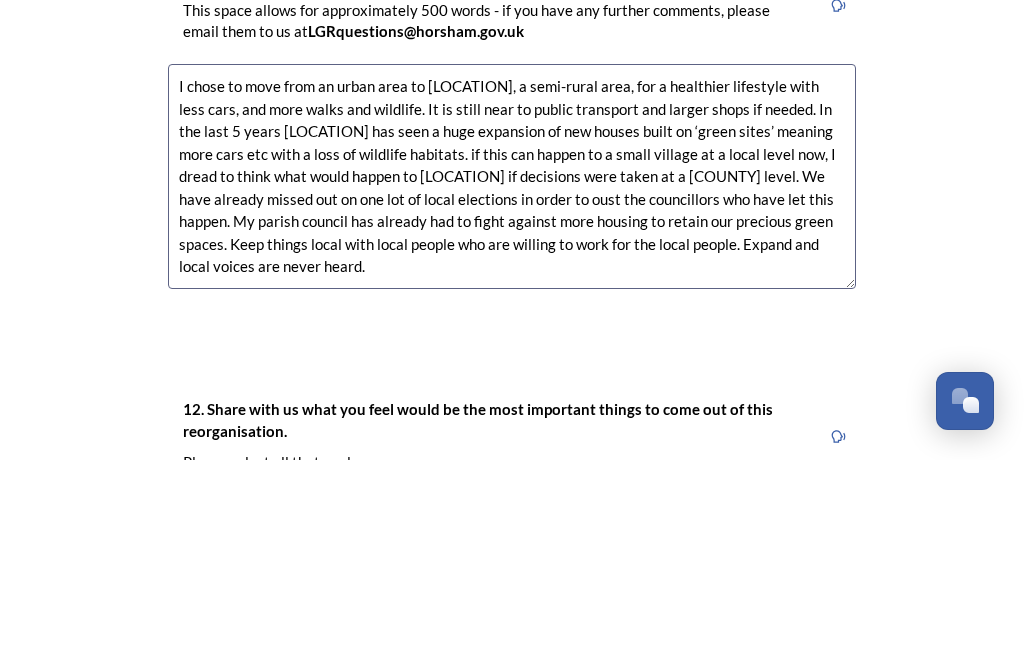click on "I chose to move from an urban area to [LOCATION], a semi-rural area, for a healthier lifestyle with less cars, and more walks and wildlife. It is still near to public transport and larger shops if needed. In the last 5 years [LOCATION] has seen a huge expansion of new houses built on ‘green sites’ meaning more cars etc with a loss of wildlife habitats. if this can happen to a small village at a local level now, I dread to think what would happen to [LOCATION] if decisions were taken at a [COUNTY] level. We have already missed out on one lot of local elections in order to oust the councillors who have let this happen. My parish council has already had to fight against more housing to retain our precious green spaces. Keep things local with local people who are willing to work for the local people. Expand and local voices are never heard." at bounding box center (512, 381) 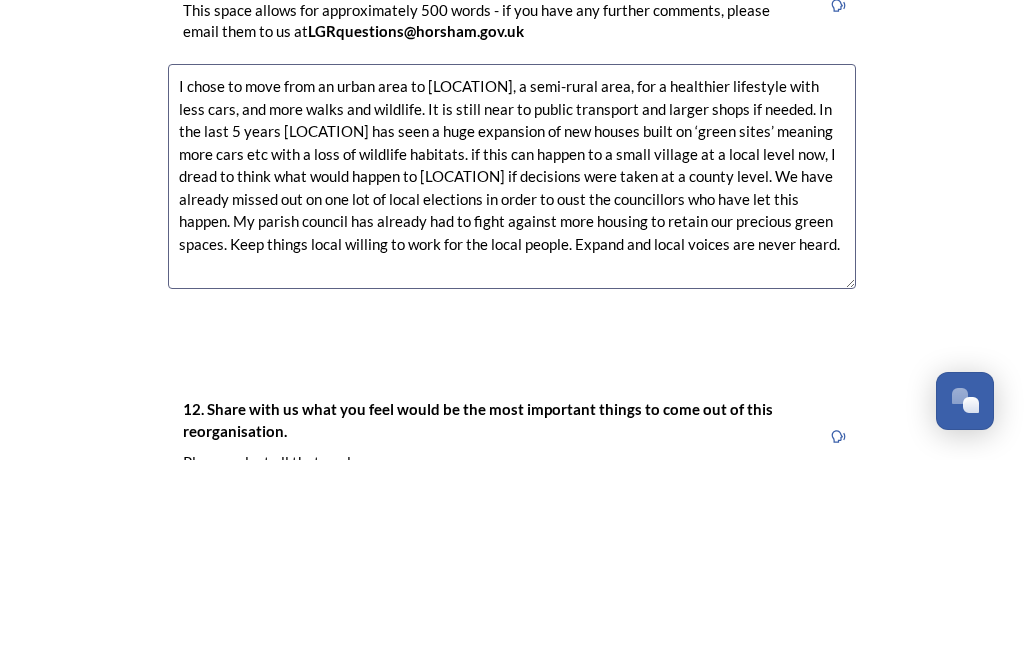 click on "I chose to move from an urban area to [LOCATION], a semi-rural area, for a healthier lifestyle with less cars, and more walks and wildlife. It is still near to public transport and larger shops if needed. In the last 5 years [LOCATION] has seen a huge expansion of new houses built on ‘green sites’ meaning more cars etc with a loss of wildlife habitats. if this can happen to a small village at a local level now, I dread to think what would happen to [LOCATION] if decisions were taken at a county level. We have already missed out on one lot of local elections in order to oust the councillors who have let this happen. My parish council has already had to fight against more housing to retain our precious green spaces. Keep things local willing to work for the local people. Expand and local voices are never heard." at bounding box center (512, 381) 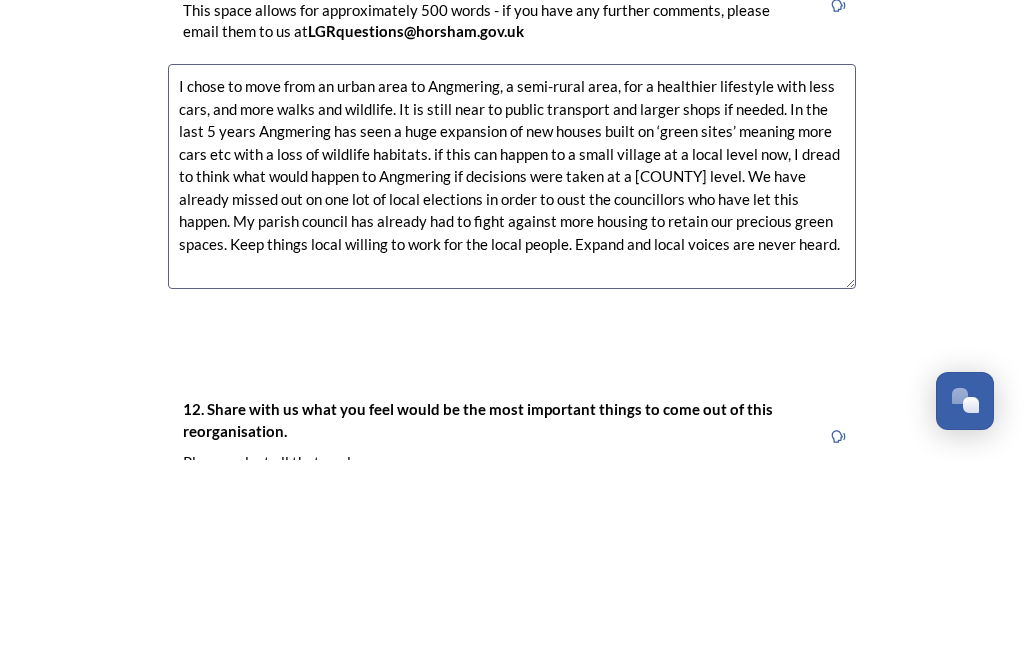 click on "I chose to move from an urban area to Angmering, a semi-rural area, for a healthier lifestyle with less cars, and more walks and wildlife. It is still near to public transport and larger shops if needed. In the last 5 years Angmering has seen a huge expansion of new houses built on ‘green sites’ meaning more cars etc with a loss of wildlife habitats. if this can happen to a small village at a local level now, I dread to think what would happen to Angmering if decisions were taken at a [COUNTY] level. We have already missed out on one lot of local elections in order to oust the councillors who have let this happen. My parish council has already had to fight against more housing to retain our precious green spaces. Keep things local willing to work for the local people. Expand and local voices are never heard." at bounding box center [512, 381] 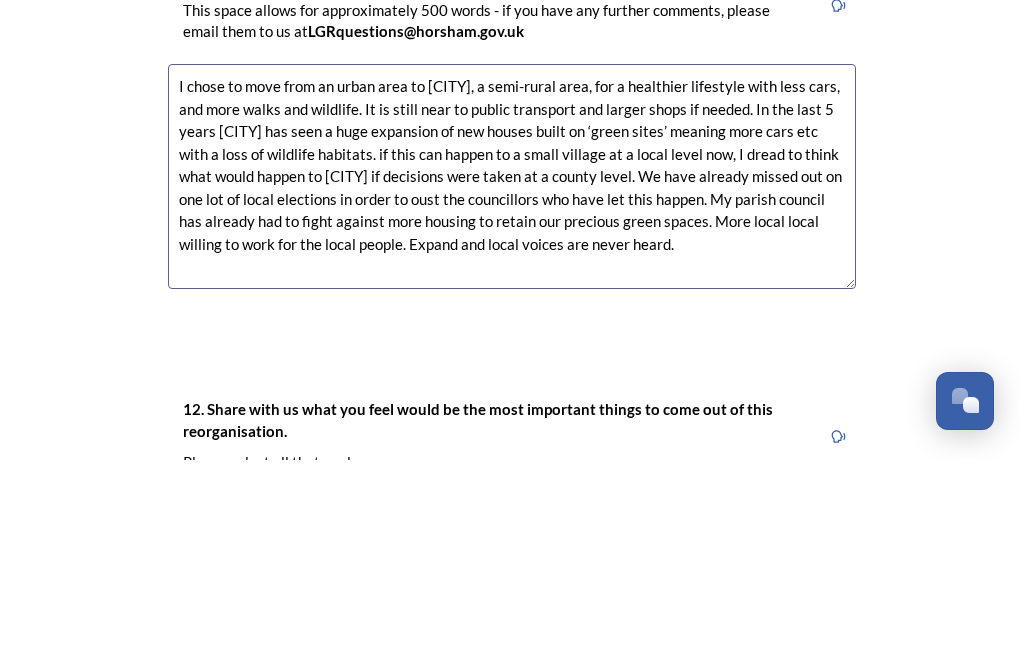 click on "I chose to move from an urban area to [CITY], a semi-rural area, for a healthier lifestyle with less cars, and more walks and wildlife. It is still near to public transport and larger shops if needed. In the last 5 years [CITY] has seen a huge expansion of new houses built on ‘green sites’ meaning more cars etc with a loss of wildlife habitats. if this can happen to a small village at a local level now, I dread to think what would happen to [CITY] if decisions were taken at a county level. We have already missed out on one lot of local elections in order to oust the councillors who have let this happen. My parish council has already had to fight against more housing to retain our precious green spaces. More local local willing to work for the local people. Expand and local voices are never heard." at bounding box center [512, 381] 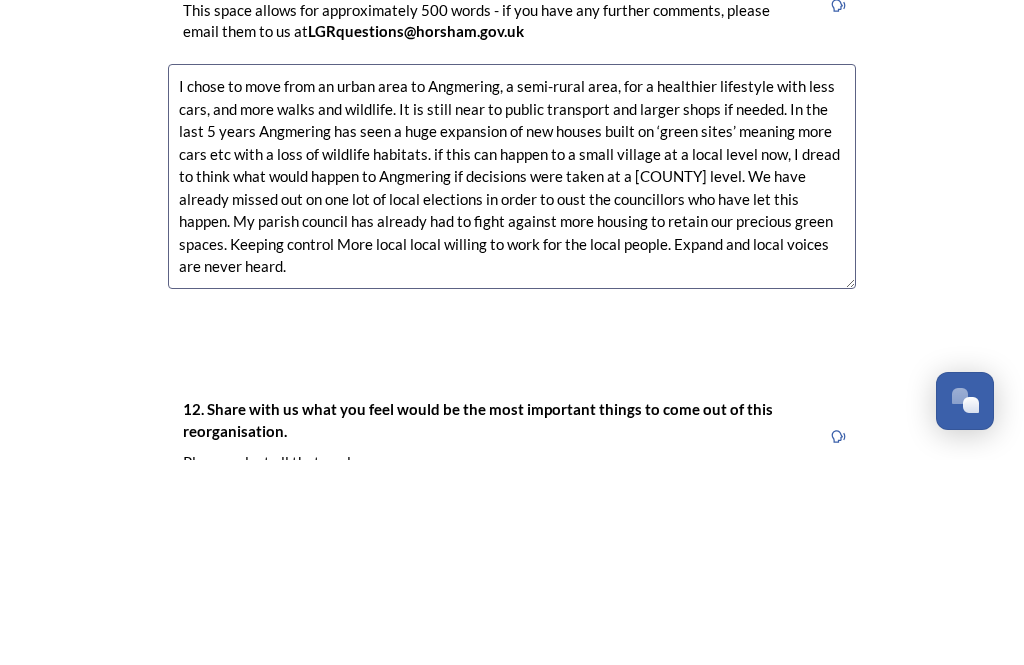click on "I chose to move from an urban area to Angmering, a semi-rural area, for a healthier lifestyle with less cars, and more walks and wildlife. It is still near to public transport and larger shops if needed. In the last 5 years Angmering has seen a huge expansion of new houses built on ‘green sites’ meaning more cars etc with a loss of wildlife habitats. if this can happen to a small village at a local level now, I dread to think what would happen to Angmering if decisions were taken at a [COUNTY] level. We have already missed out on one lot of local elections in order to oust the councillors who have let this happen. My parish council has already had to fight against more housing to retain our precious green spaces. Keeping control More local local willing to work for the local people. Expand and local voices are never heard." at bounding box center (512, 381) 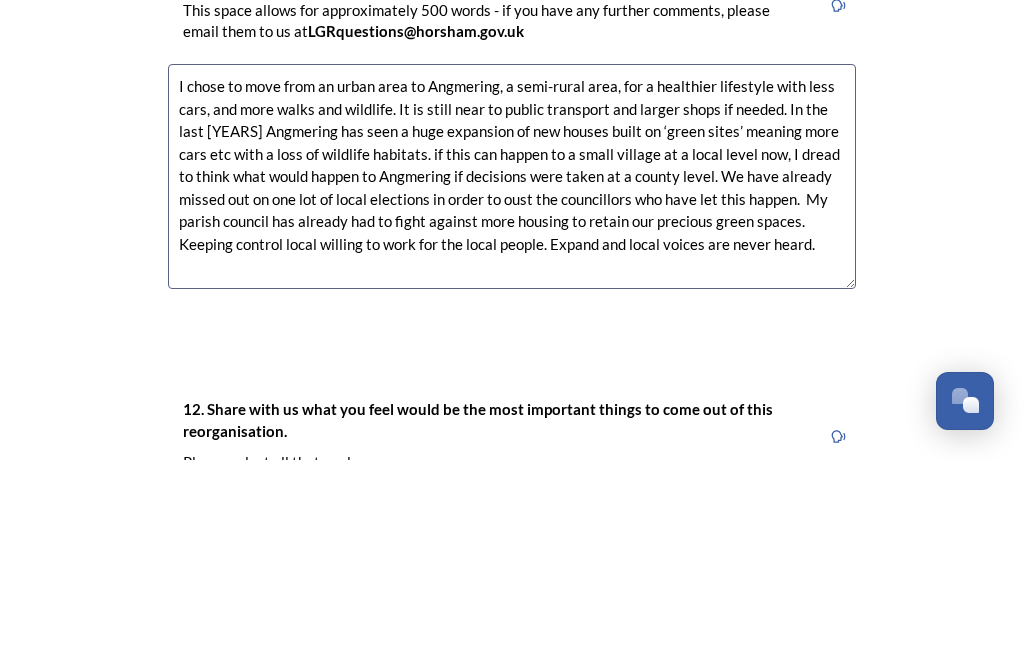 click on "I chose to move from an urban area to Angmering, a semi-rural area, for a healthier lifestyle with less cars, and more walks and wildlife. It is still near to public transport and larger shops if needed. In the last [YEARS] Angmering has seen a huge expansion of new houses built on ‘green sites’ meaning more cars etc with a loss of wildlife habitats. if this can happen to a small village at a local level now, I dread to think what would happen to Angmering if decisions were taken at a county level. We have already missed out on one lot of local elections in order to oust the councillors who have let this happen.  My parish council has already had to fight against more housing to retain our precious green spaces. Keeping control local willing to work for the local people. Expand and local voices are never heard." at bounding box center (512, 381) 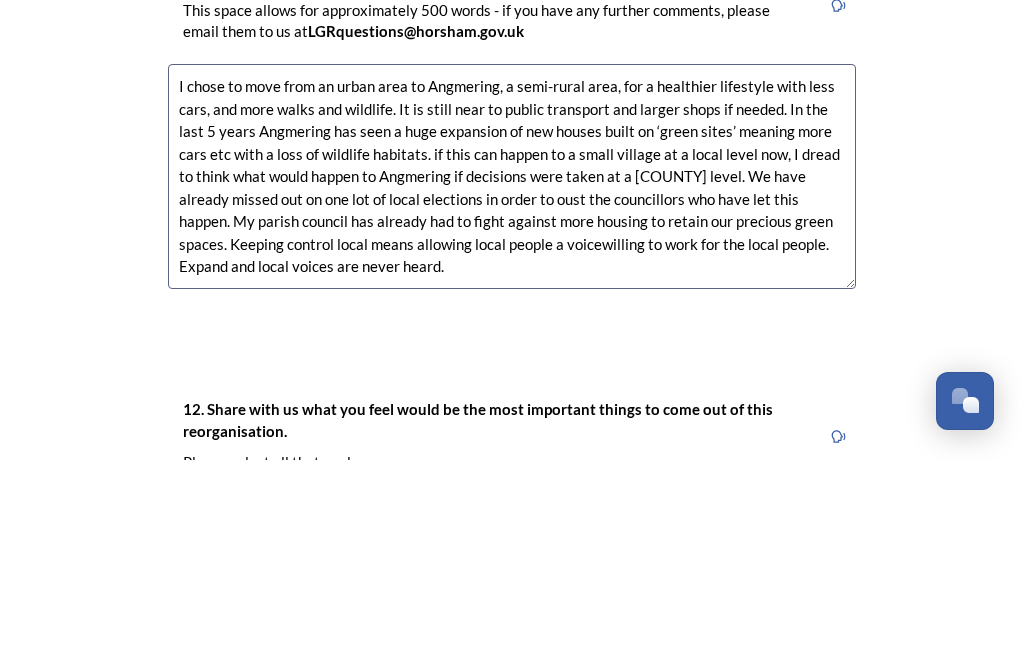 click on "I chose to move from an urban area to Angmering, a semi-rural area, for a healthier lifestyle with less cars, and more walks and wildlife. It is still near to public transport and larger shops if needed. In the last 5 years Angmering has seen a huge expansion of new houses built on ‘green sites’ meaning more cars etc with a loss of wildlife habitats. if this can happen to a small village at a local level now, I dread to think what would happen to Angmering if decisions were taken at a [COUNTY] level. We have already missed out on one lot of local elections in order to oust the councillors who have let this happen. My parish council has already had to fight against more housing to retain our precious green spaces. Keeping control local means allowing local people a voicewilling to work for the local people. Expand and local voices are never heard." at bounding box center [512, 381] 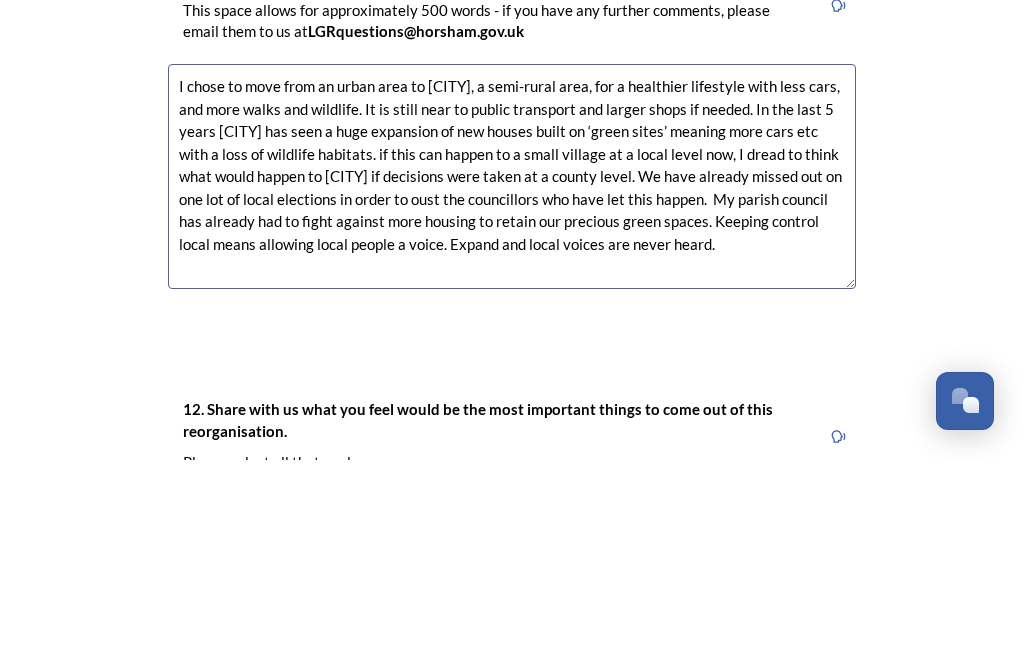 click on "I chose to move from an urban area to [CITY], a semi-rural area, for a healthier lifestyle with less cars, and more walks and wildlife. It is still near to public transport and larger shops if needed. In the last 5 years [CITY] has seen a huge expansion of new houses built on ‘green sites’ meaning more cars etc with a loss of wildlife habitats. if this can happen to a small village at a local level now, I dread to think what would happen to [CITY] if decisions were taken at a county level. We have already missed out on one lot of local elections in order to oust the councillors who have let this happen.  My parish council has already had to fight against more housing to retain our precious green spaces. Keeping control local means allowing local people a voice. Expand and local voices are never heard." at bounding box center [512, 381] 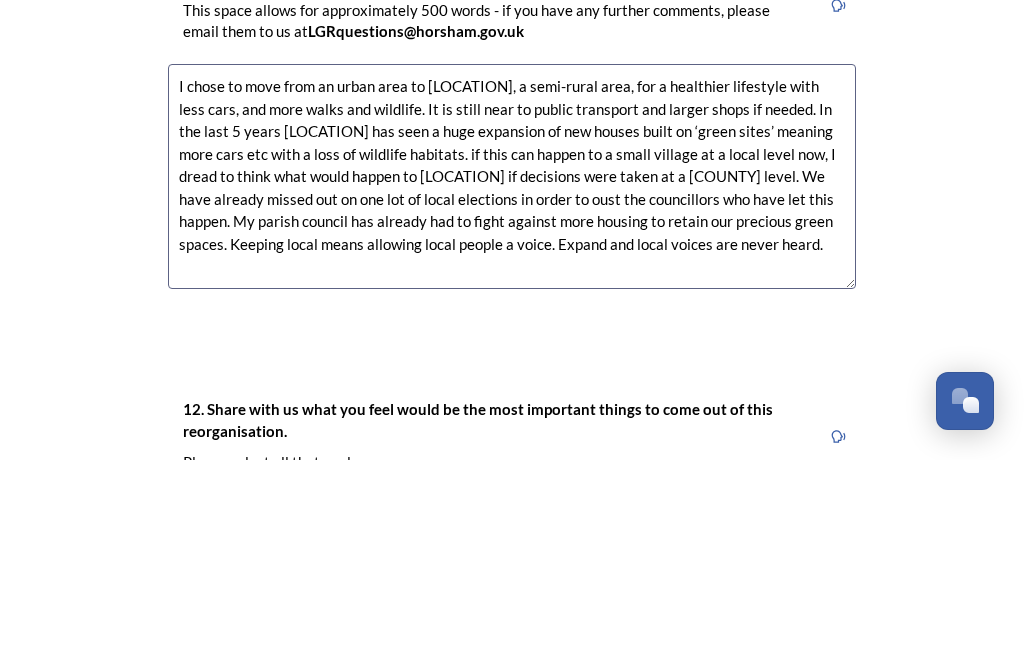 click on "I chose to move from an urban area to [LOCATION], a semi-rural area, for a healthier lifestyle with less cars, and more walks and wildlife. It is still near to public transport and larger shops if needed. In the last 5 years [LOCATION] has seen a huge expansion of new houses built on ‘green sites’ meaning more cars etc with a loss of wildlife habitats. if this can happen to a small village at a local level now, I dread to think what would happen to [LOCATION] if decisions were taken at a [COUNTY] level. We have already missed out on one lot of local elections in order to oust the councillors who have let this happen. My parish council has already had to fight against more housing to retain our precious green spaces. Keeping local means allowing local people a voice. Expand and local voices are never heard." at bounding box center (512, 381) 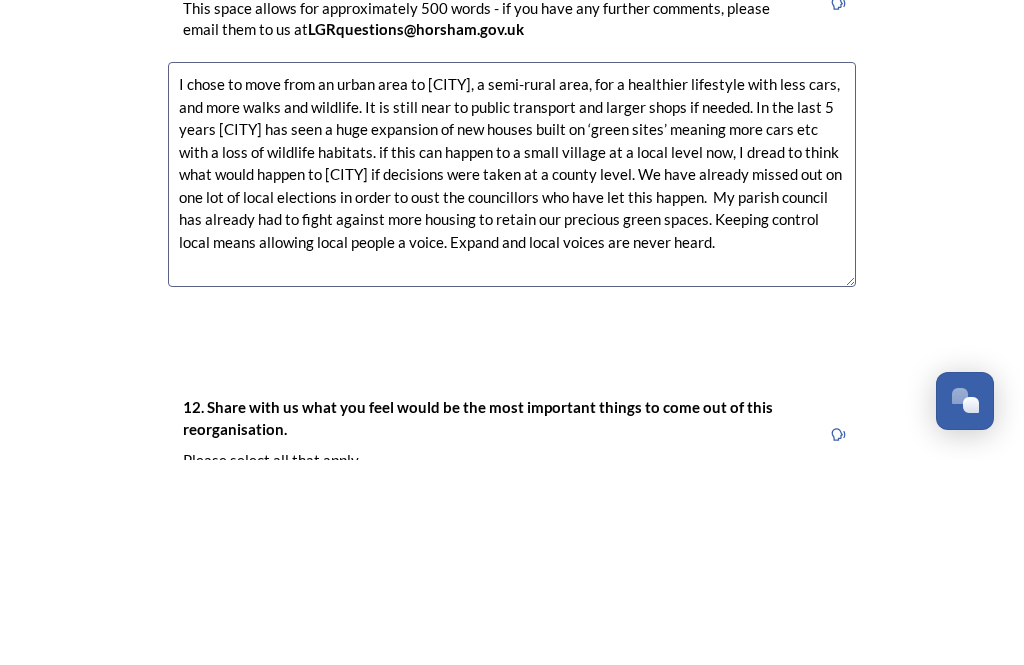 scroll, scrollTop: 3081, scrollLeft: 0, axis: vertical 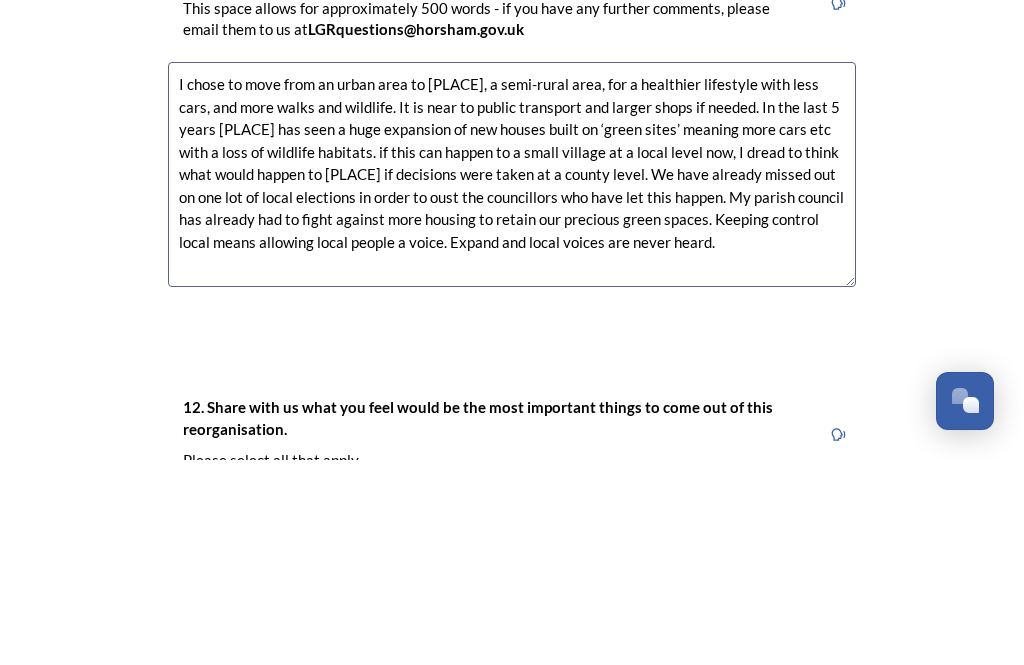 click on "I chose to move from an urban area to [PLACE], a semi-rural area, for a healthier lifestyle with less cars, and more walks and wildlife. It is near to public transport and larger shops if needed. In the last 5 years [PLACE] has seen a huge expansion of new houses built on ‘green sites’ meaning more cars etc with a loss of wildlife habitats. if this can happen to a small village at a local level now, I dread to think what would happen to [PLACE] if decisions were taken at a county level. We have already missed out on one lot of local elections in order to oust the councillors who have let this happen. My parish council has already had to fight against more housing to retain our precious green spaces. Keeping control local means allowing local people a voice. Expand and local voices are never heard." at bounding box center (512, 379) 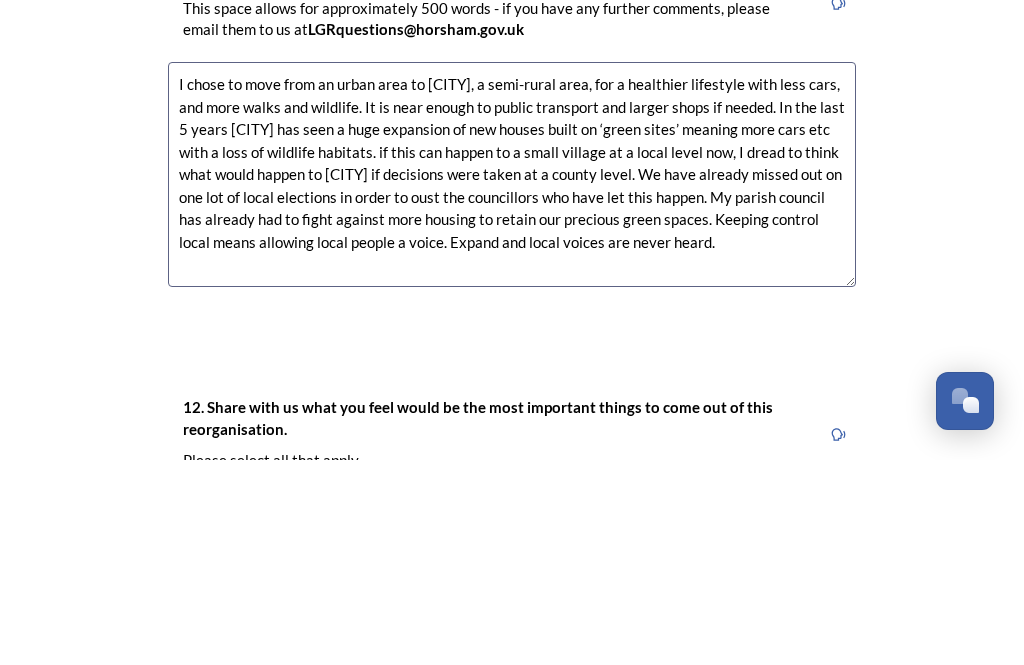 click on "I chose to move from an urban area to [CITY], a semi-rural area, for a healthier lifestyle with less cars, and more walks and wildlife. It is near enough to public transport and larger shops if needed. In the last 5 years [CITY] has seen a huge expansion of new houses built on ‘green sites’ meaning more cars etc with a loss of wildlife habitats. if this can happen to a small village at a local level now, I dread to think what would happen to [CITY] if decisions were taken at a county level. We have already missed out on one lot of local elections in order to oust the councillors who have let this happen. My parish council has already had to fight against more housing to retain our precious green spaces. Keeping control local means allowing local people a voice. Expand and local voices are never heard." at bounding box center (512, 379) 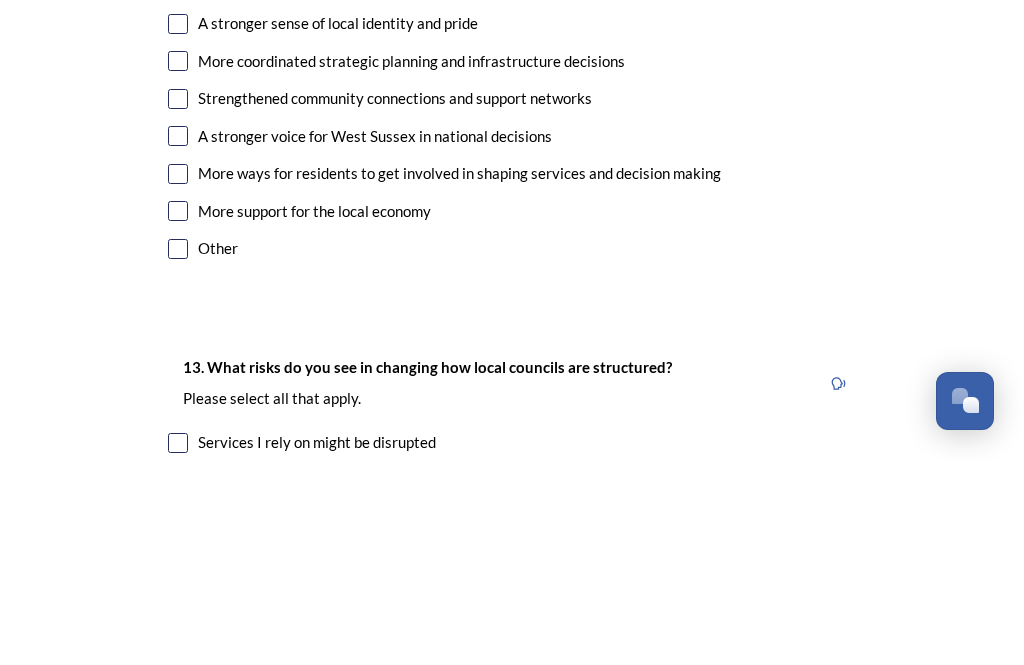 scroll, scrollTop: 3712, scrollLeft: 0, axis: vertical 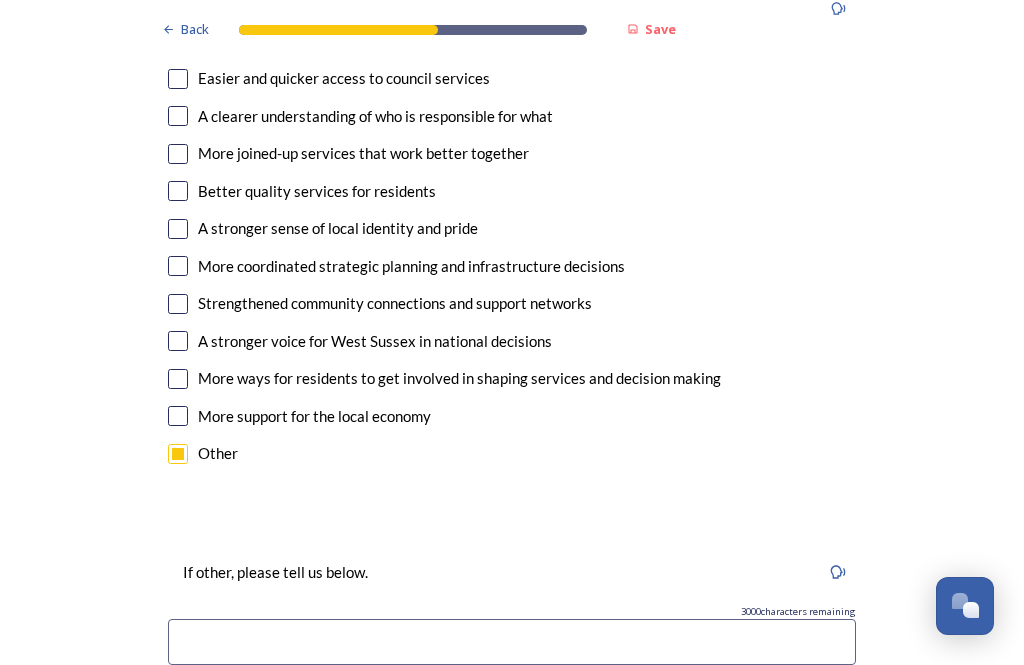 click at bounding box center (512, 642) 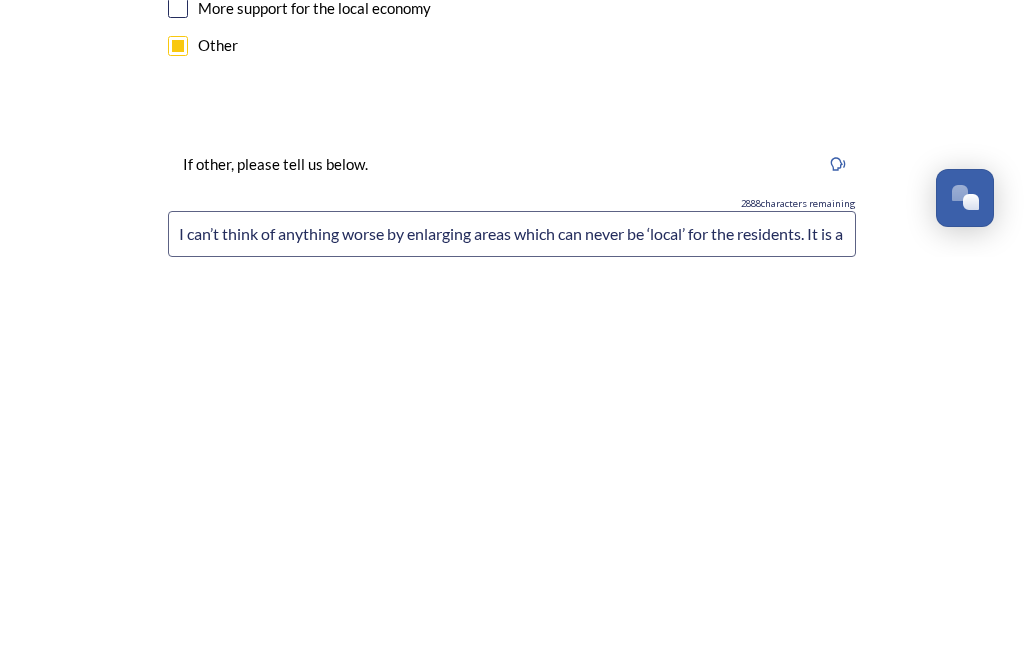 click on "I can’t think of anything worse by enlarging areas which can never be ‘local’ for the residents. It is a number" at bounding box center [512, 642] 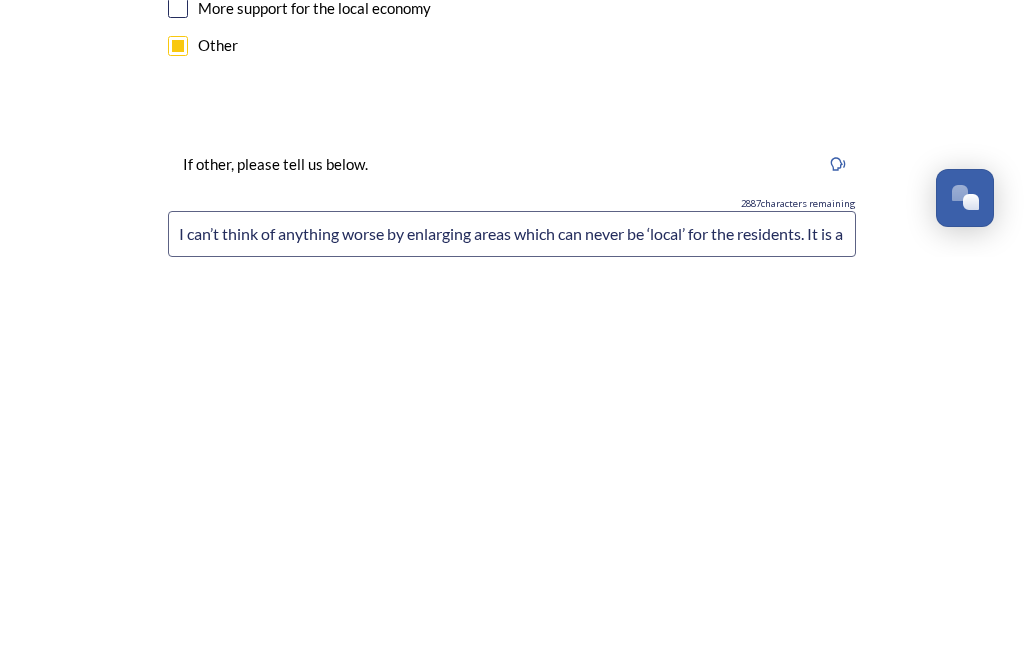 click on "I can’t think of anything worse by enlarging areas which can never be ‘local’ for the residents. It is a ‘number" at bounding box center [512, 642] 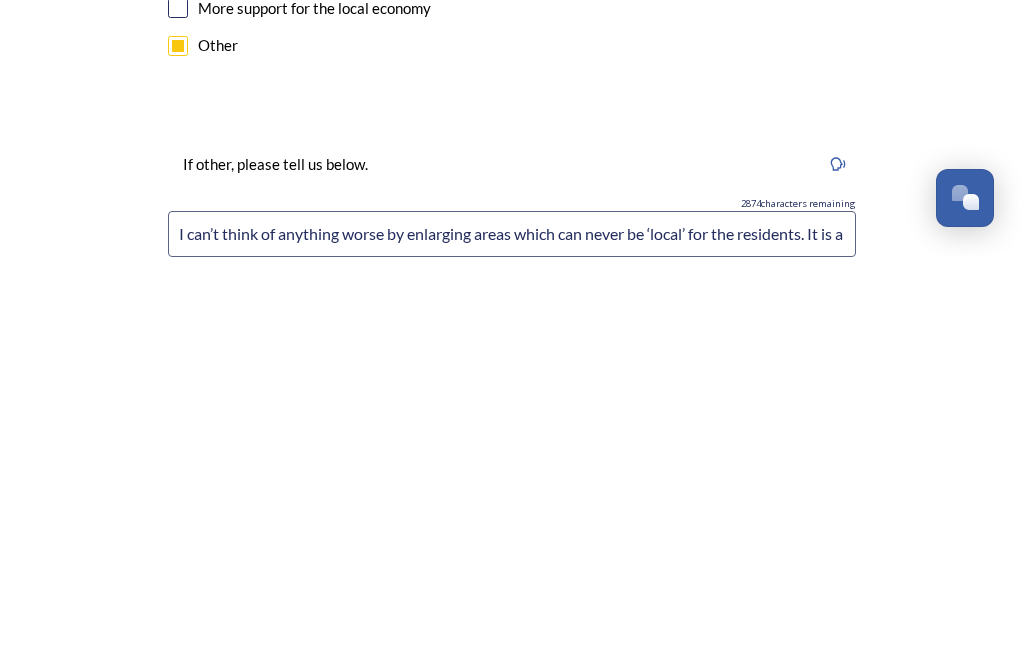scroll, scrollTop: 3711, scrollLeft: 0, axis: vertical 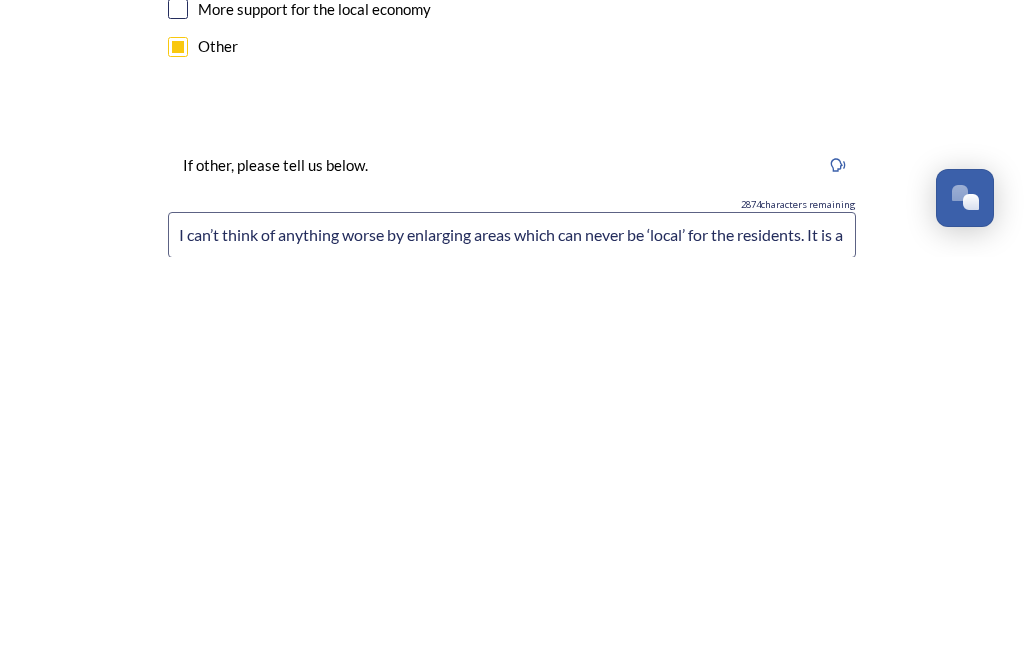 click on "I can’t think of anything worse by enlarging areas which can never be ‘local’ for the residents. It is a ‘number ‘ game only." at bounding box center (512, 643) 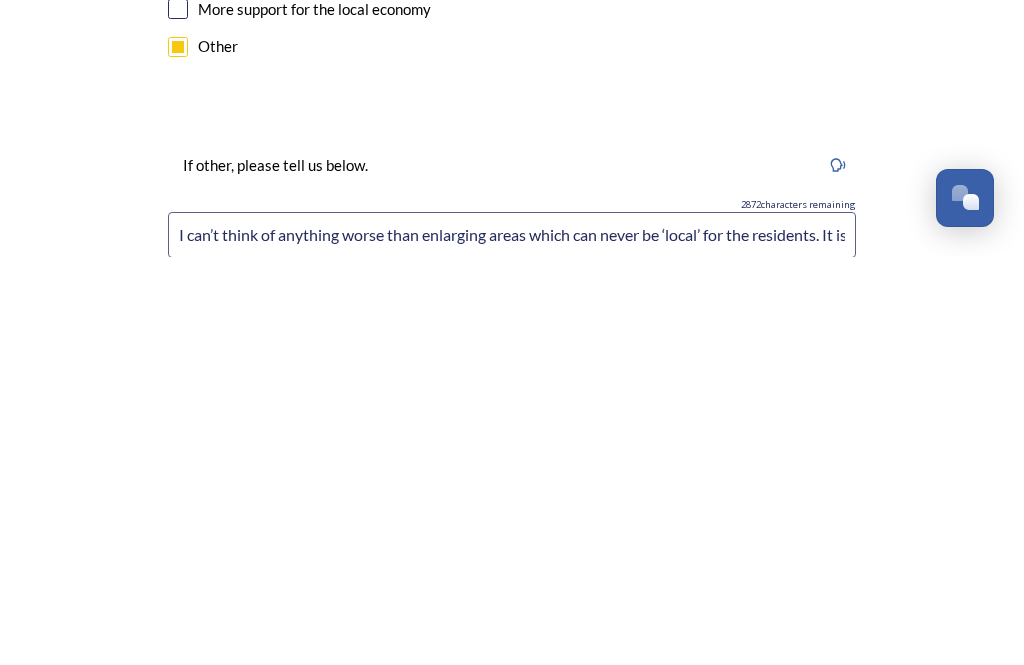 click on "I can’t think of anything worse than enlarging areas which can never be ‘local’ for the residents. It is a ‘number ‘ game only." at bounding box center (512, 643) 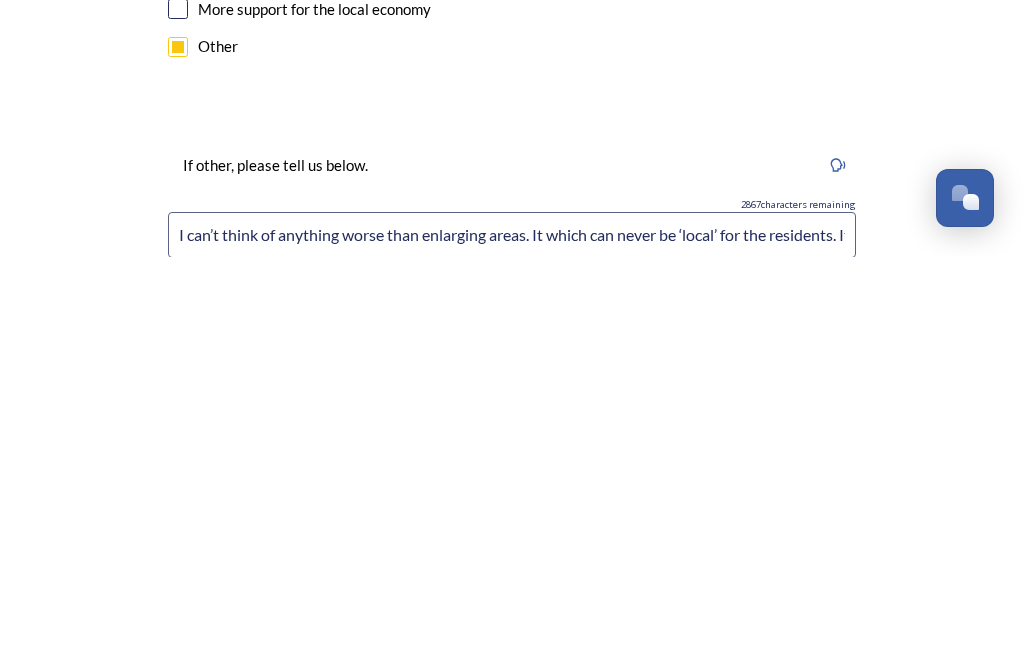 click on "I can’t think of anything worse than enlarging areas. It which can never be ‘local’ for the residents. It is a ‘number ‘ game only." at bounding box center (512, 643) 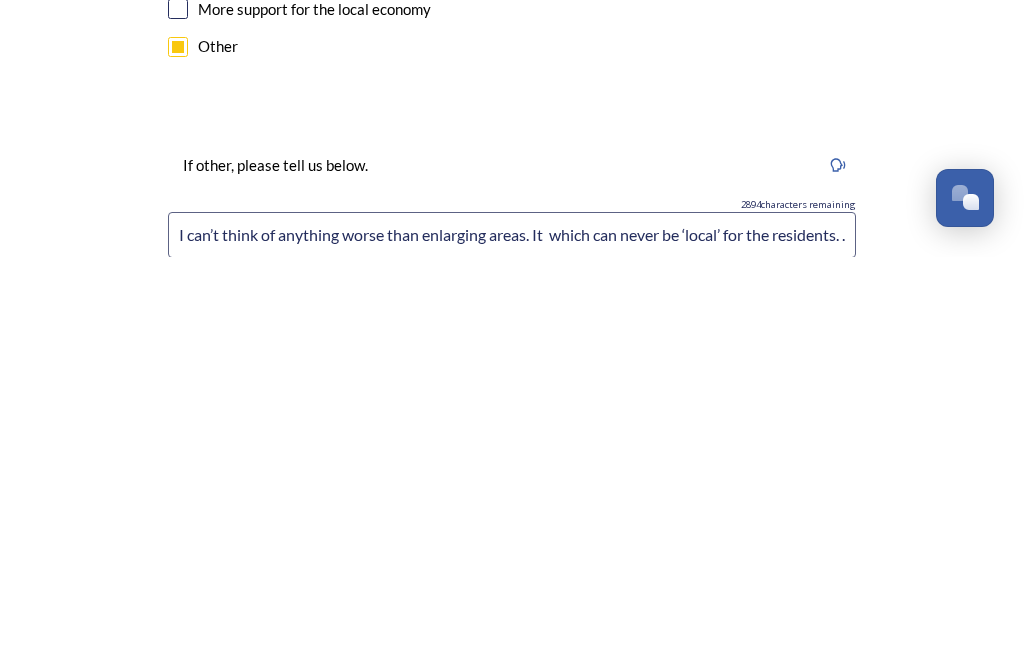 click on "I can’t think of anything worse than enlarging areas. It  which can never be ‘local’ for the residents. ." at bounding box center (512, 643) 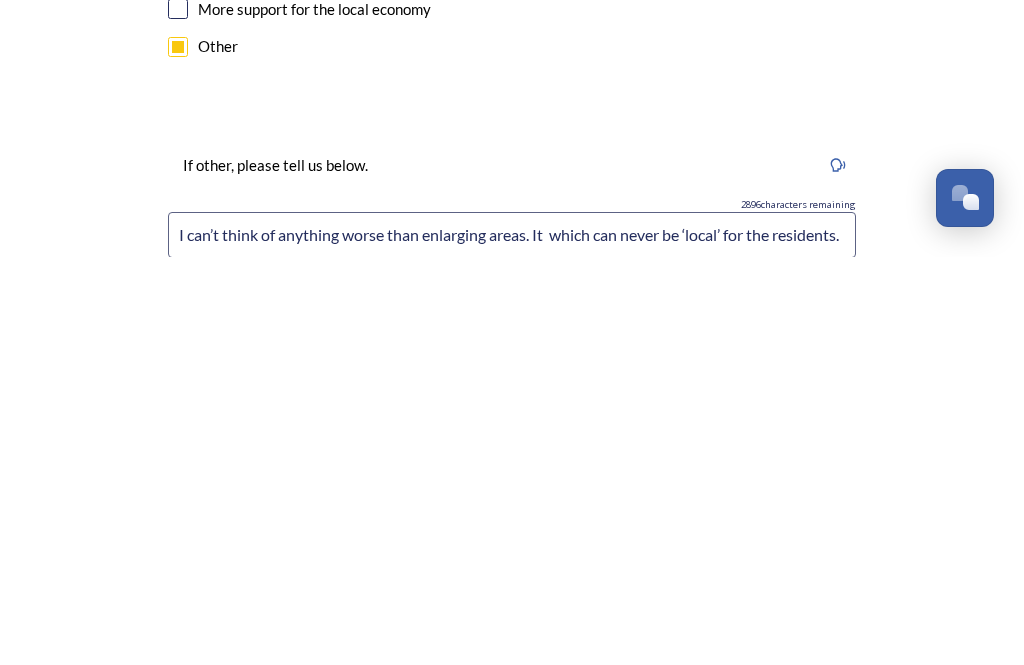 click on "I can’t think of anything worse than enlarging areas. It  which can never be ‘local’ for the residents." at bounding box center [512, 643] 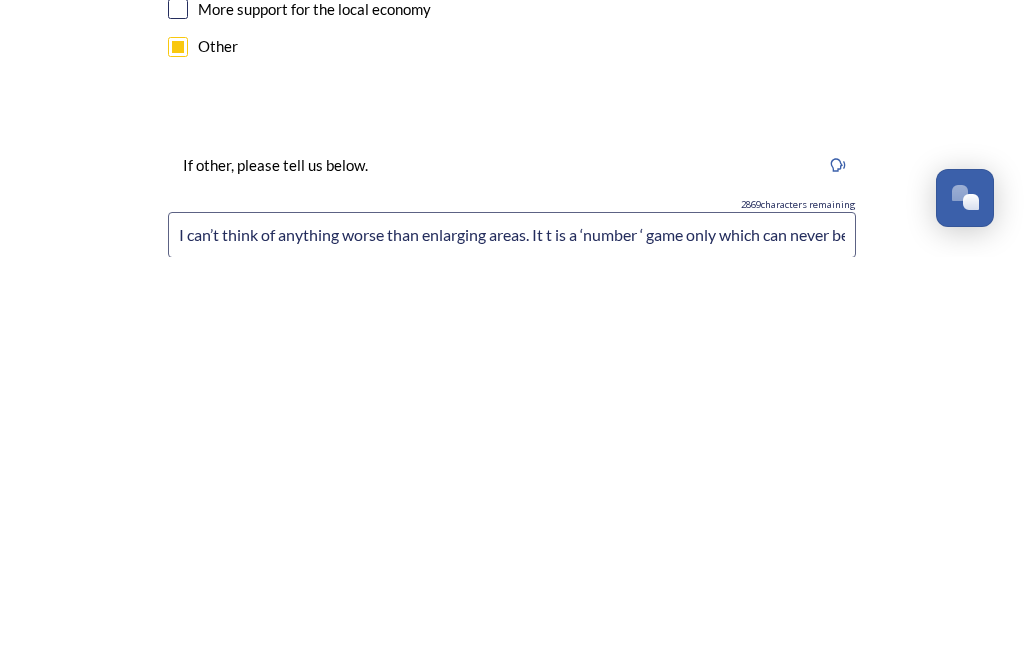 click on "I can’t think of anything worse than enlarging areas. It t is a ‘number ‘ game only which can never be ‘local’ for the residents." at bounding box center (512, 643) 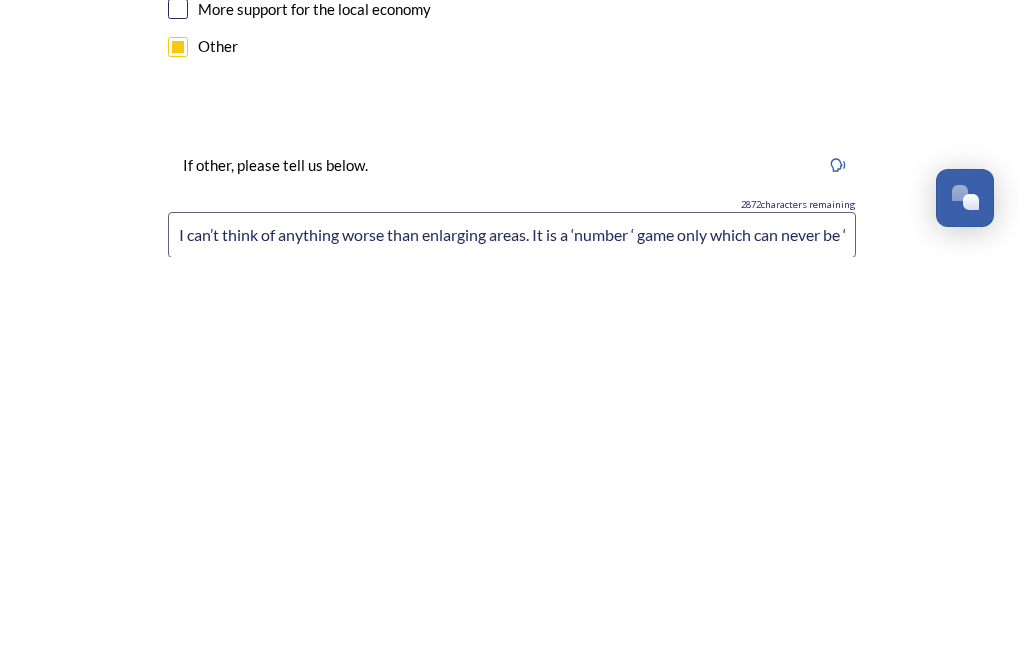 click on "I can’t think of anything worse than enlarging areas. It is a ‘number ‘ game only which can never be ‘local’ for the residents." at bounding box center (512, 643) 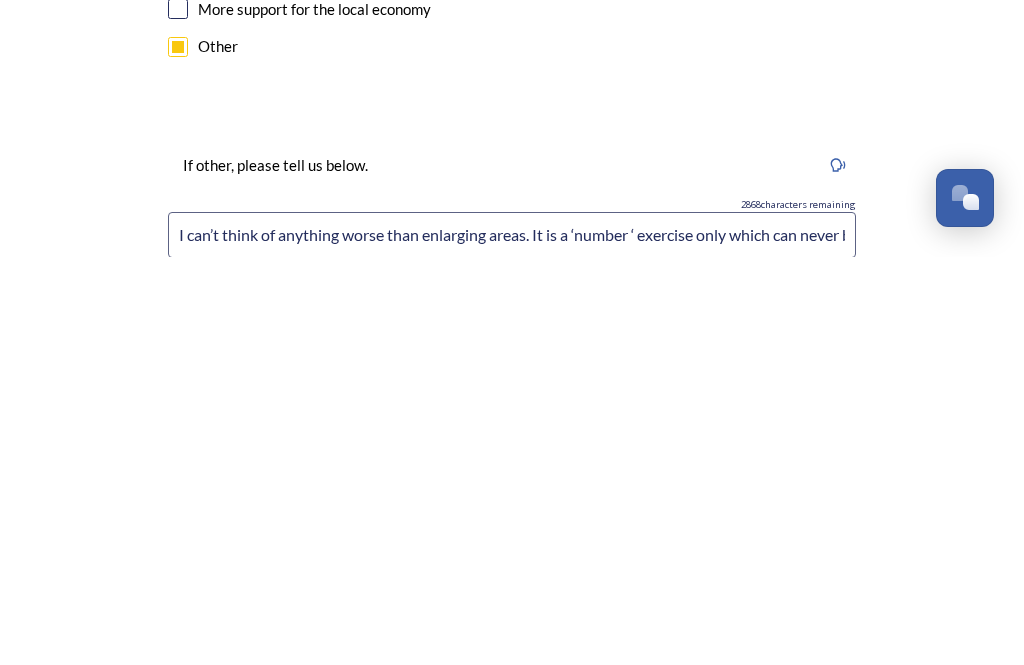 click on "I can’t think of anything worse than enlarging areas. It is a ‘number ‘ exercise only which can never be ‘local’ for the residents." at bounding box center [512, 643] 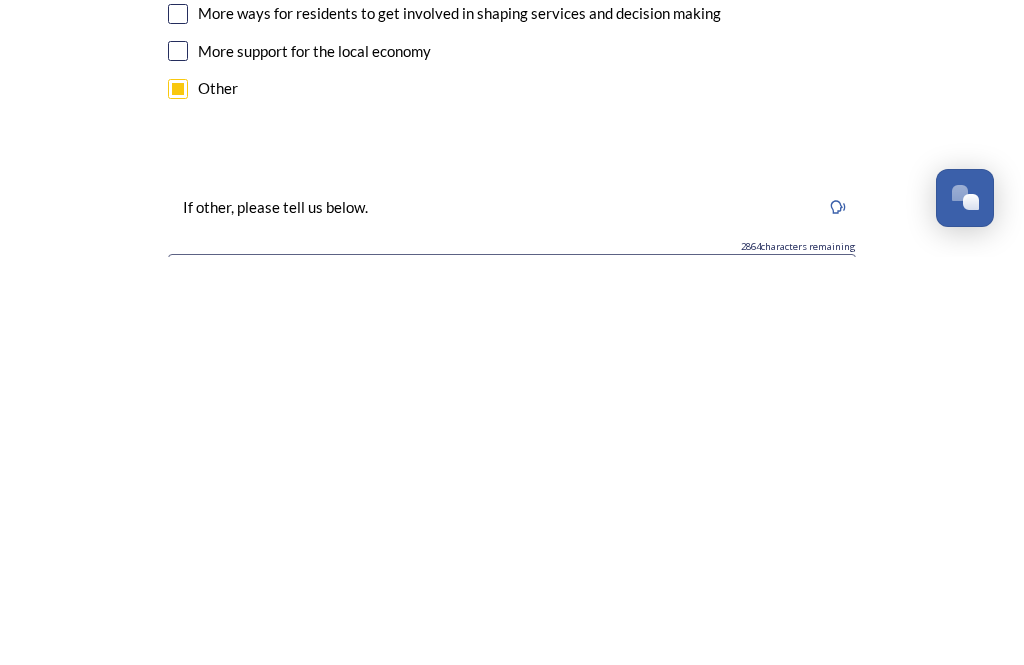 scroll, scrollTop: 3669, scrollLeft: 0, axis: vertical 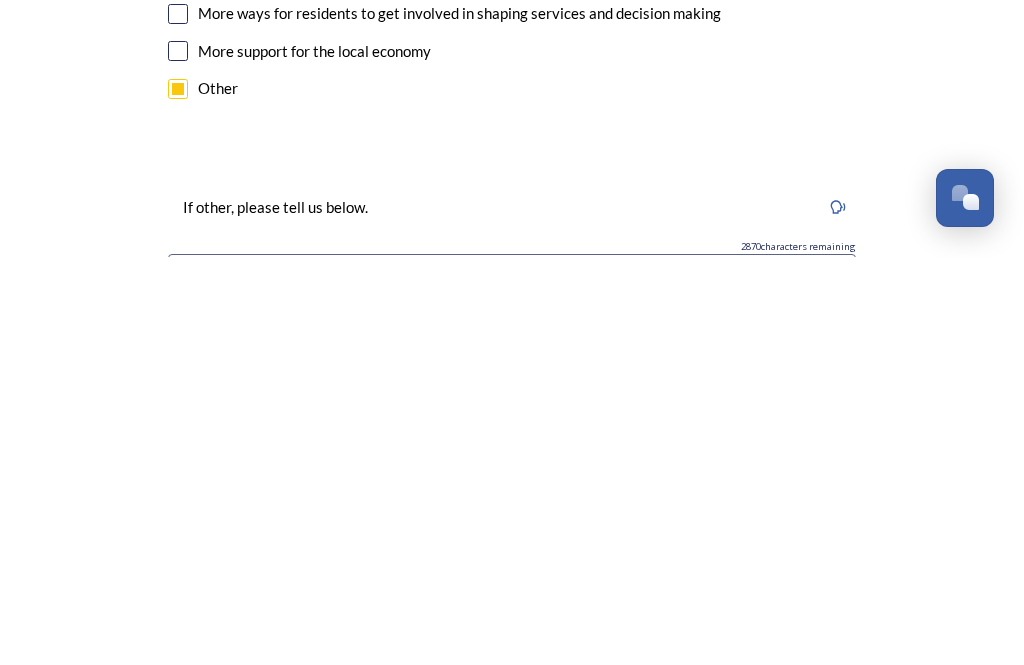 click on "I can’t think of anything worse than enlarging areas. It is a ‘number ‘ exercise only and can never be ‘local’ for the residents." at bounding box center (512, 685) 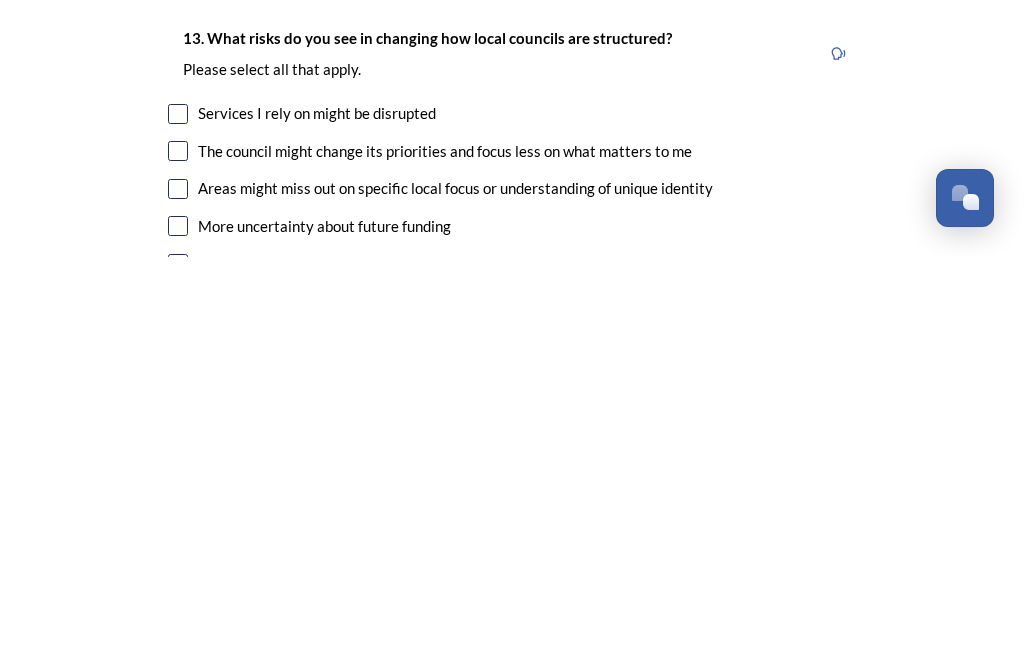 scroll, scrollTop: 4047, scrollLeft: 0, axis: vertical 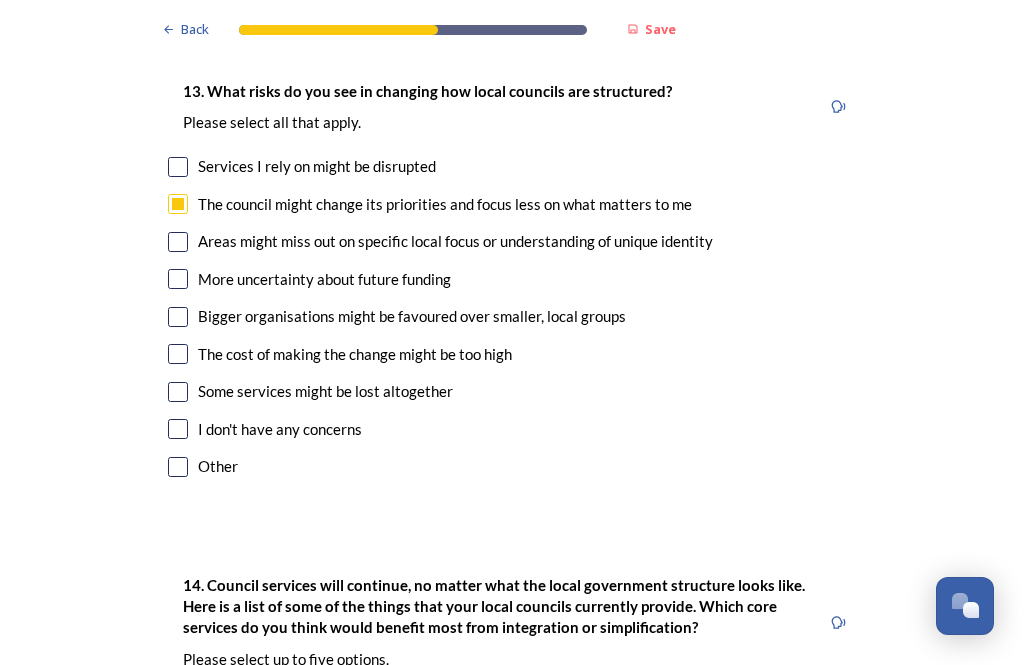 click at bounding box center [178, 242] 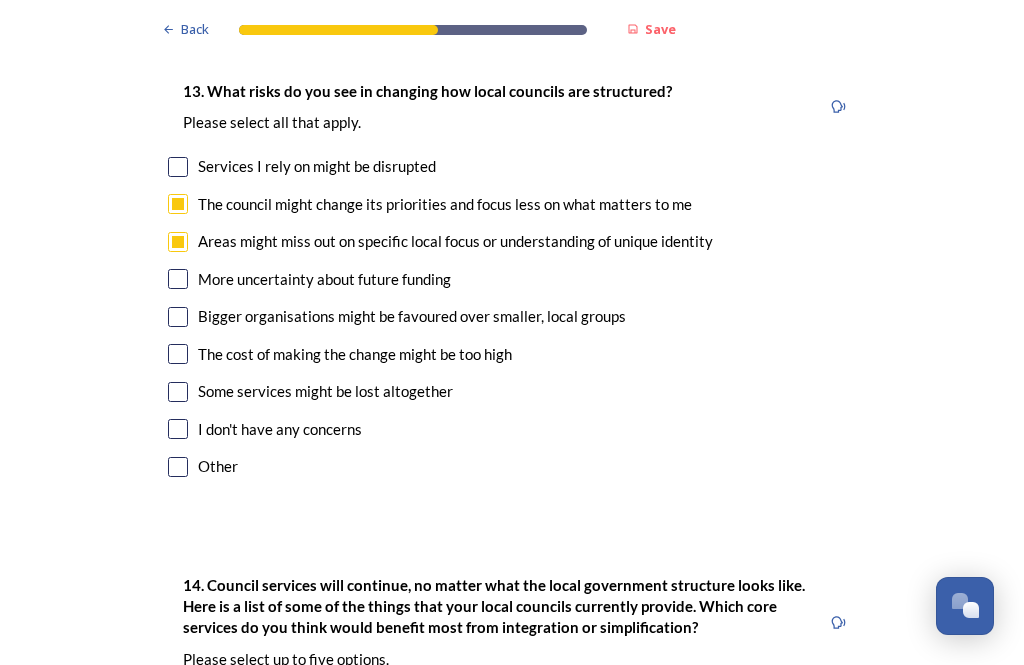 click at bounding box center (178, 317) 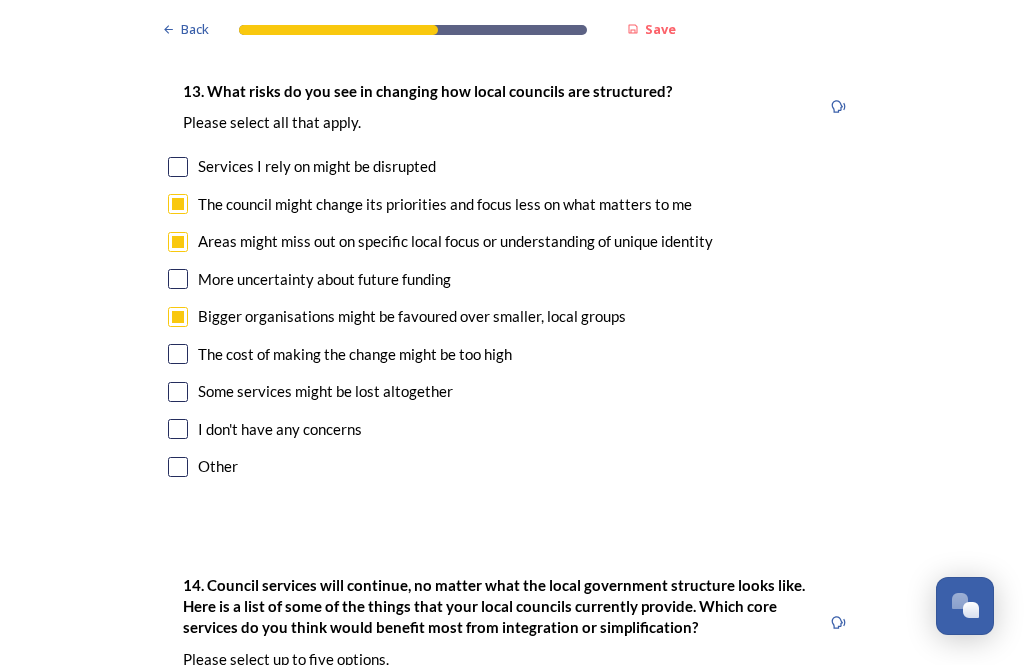 click at bounding box center (178, 392) 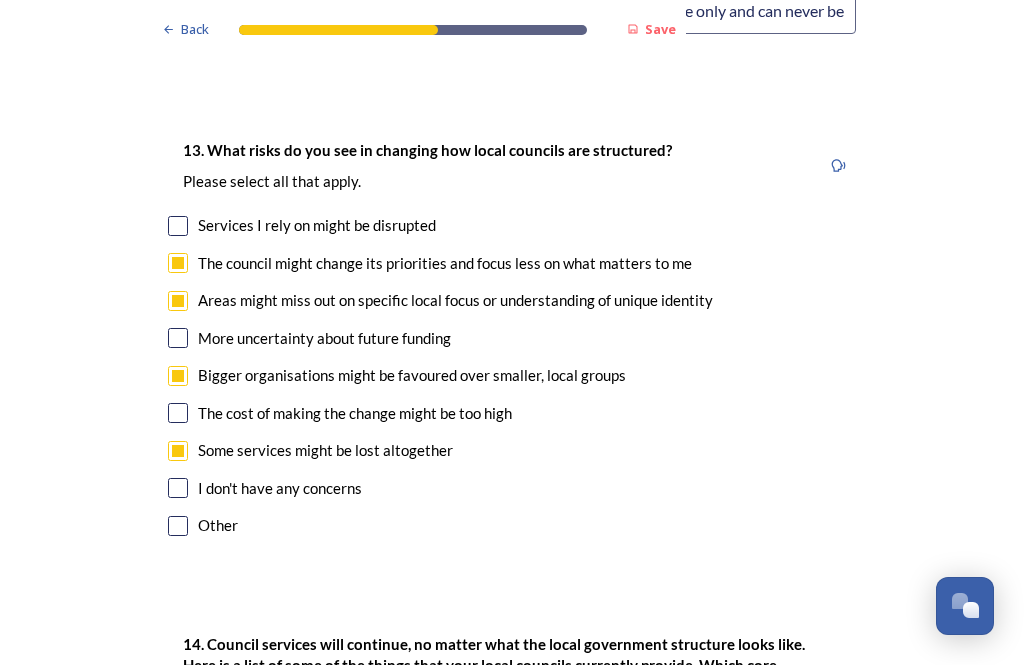 scroll, scrollTop: 4343, scrollLeft: 0, axis: vertical 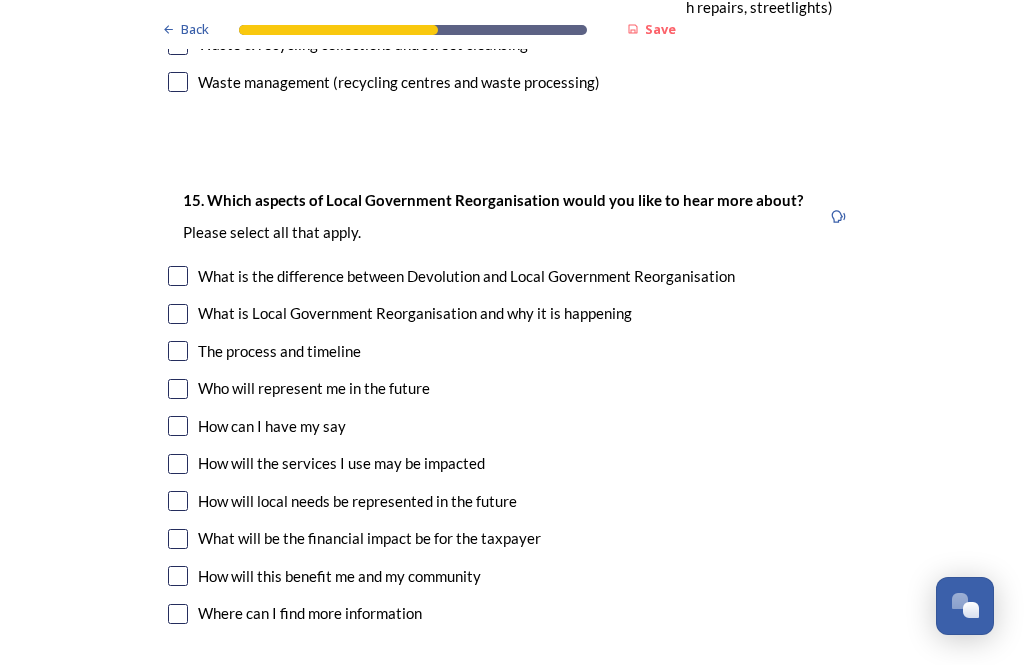 click at bounding box center (178, 501) 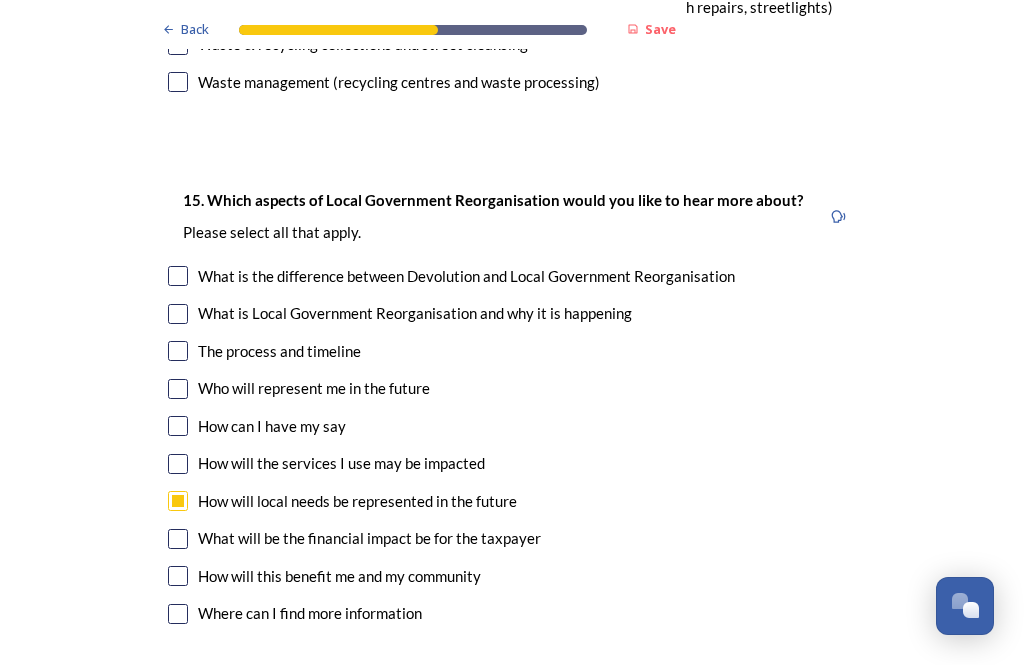 click at bounding box center (178, 576) 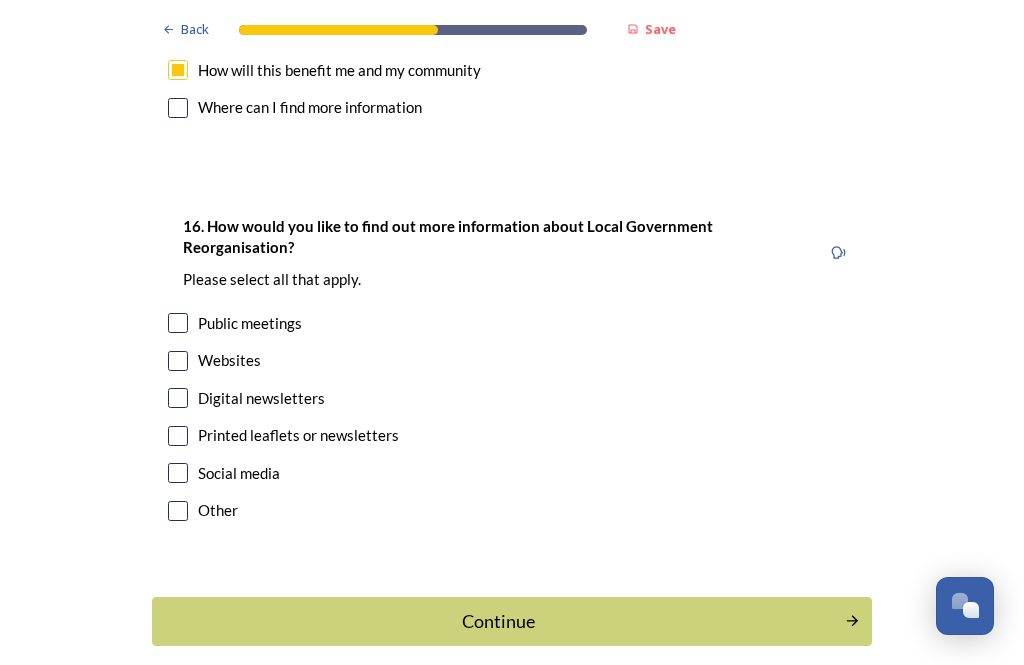 scroll, scrollTop: 6330, scrollLeft: 0, axis: vertical 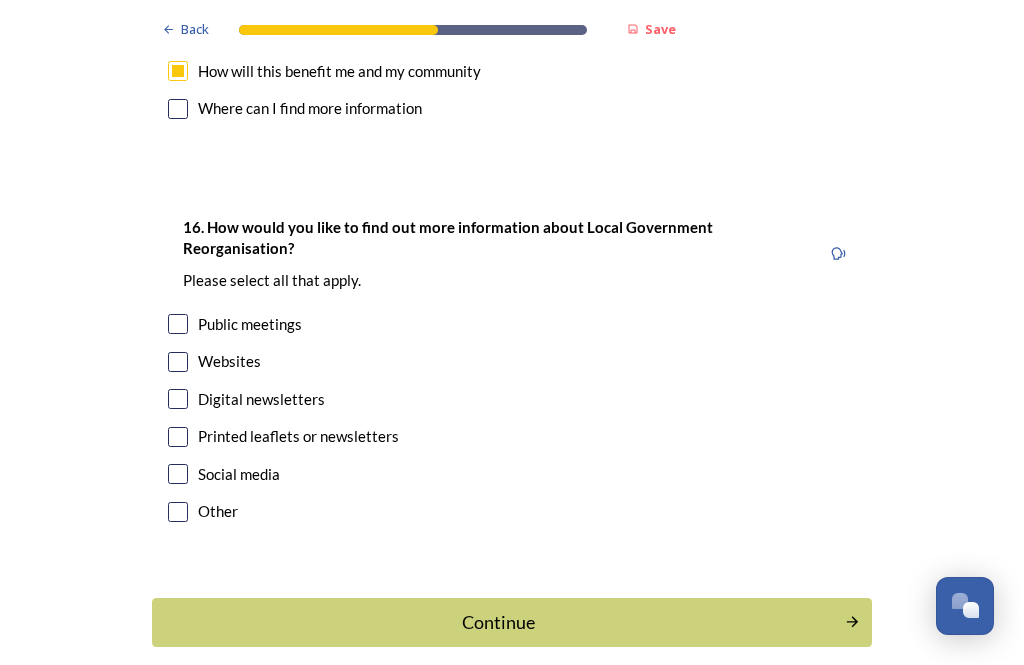 click at bounding box center (178, 399) 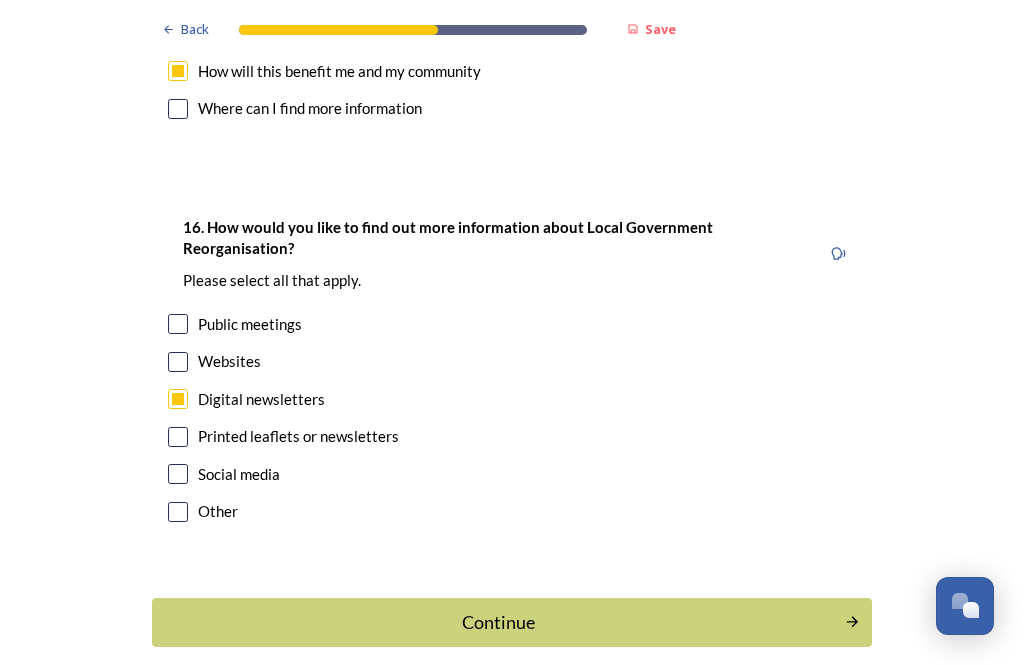 click at bounding box center [178, 362] 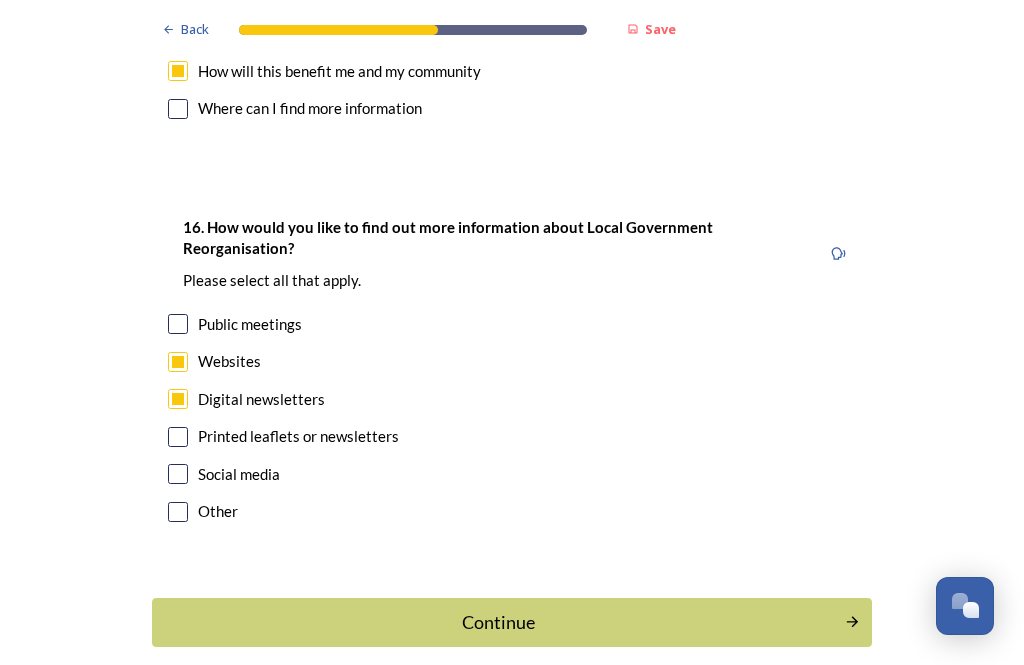 click at bounding box center (178, 324) 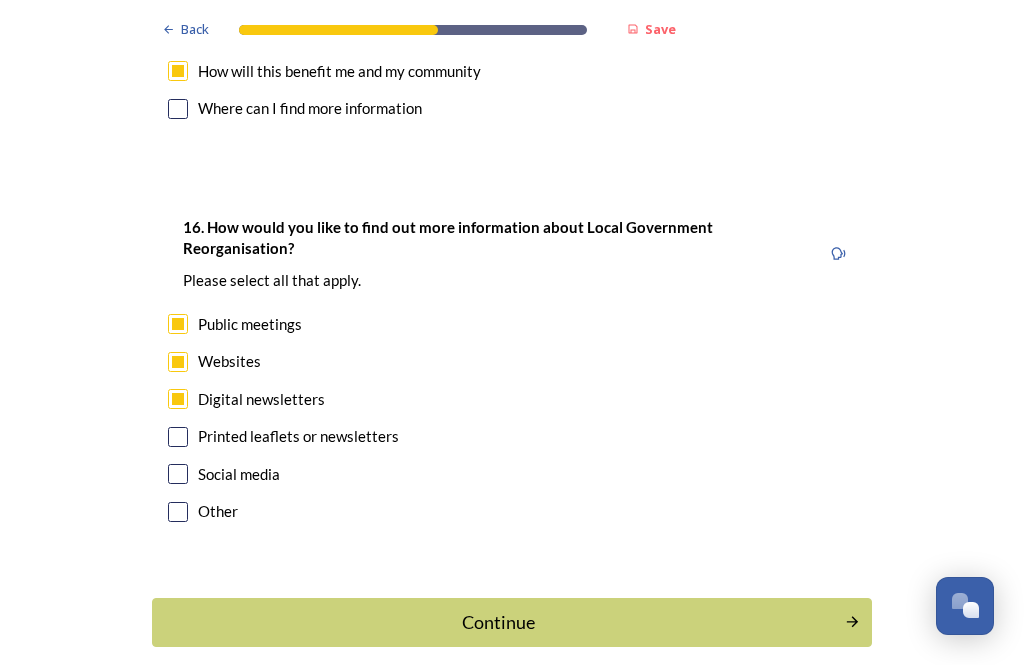 click on "Continue" at bounding box center (498, 622) 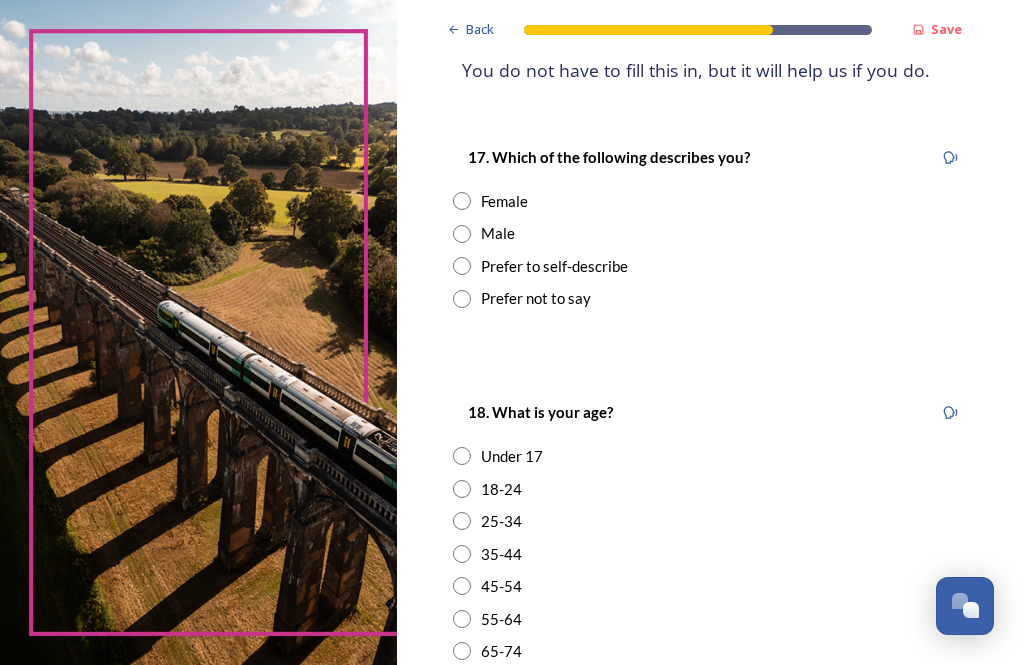 scroll, scrollTop: 333, scrollLeft: 0, axis: vertical 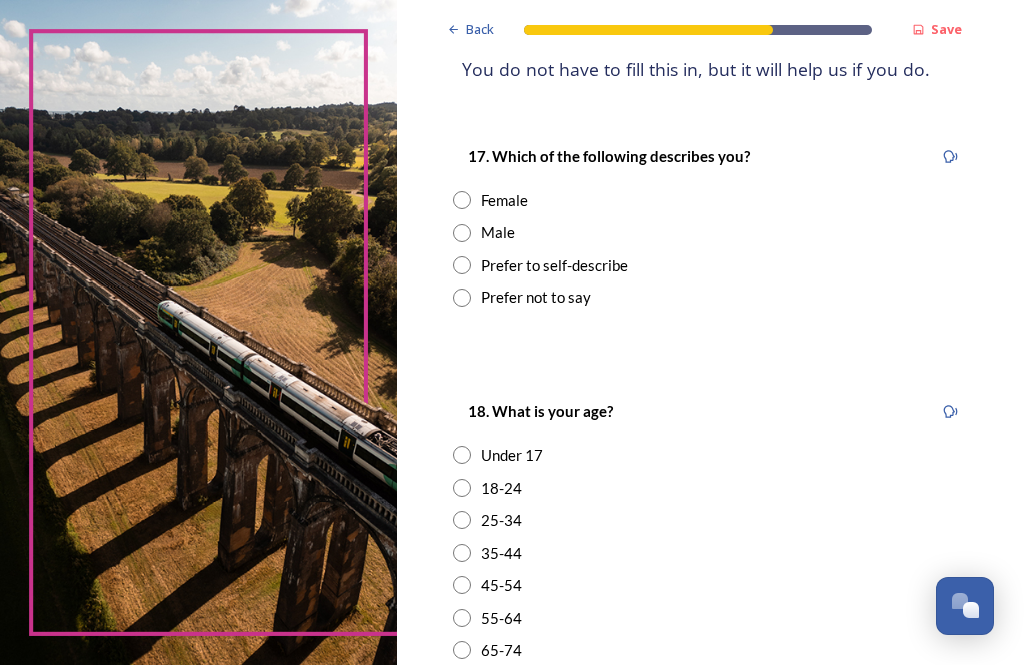 click on "Female" at bounding box center [710, 200] 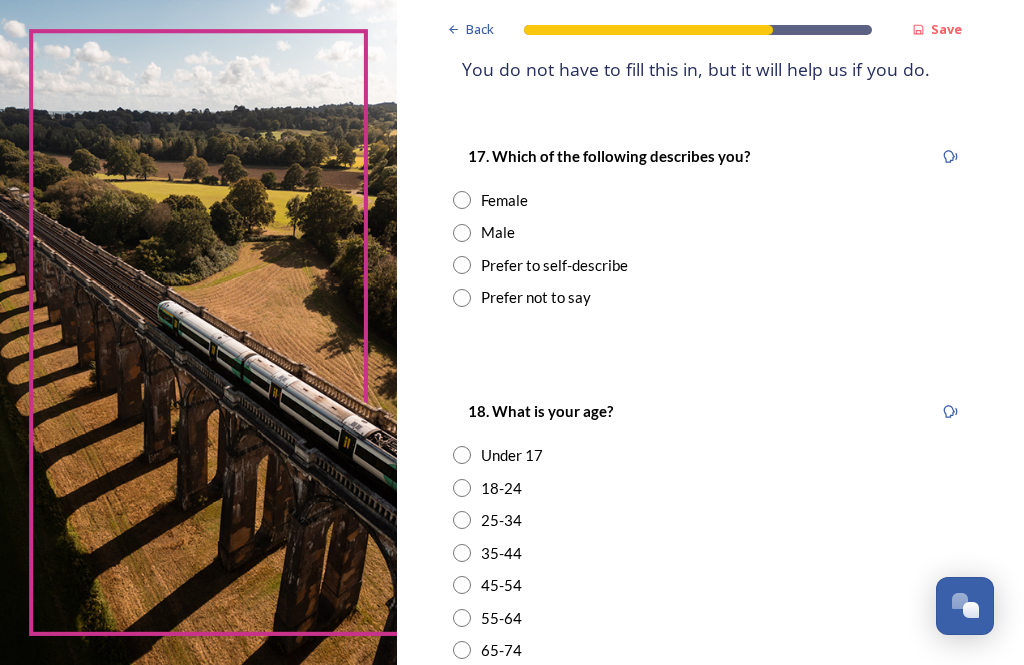 radio on "true" 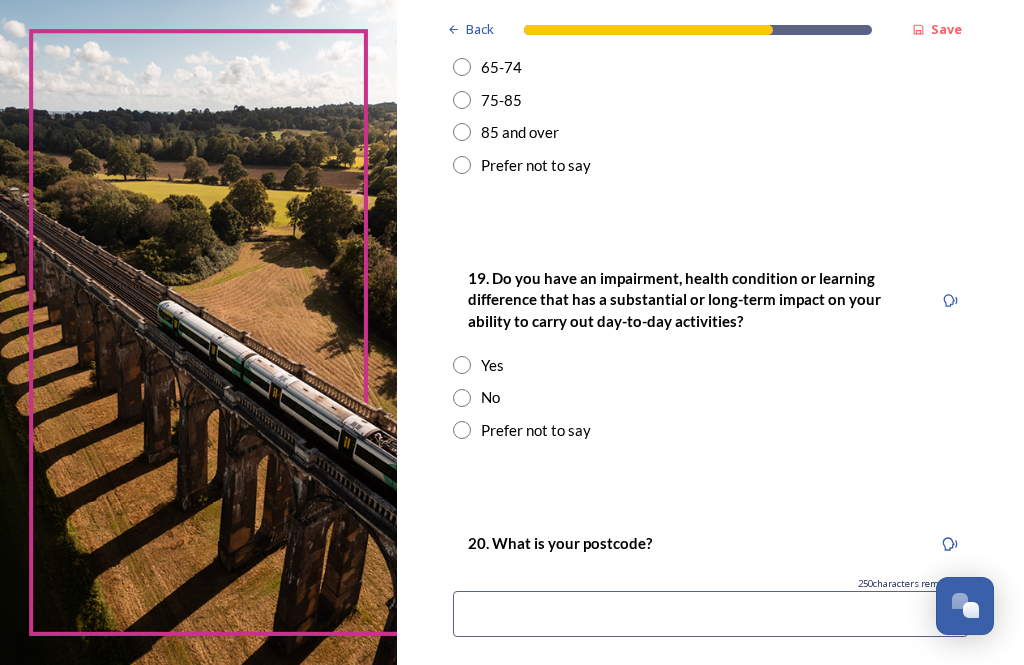scroll, scrollTop: 916, scrollLeft: 0, axis: vertical 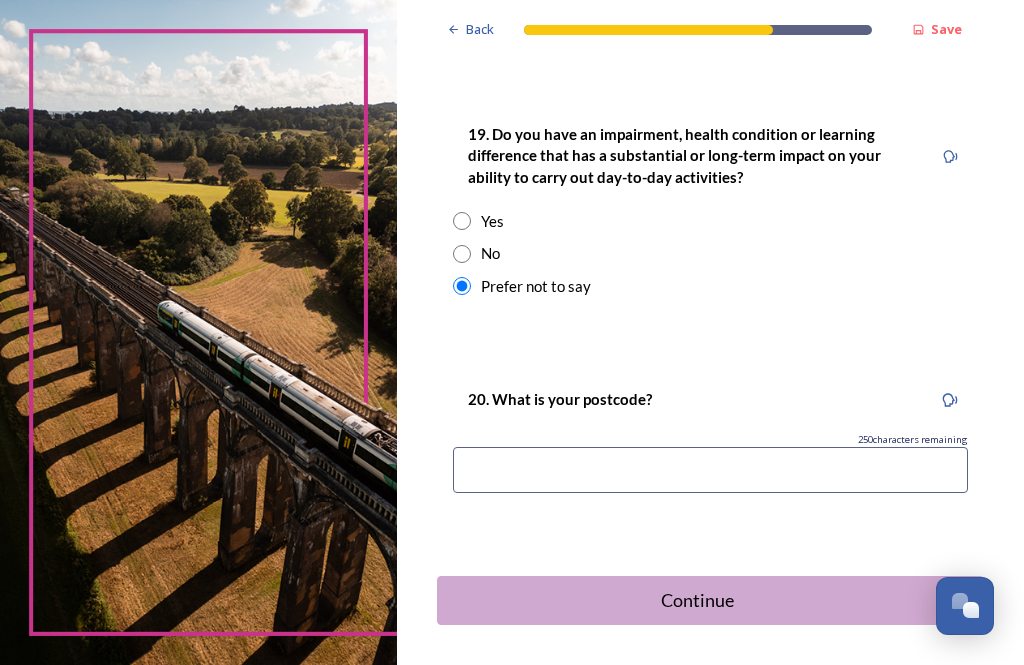 click at bounding box center (710, 470) 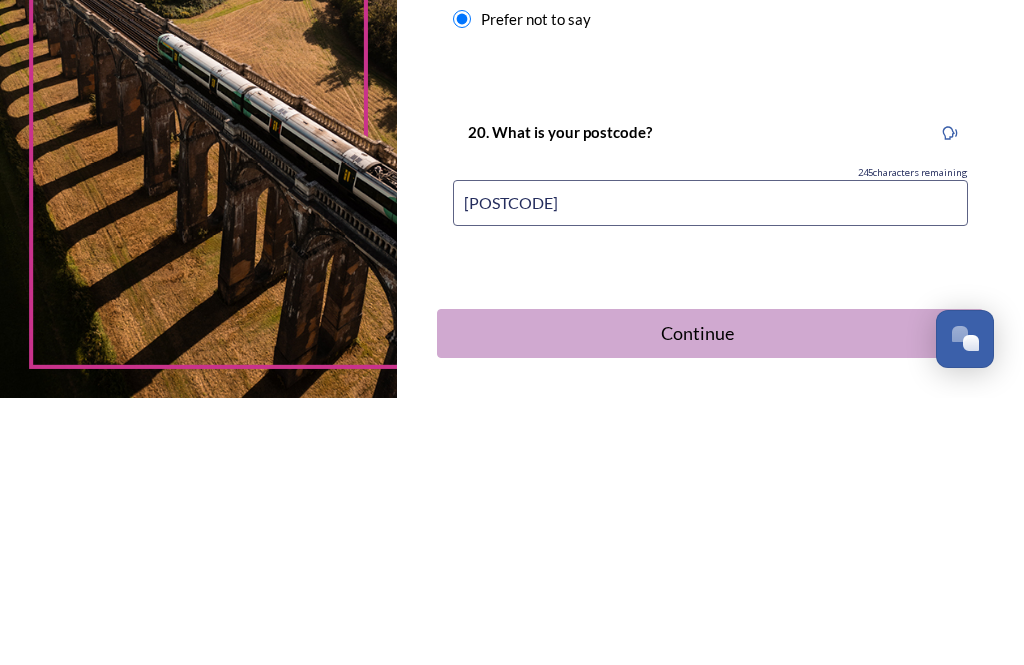 type on "[POSTCODE]" 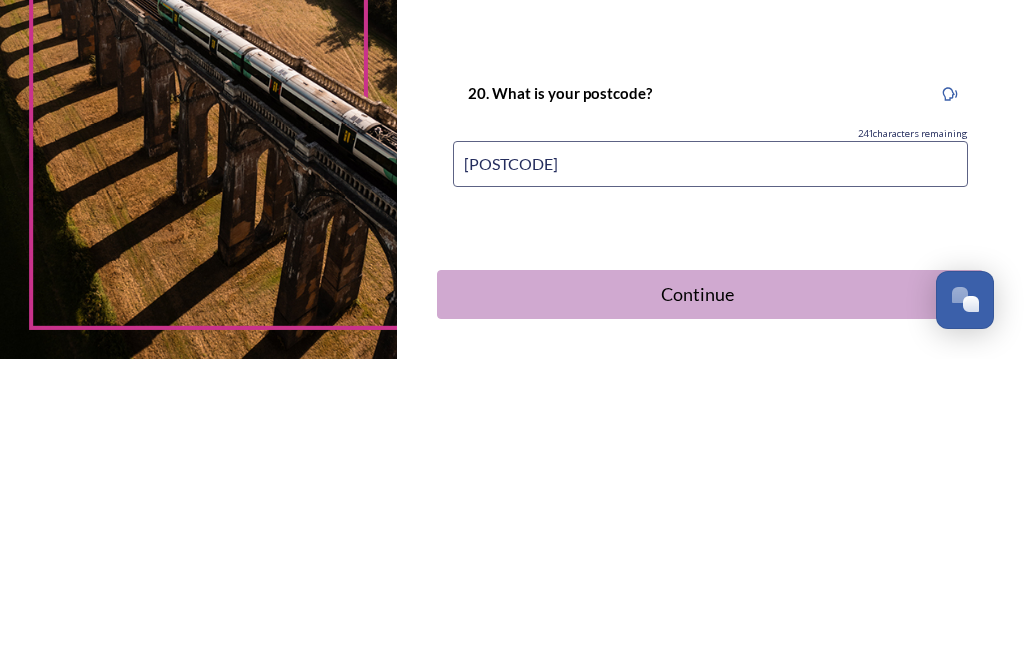 scroll, scrollTop: 0, scrollLeft: 0, axis: both 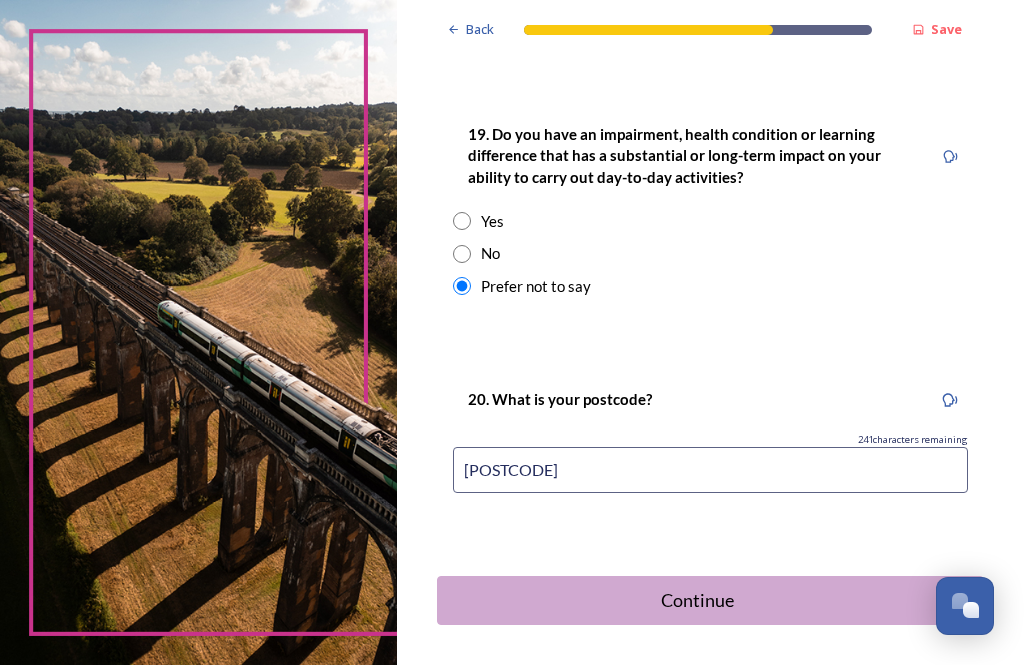 click on "Continue" at bounding box center [697, 600] 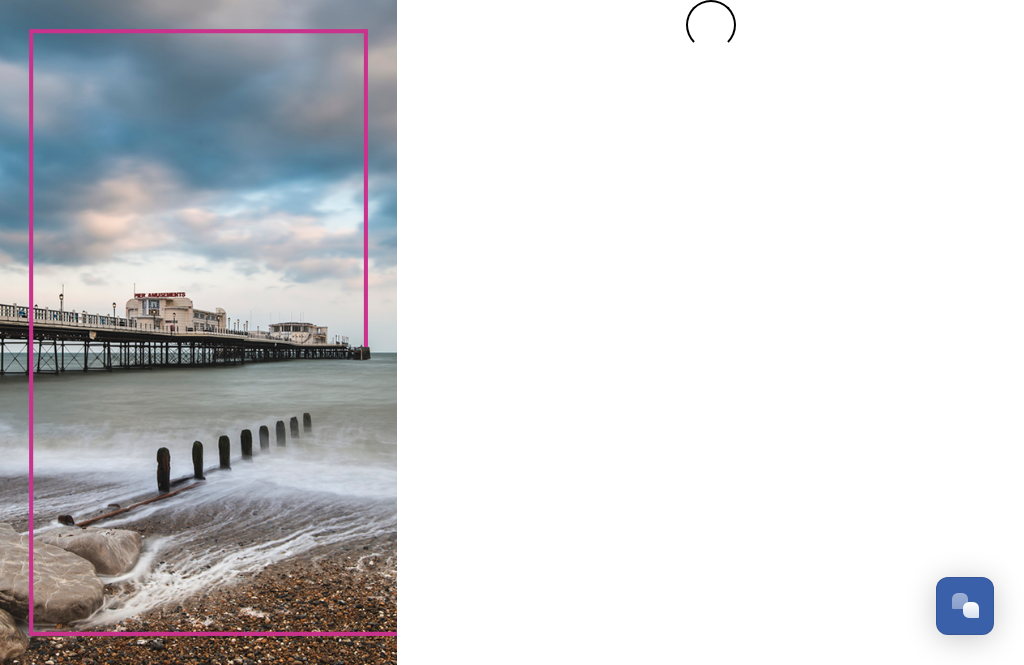 scroll, scrollTop: 0, scrollLeft: 0, axis: both 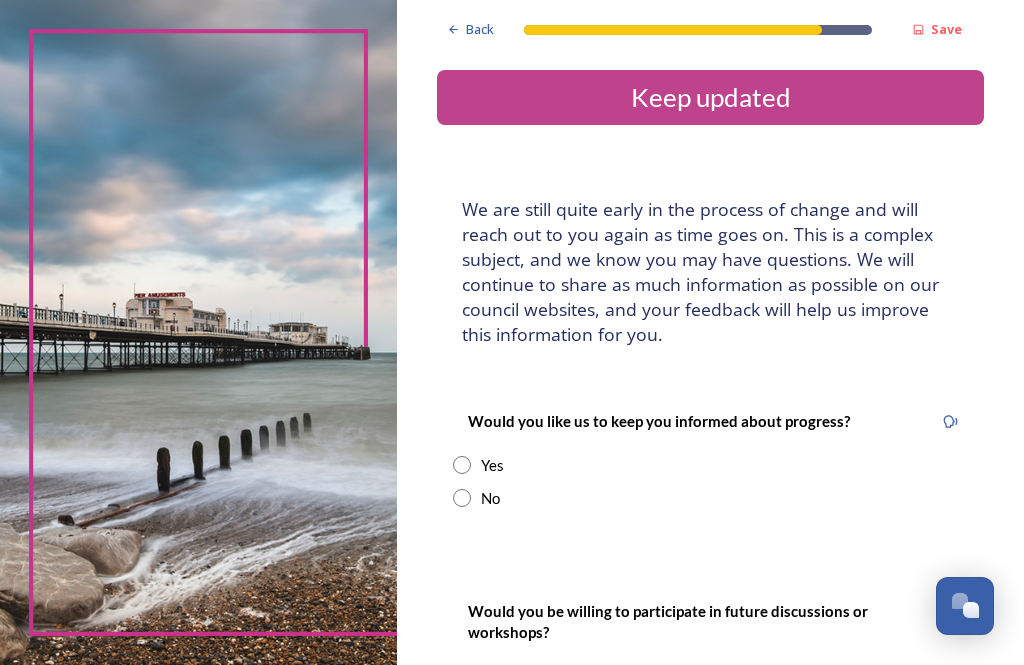 click at bounding box center (462, 465) 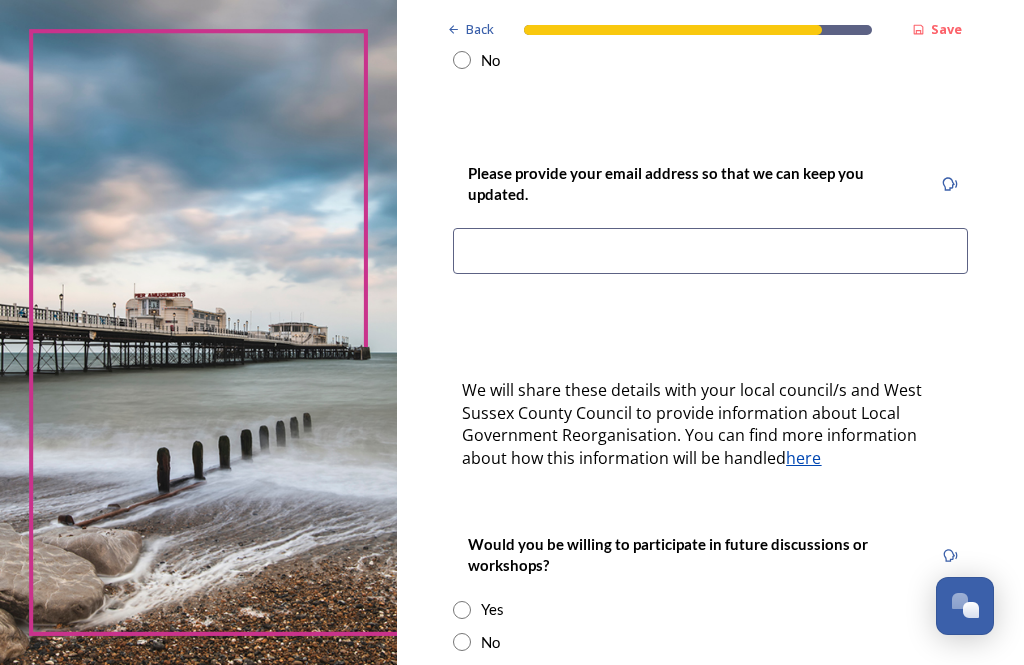 scroll, scrollTop: 440, scrollLeft: 0, axis: vertical 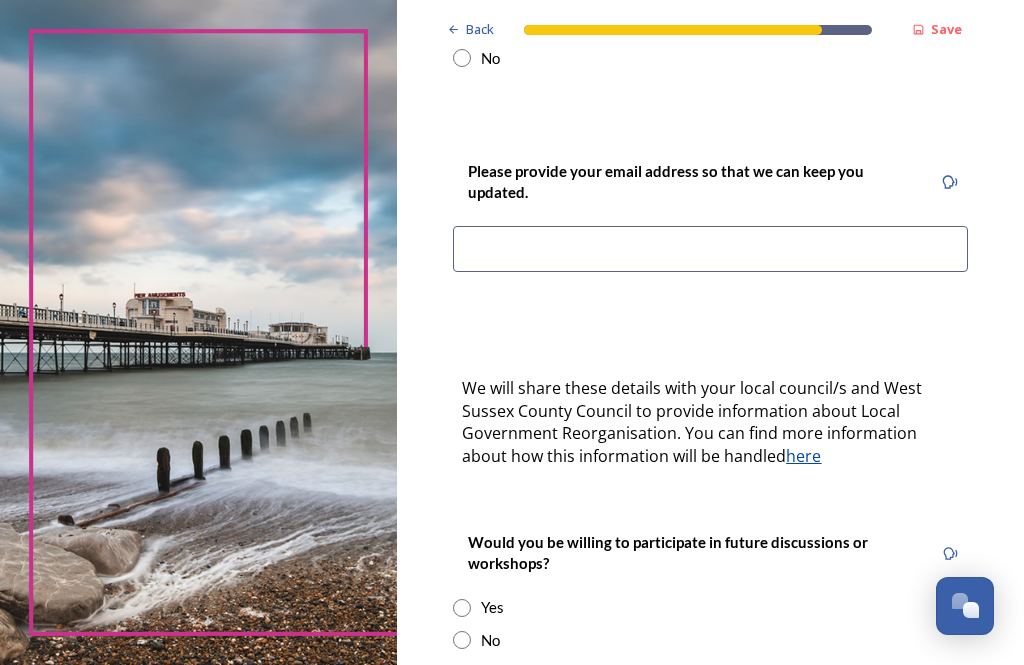 click at bounding box center (710, 249) 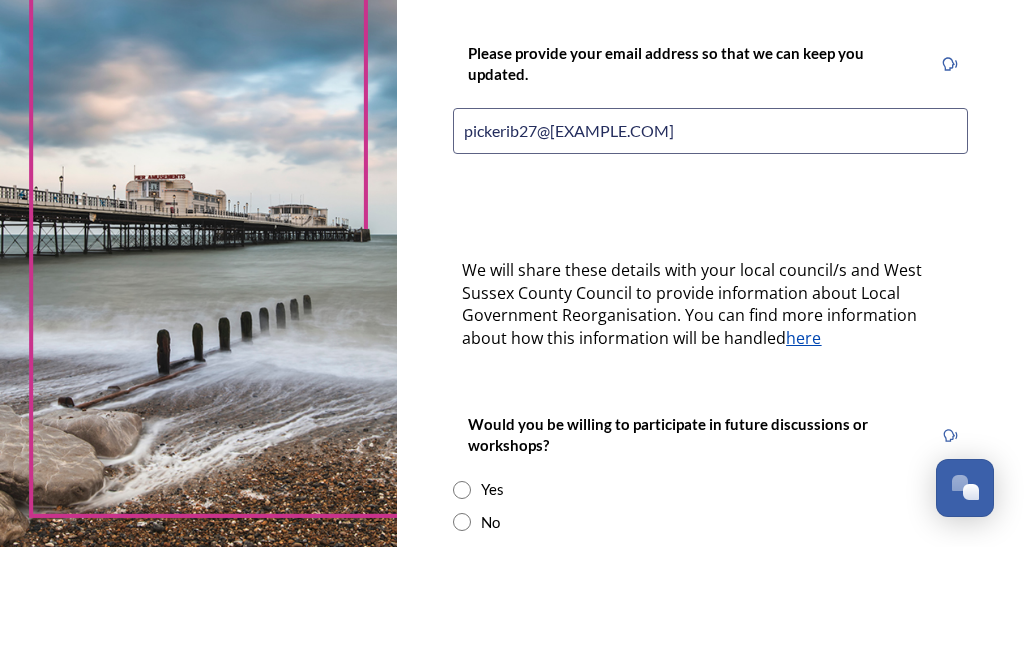 type on "[EMAIL]" 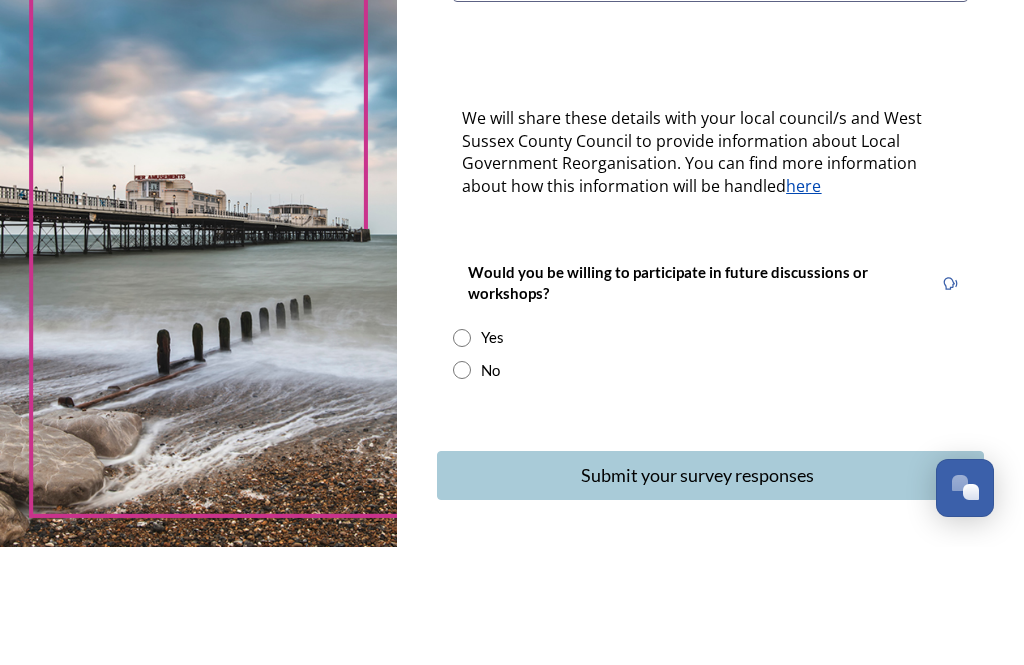 scroll, scrollTop: 589, scrollLeft: 0, axis: vertical 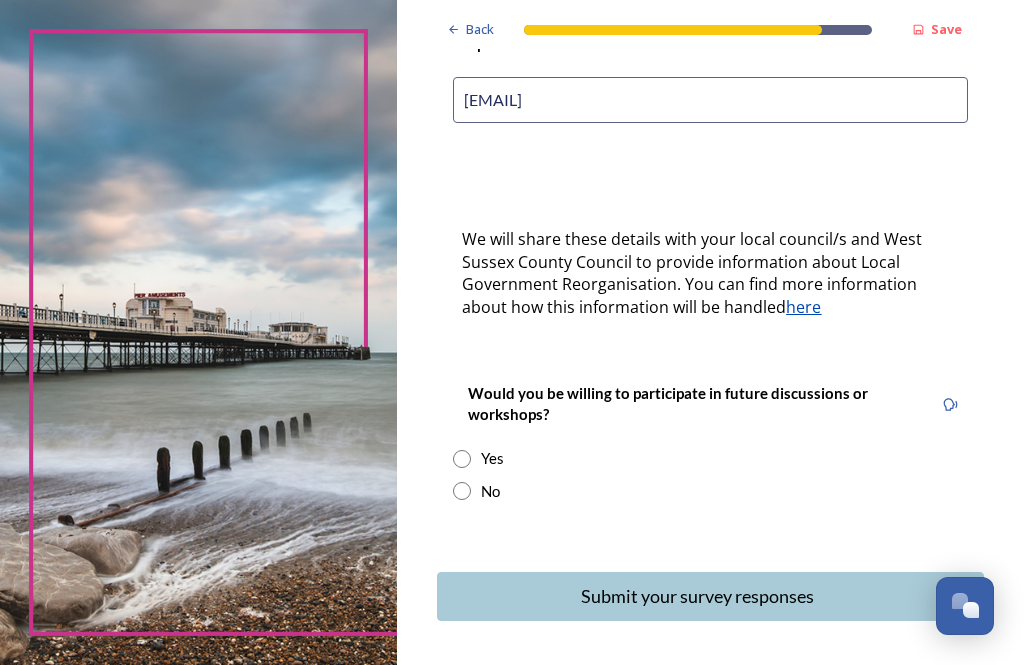 click on "Submit your survey responses" at bounding box center [697, 596] 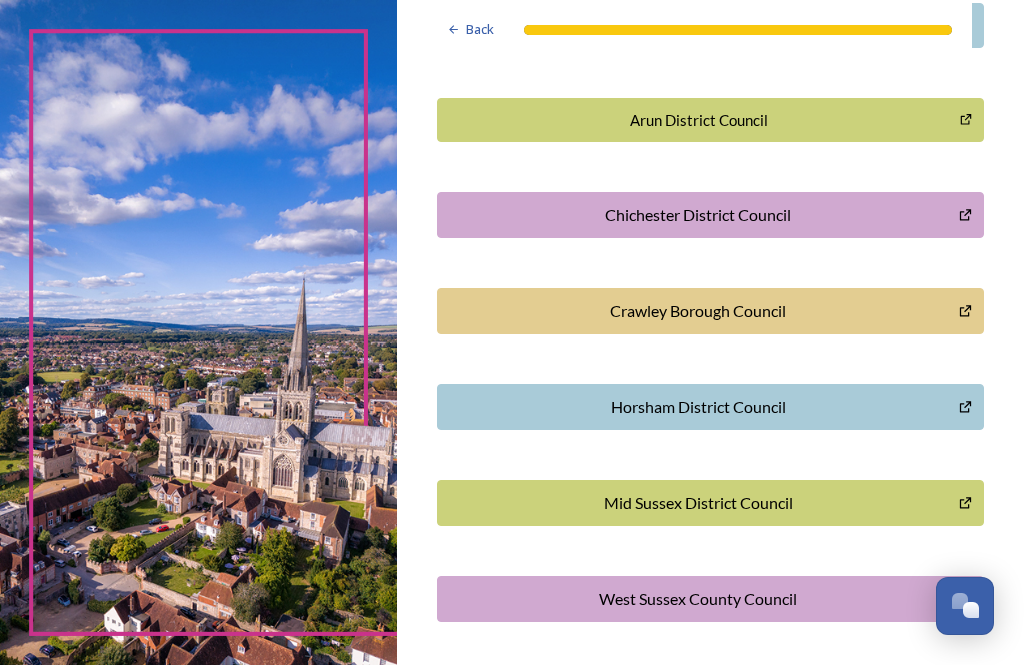 scroll, scrollTop: 599, scrollLeft: 0, axis: vertical 